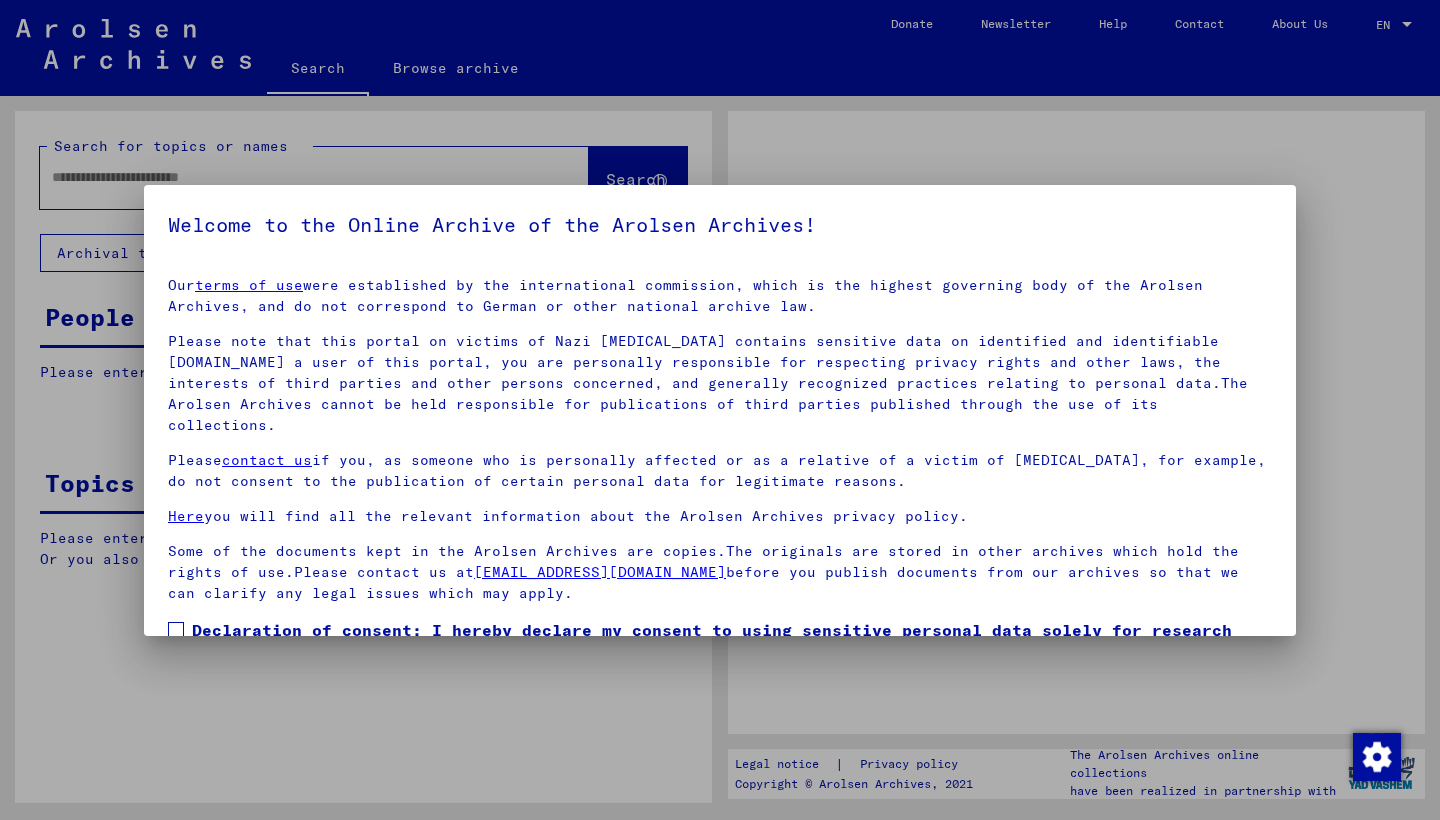 scroll, scrollTop: 0, scrollLeft: 0, axis: both 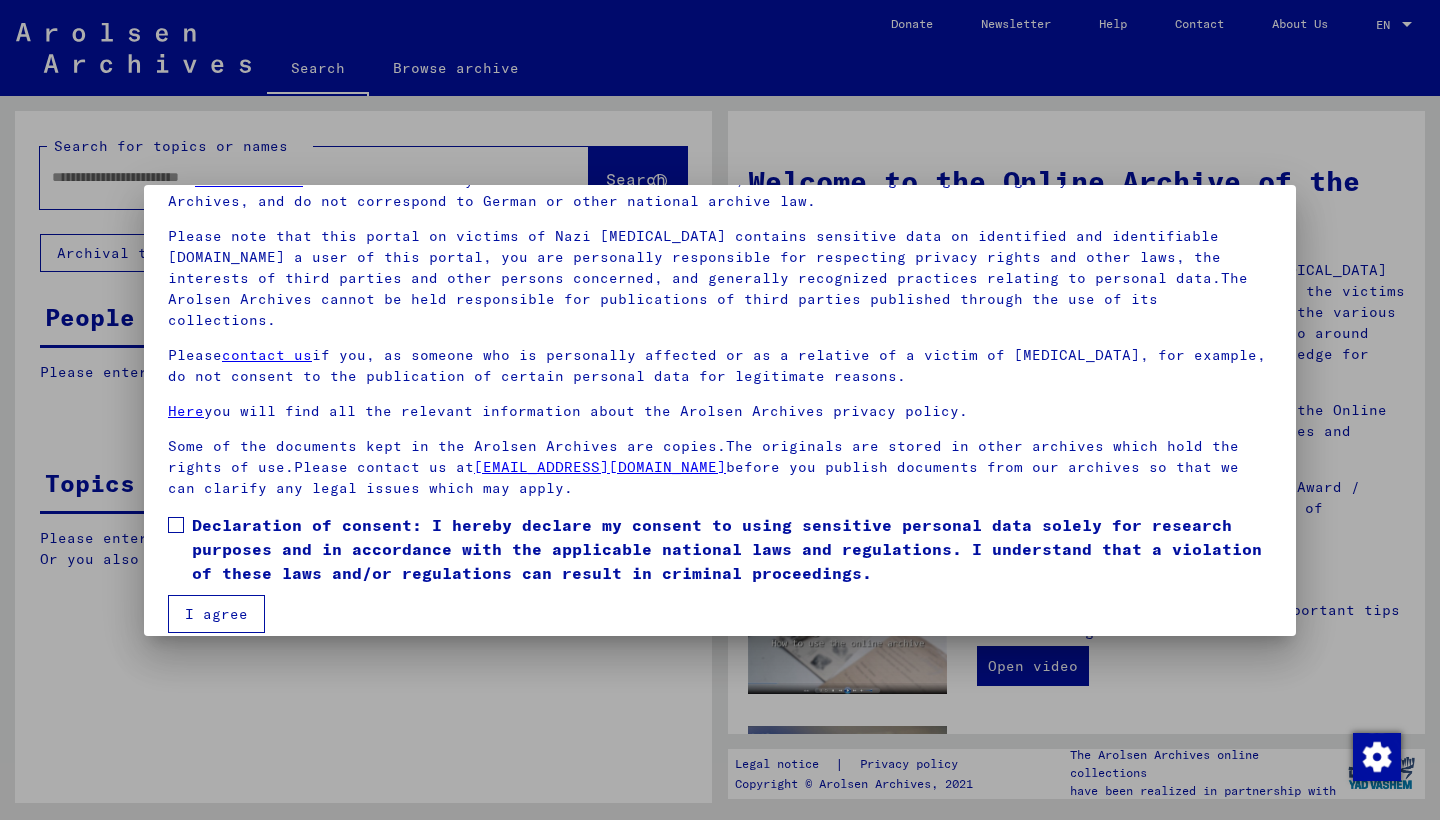 click at bounding box center [176, 525] 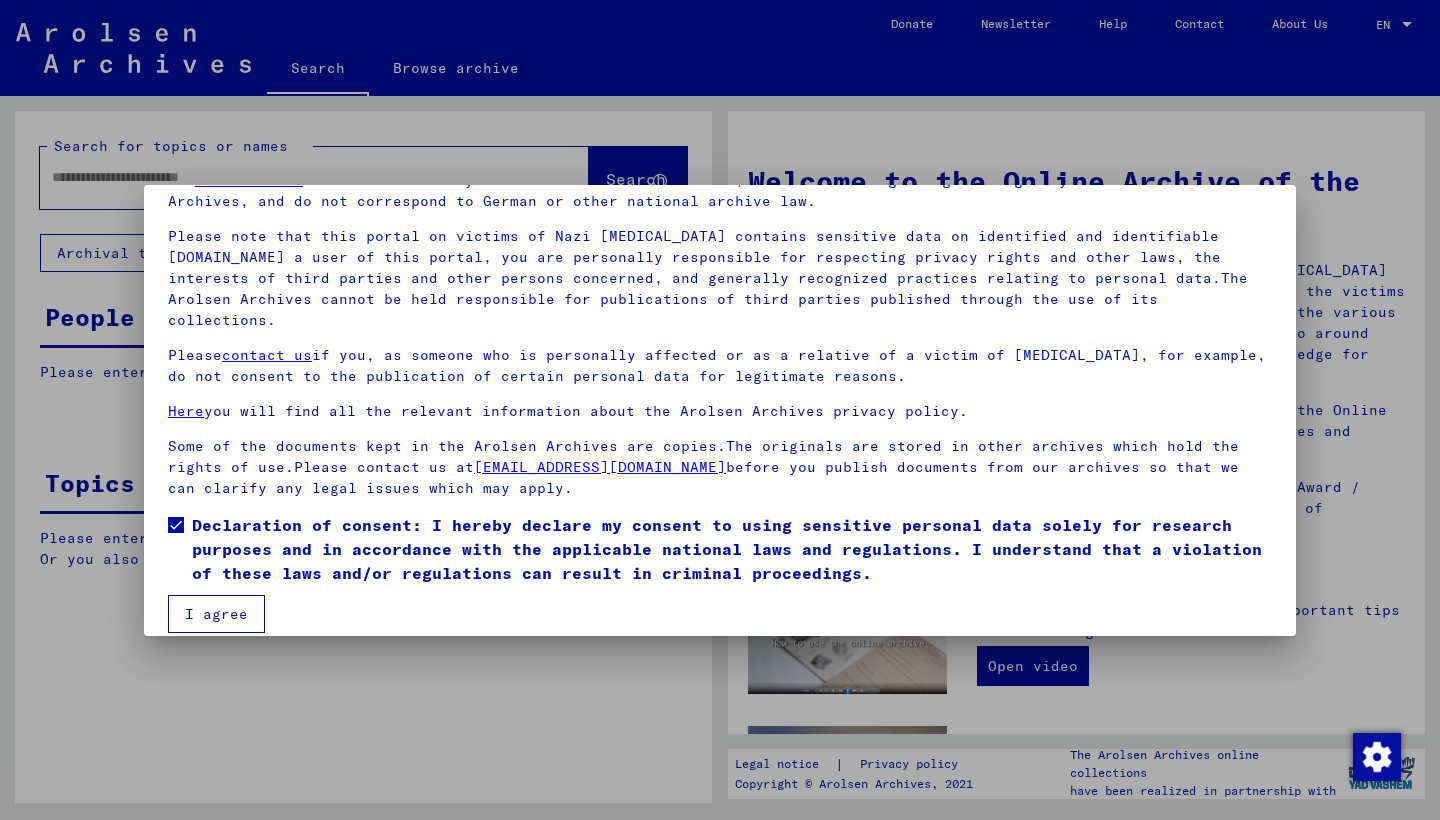 click on "I agree" at bounding box center [216, 614] 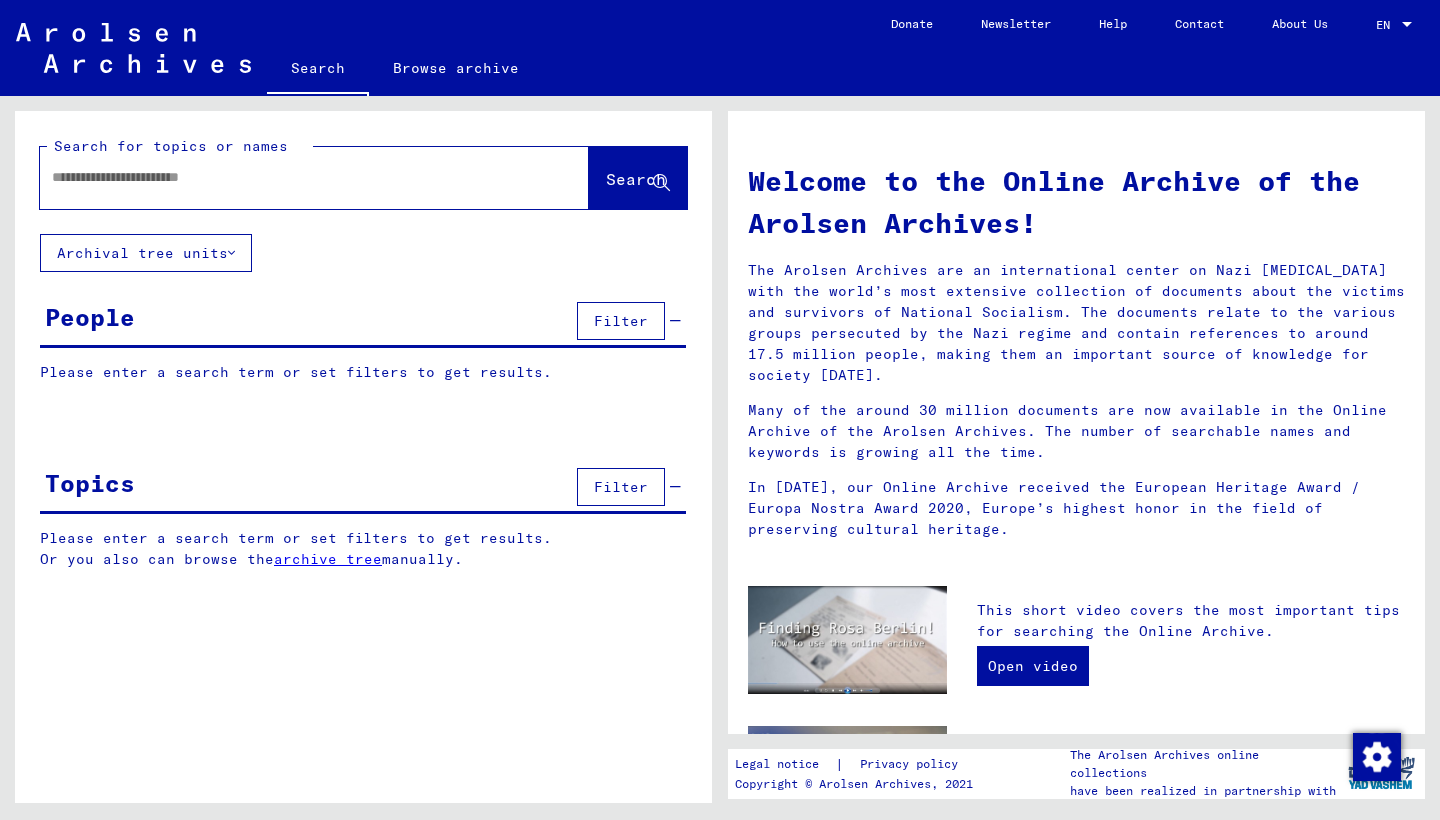 scroll, scrollTop: 0, scrollLeft: 0, axis: both 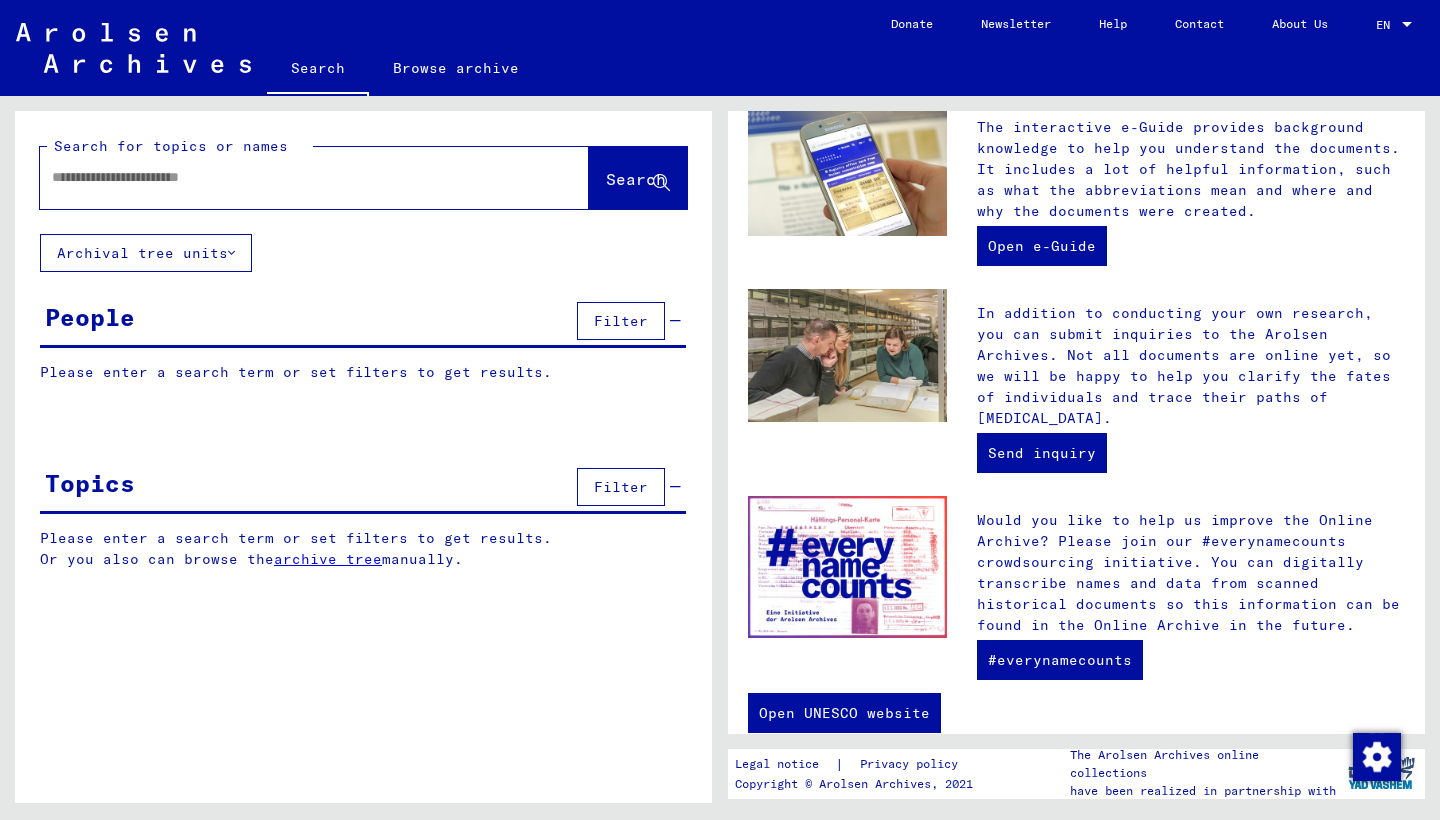 click at bounding box center [290, 177] 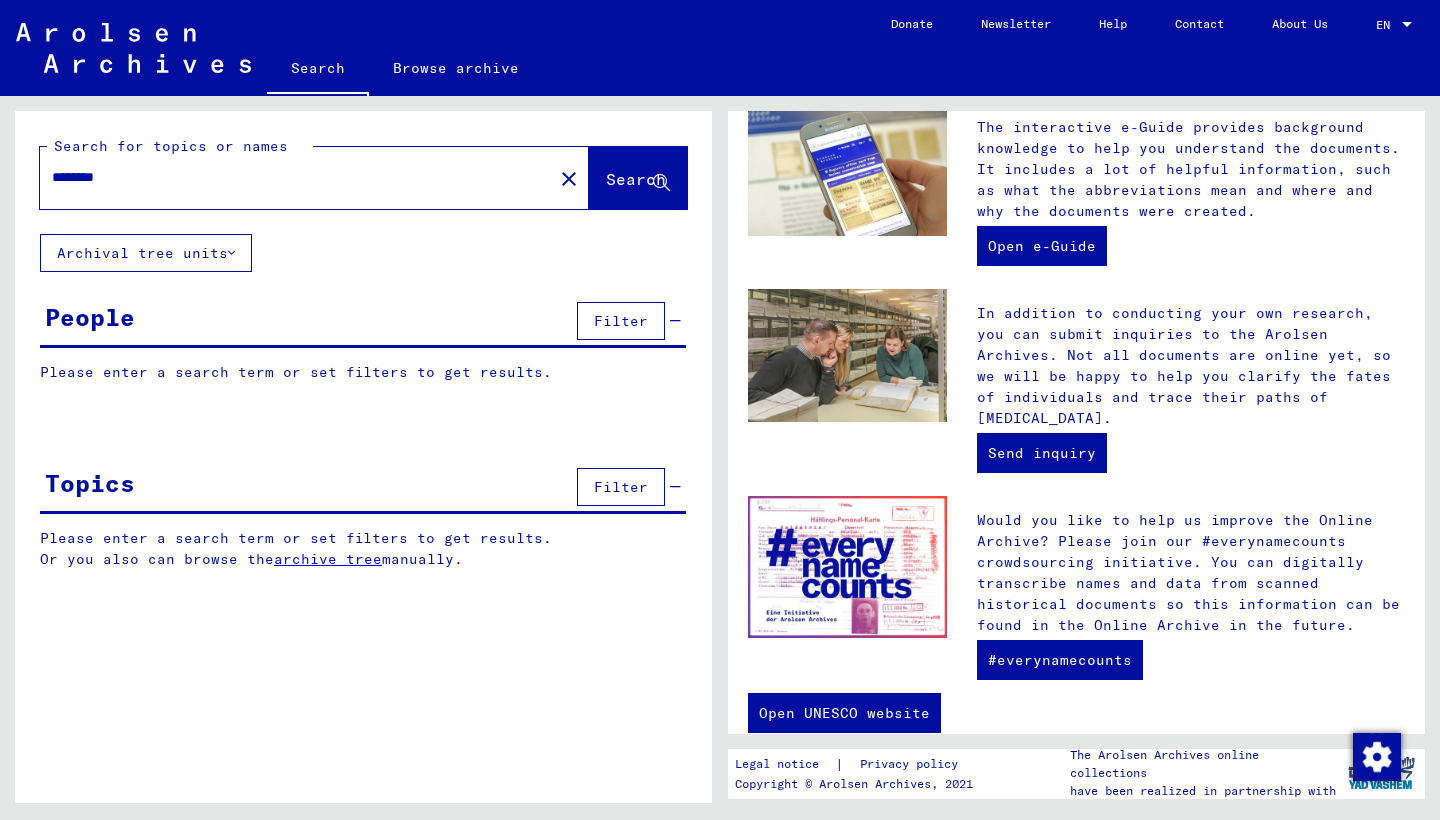 type on "********" 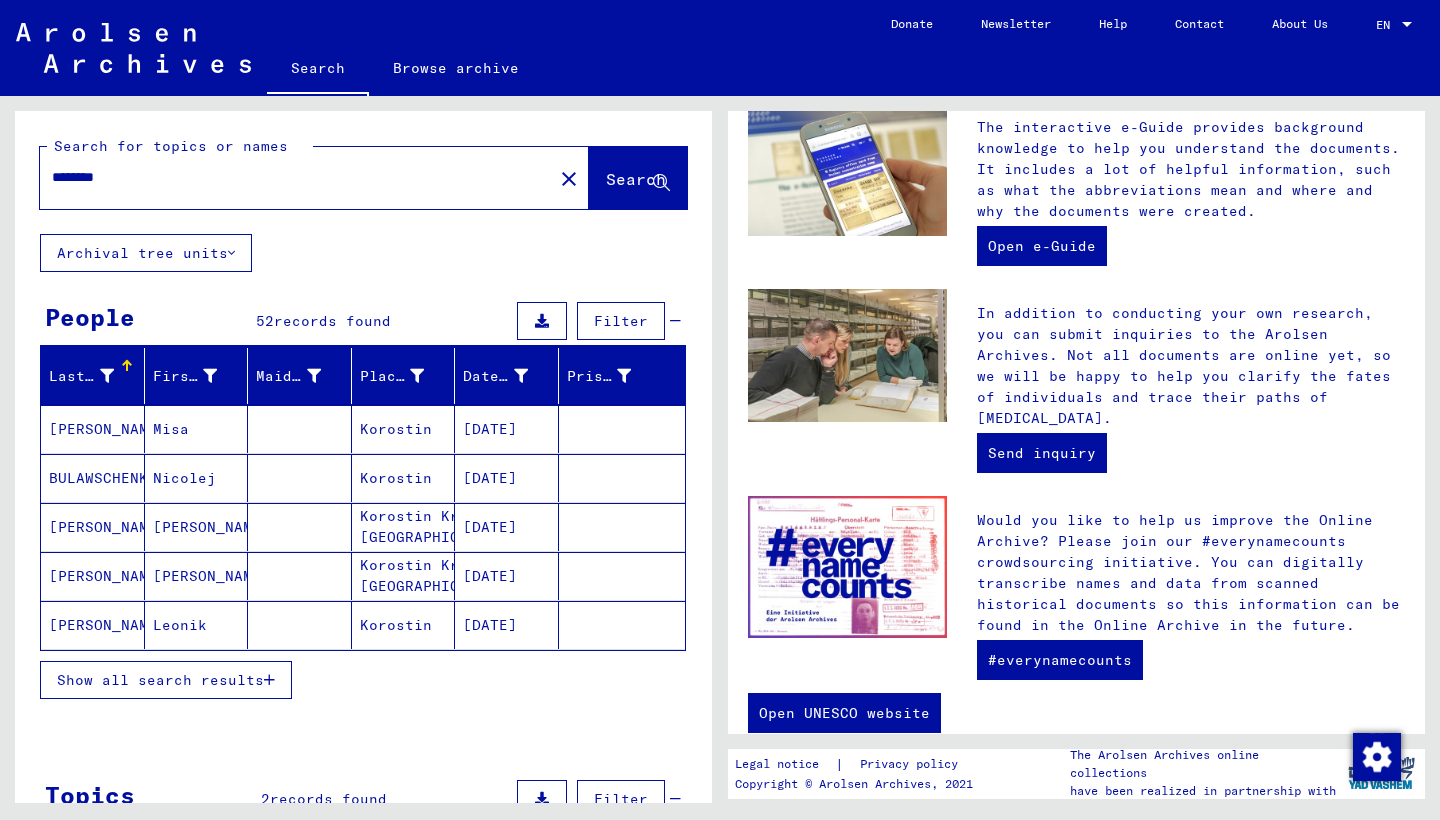 click on "Show all search results" at bounding box center [160, 680] 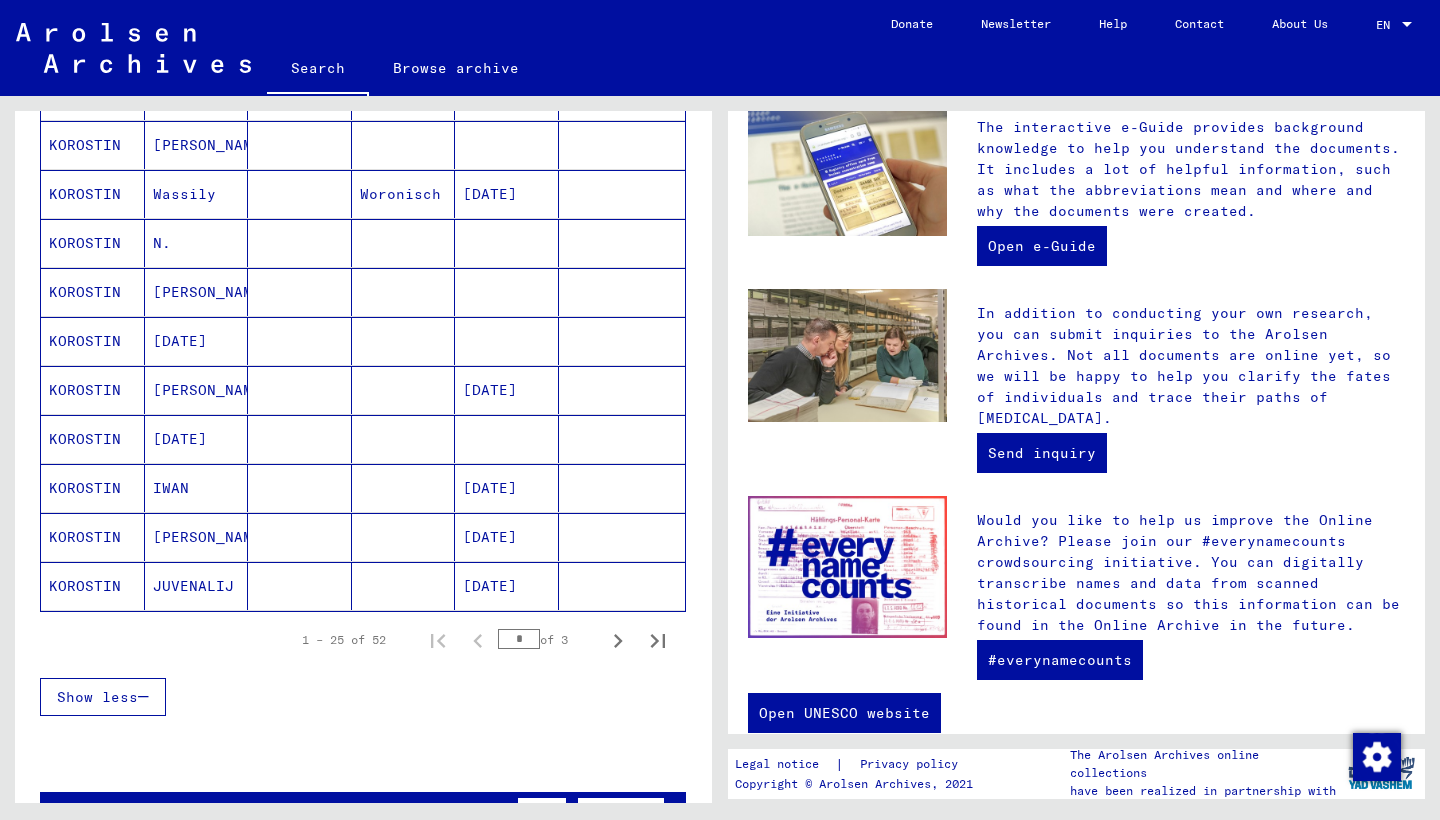 scroll, scrollTop: 1020, scrollLeft: 0, axis: vertical 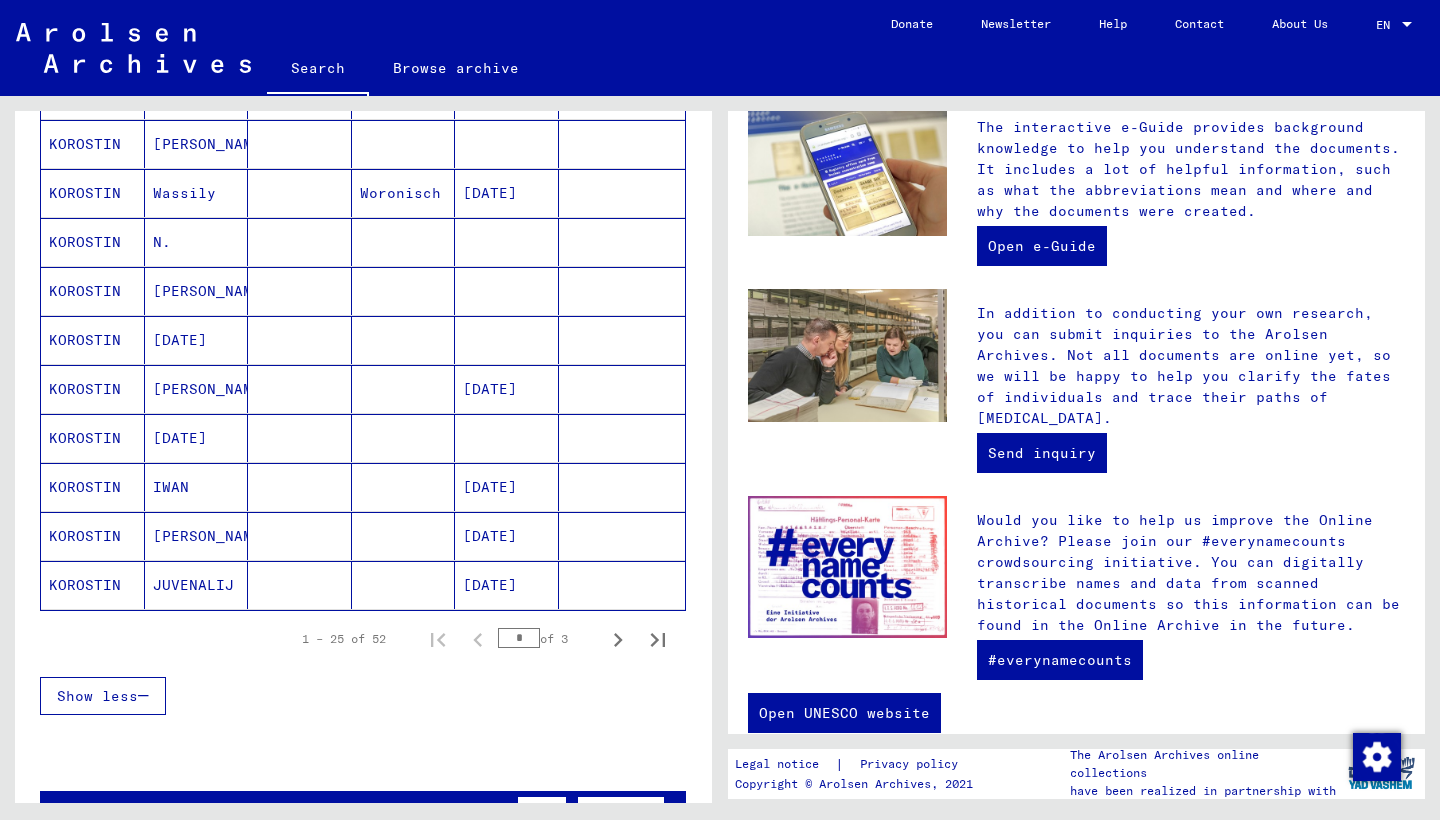 click on "JUVENALIJ" 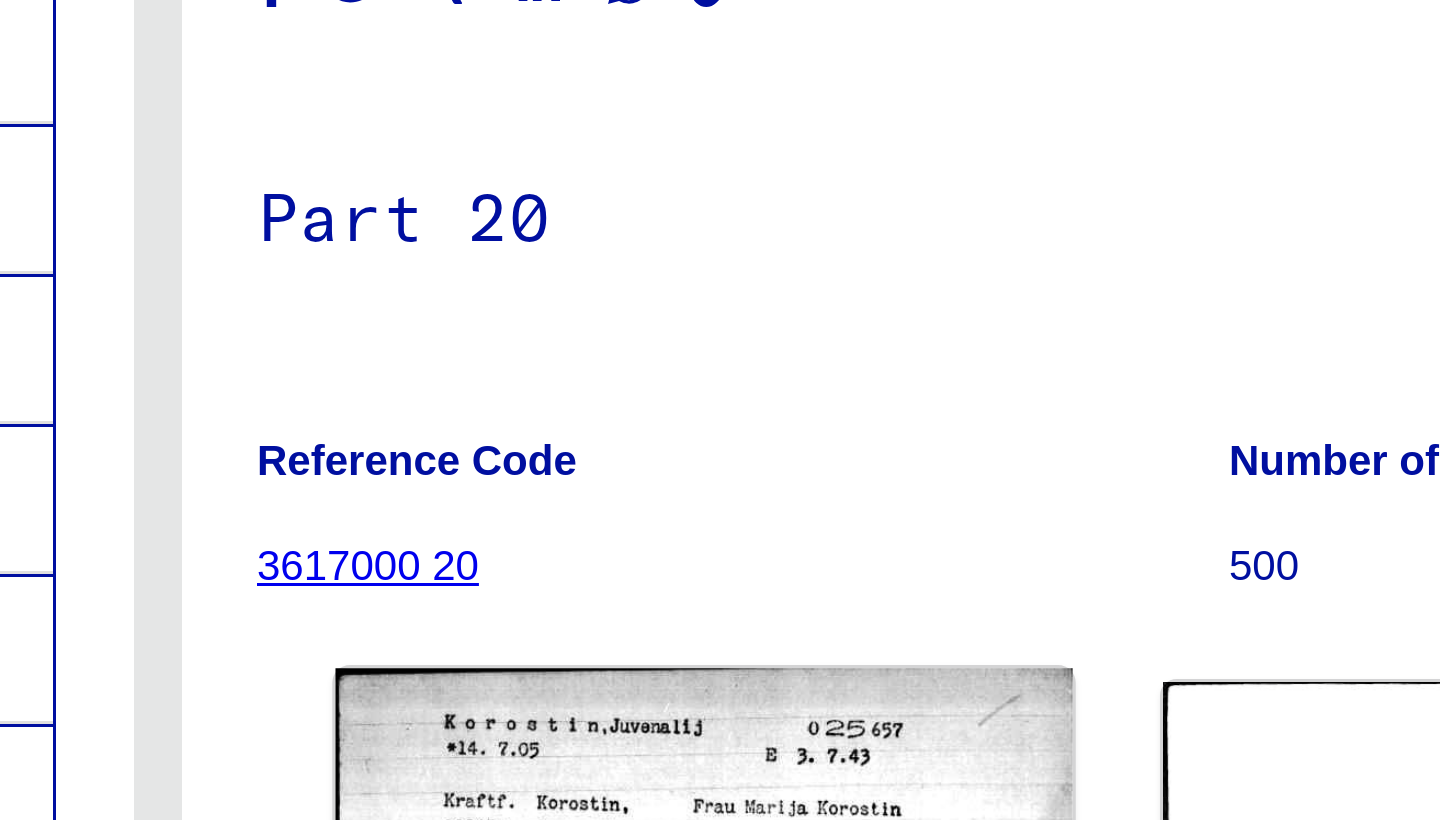 scroll, scrollTop: 242, scrollLeft: 0, axis: vertical 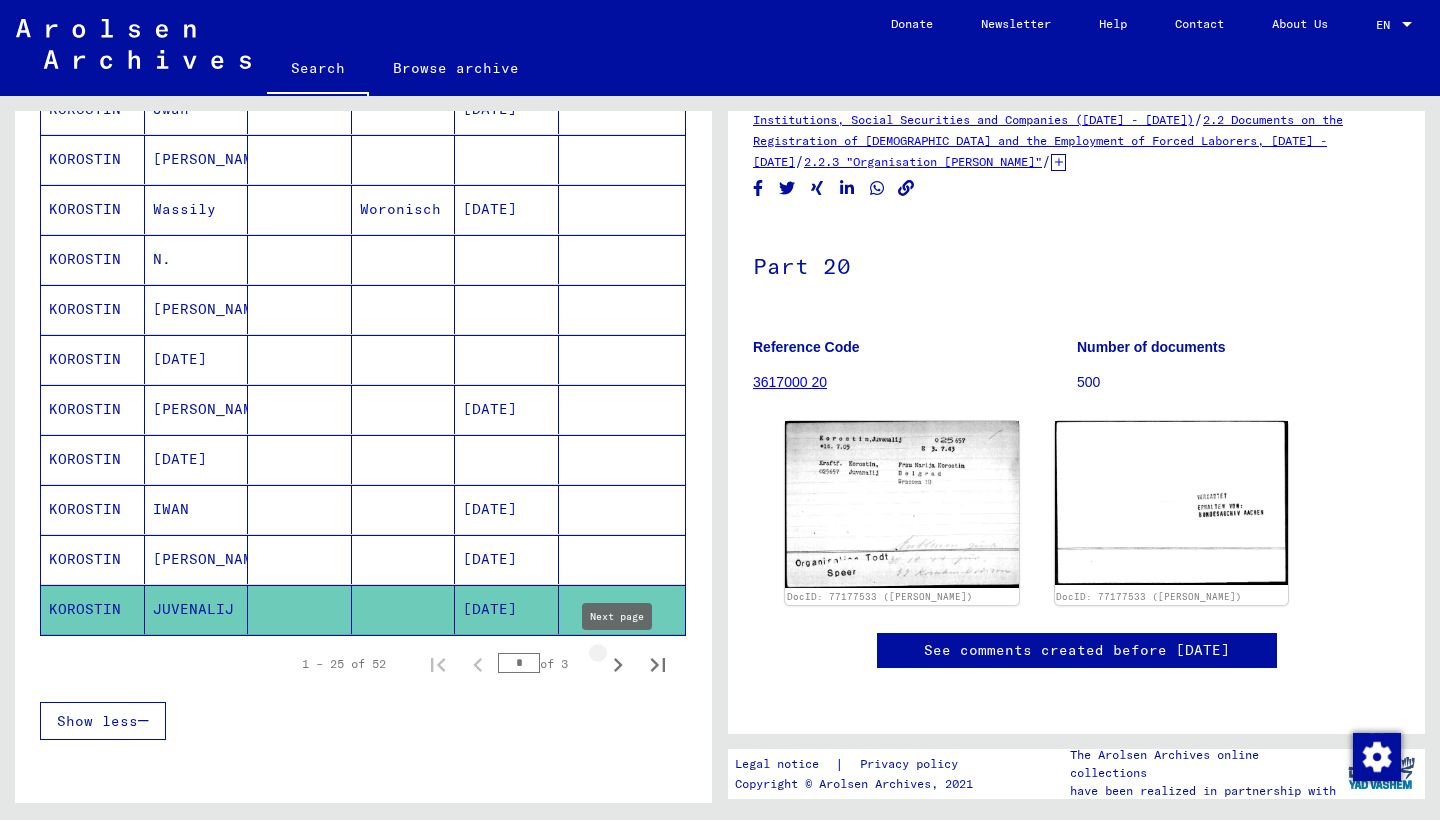 click 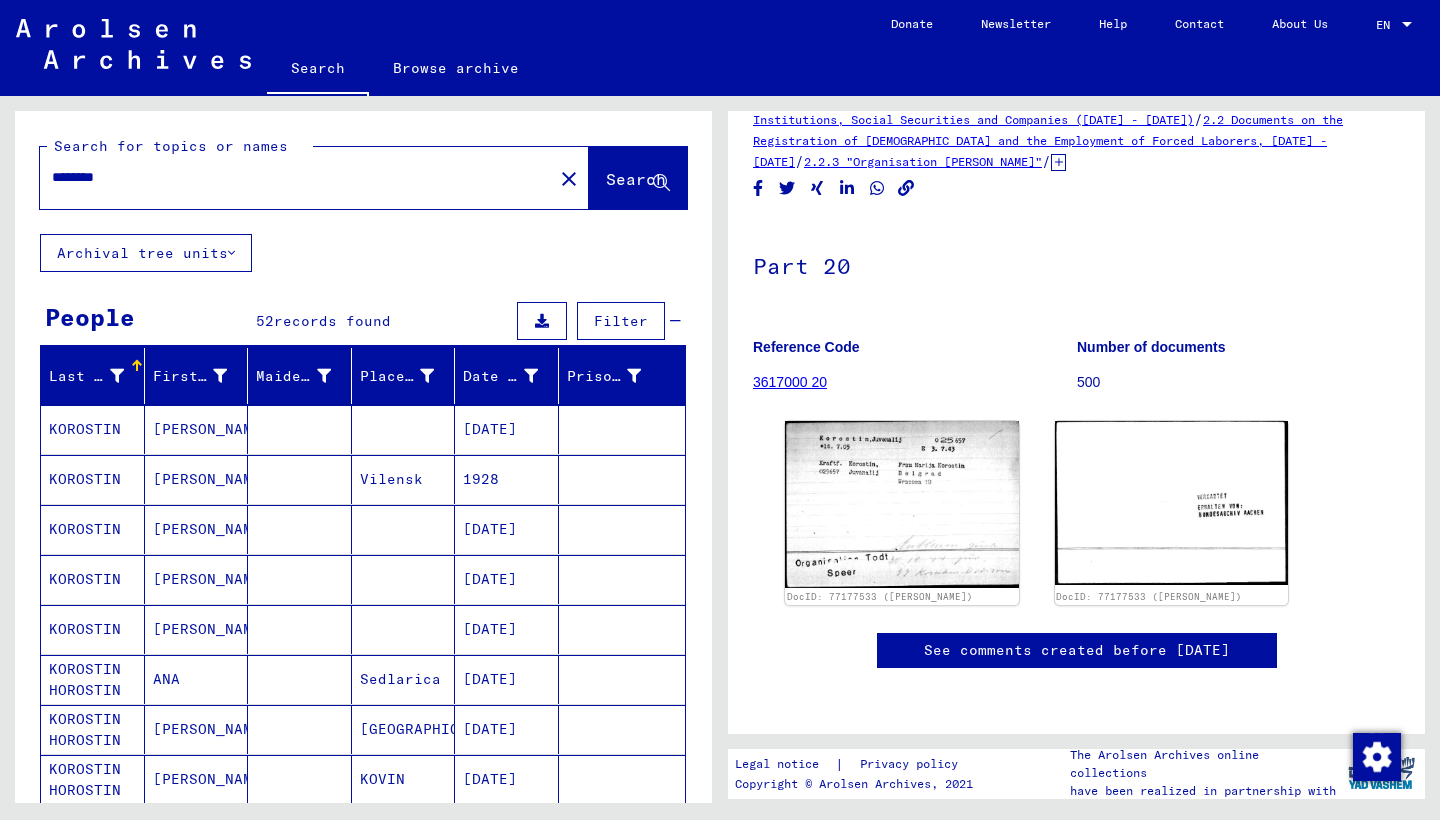 scroll, scrollTop: 0, scrollLeft: 0, axis: both 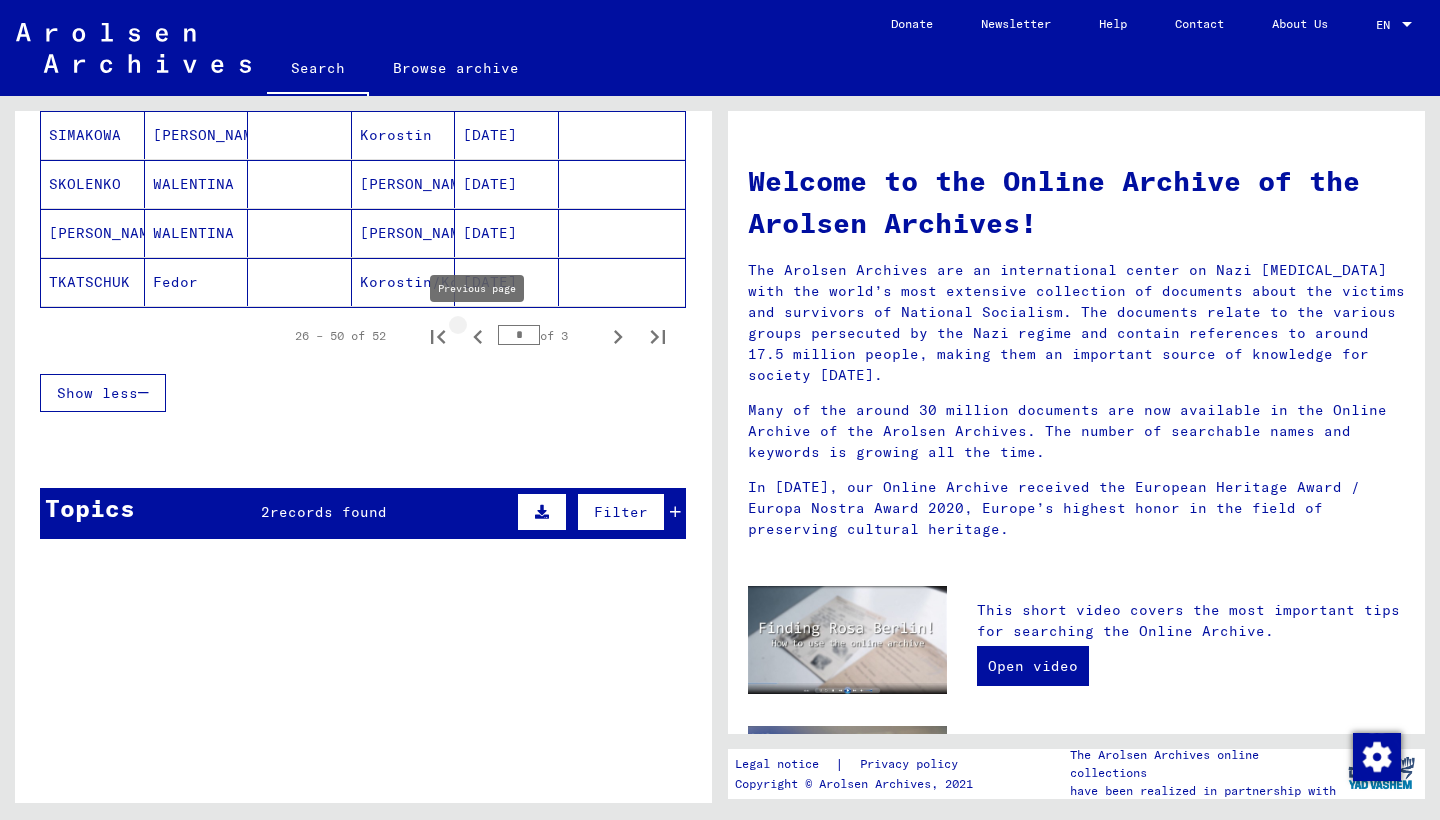 click 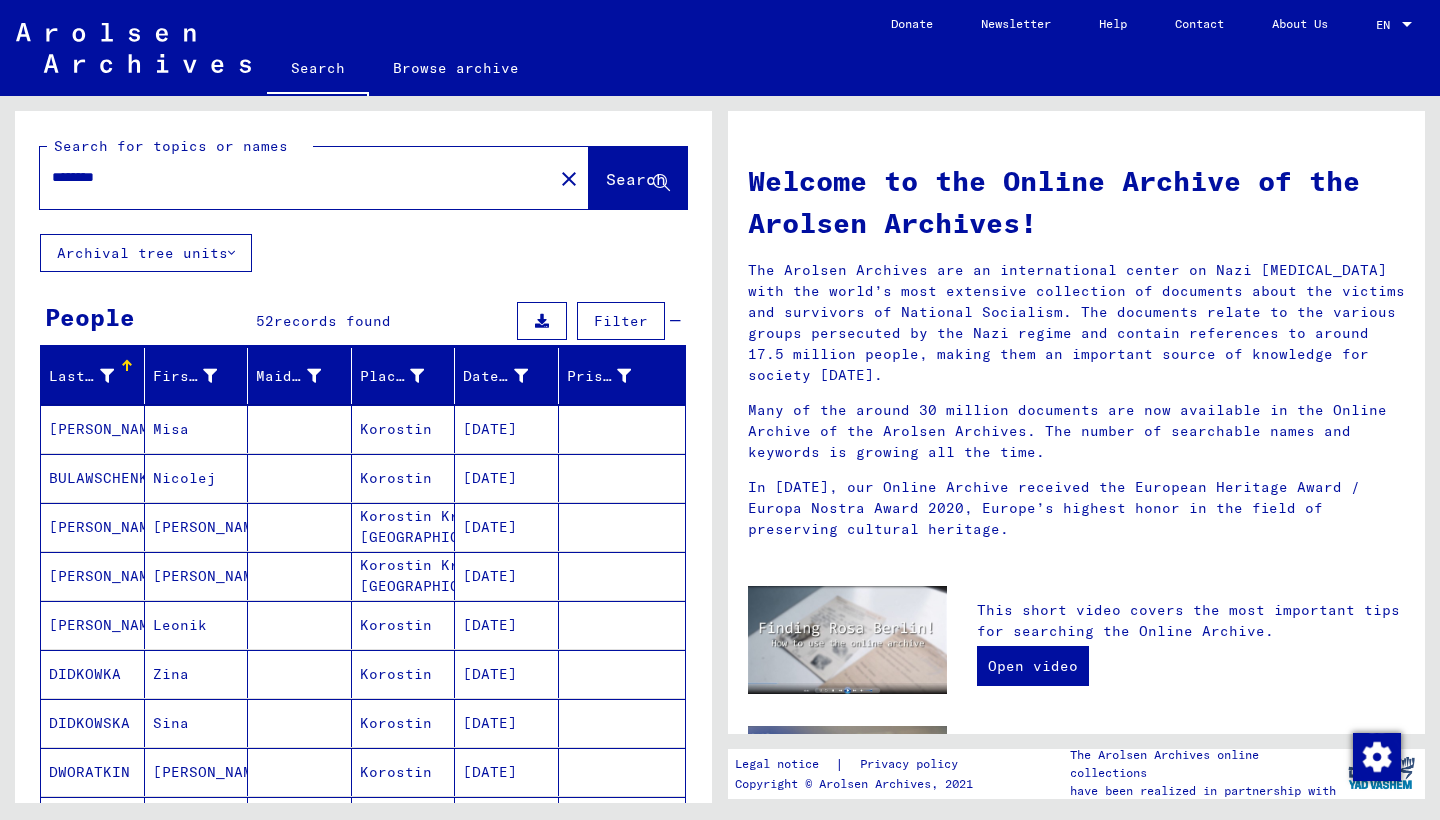 scroll, scrollTop: 0, scrollLeft: 0, axis: both 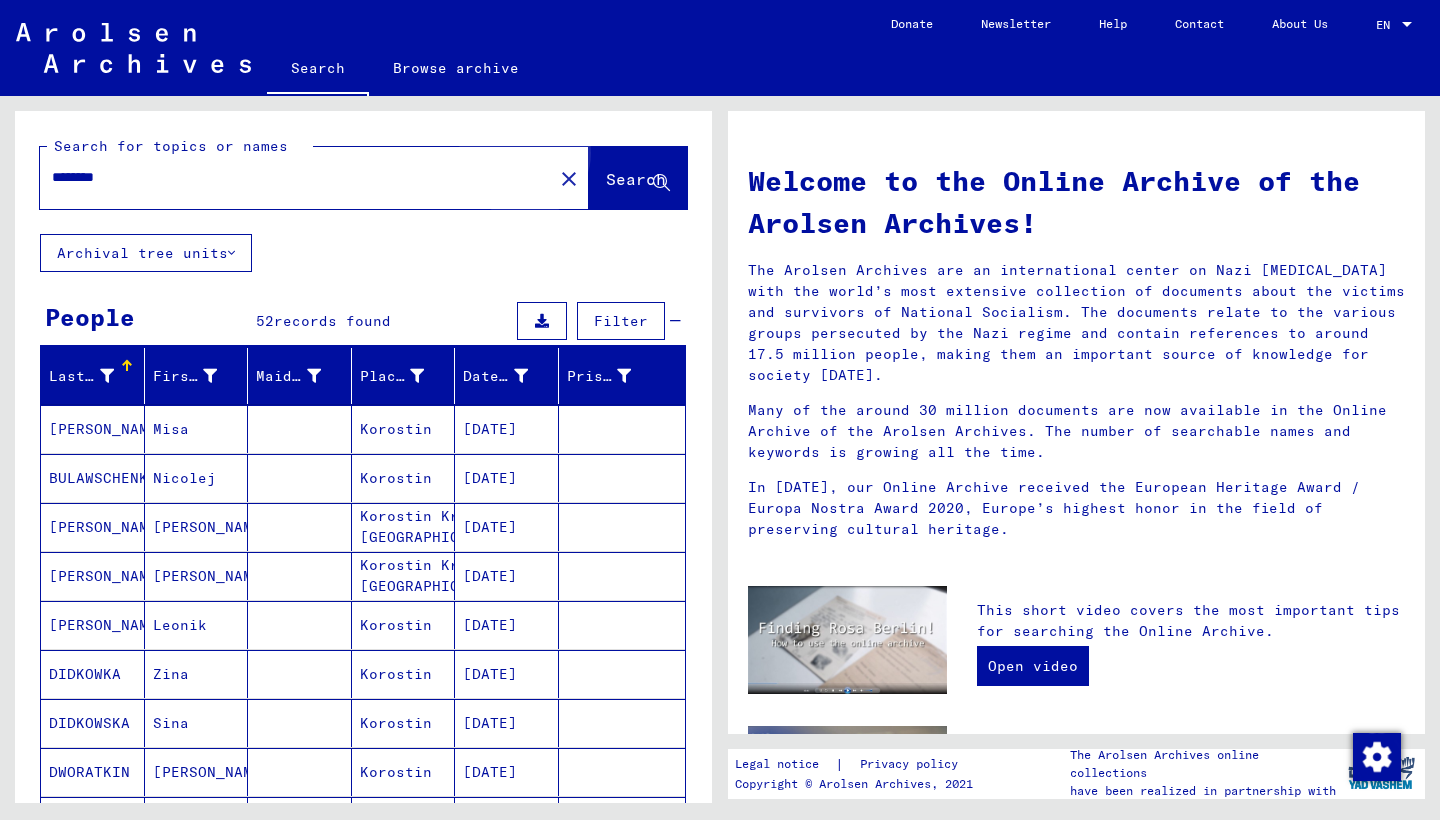 click on "Search" 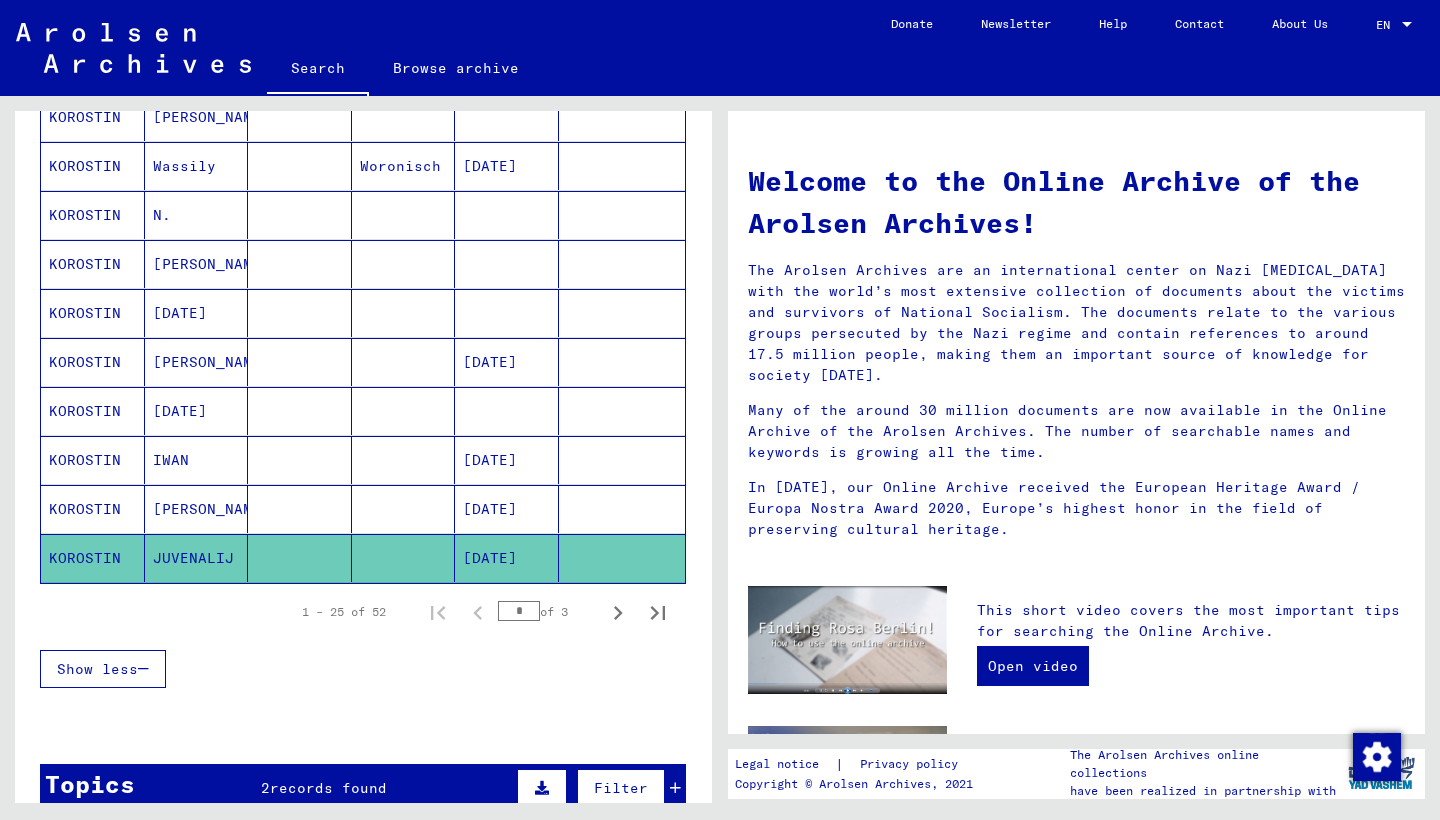scroll, scrollTop: 1051, scrollLeft: 0, axis: vertical 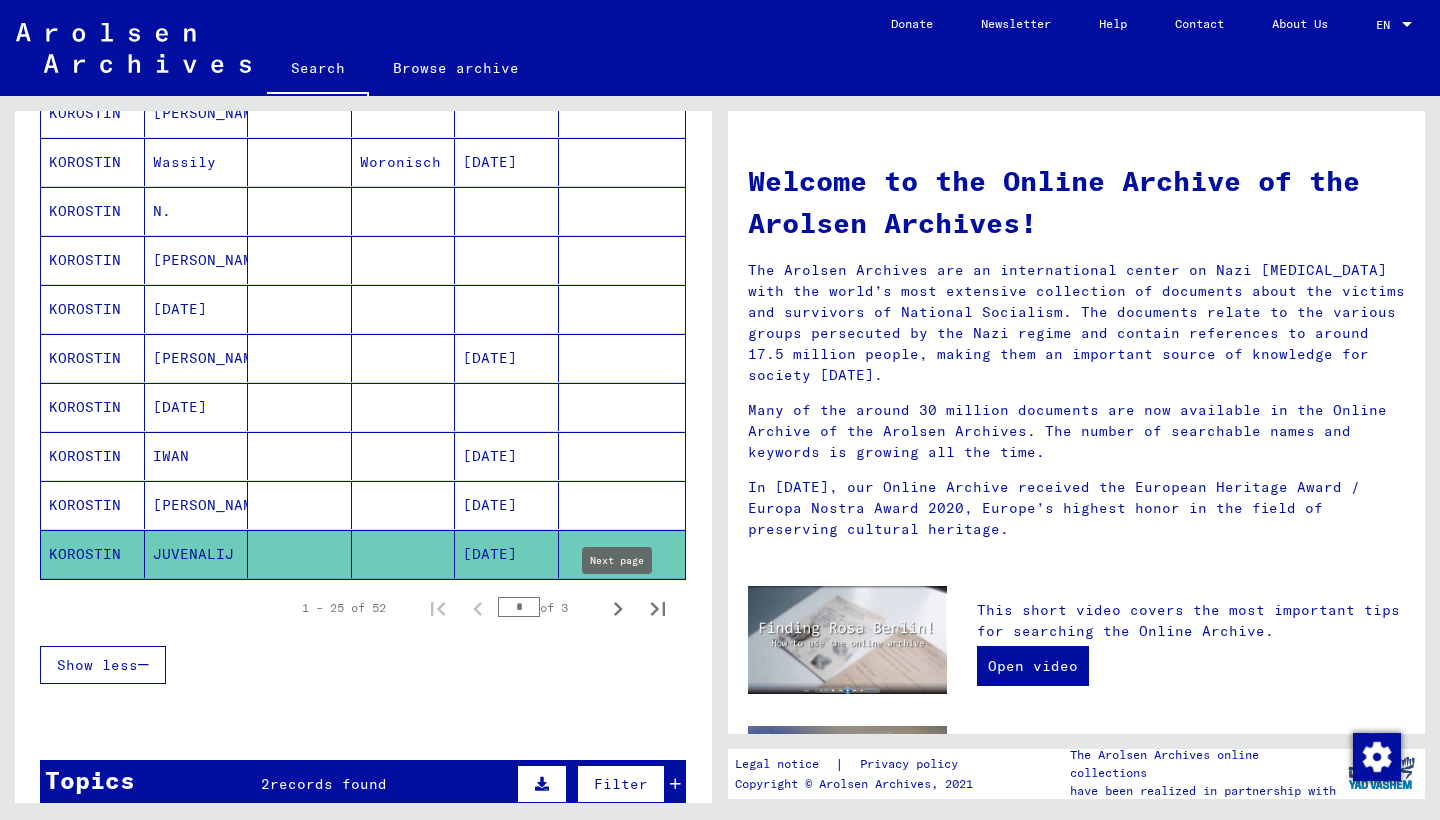 click 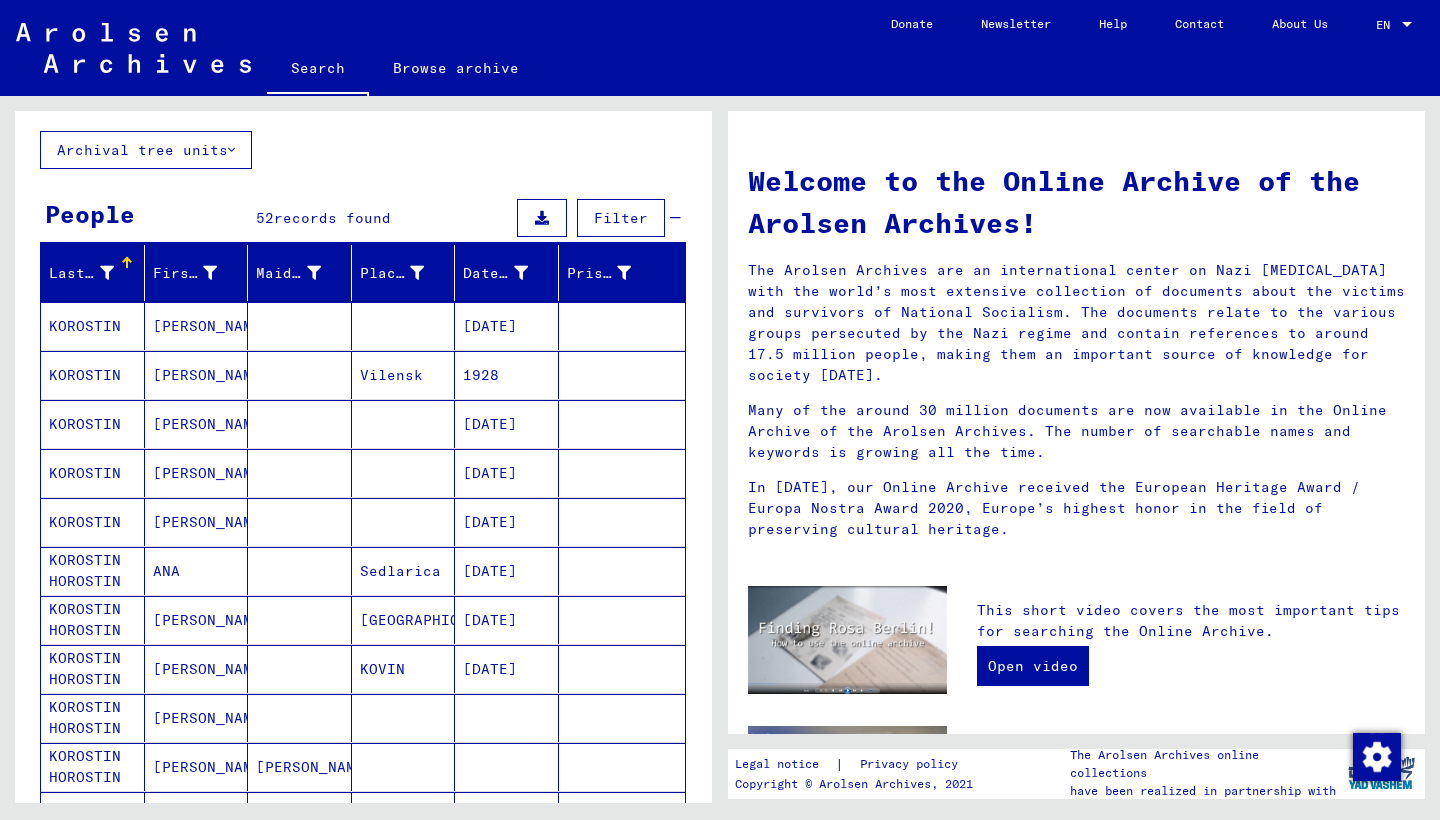 scroll, scrollTop: 111, scrollLeft: 0, axis: vertical 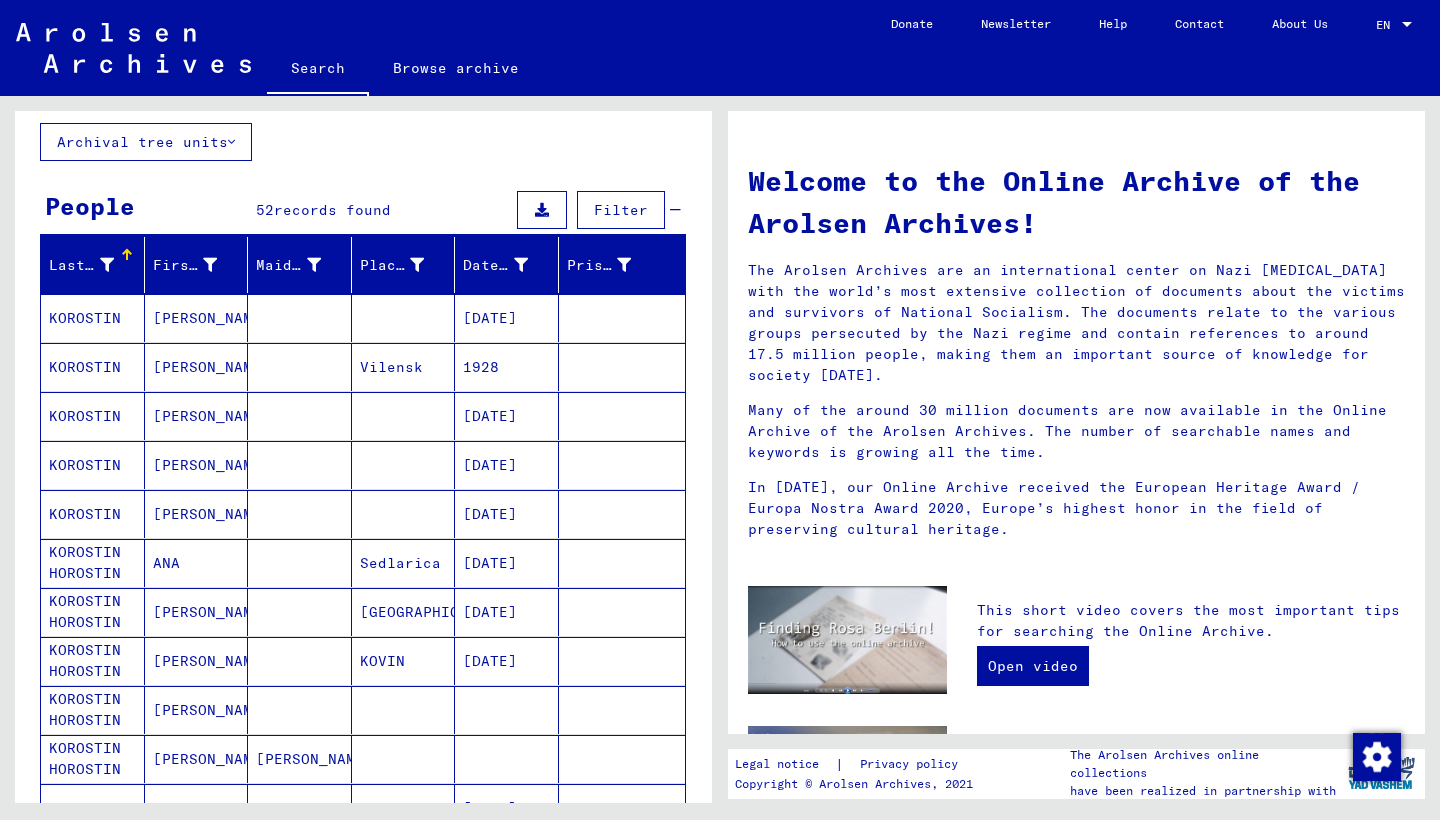 click on "NADEZHDA" at bounding box center (197, 661) 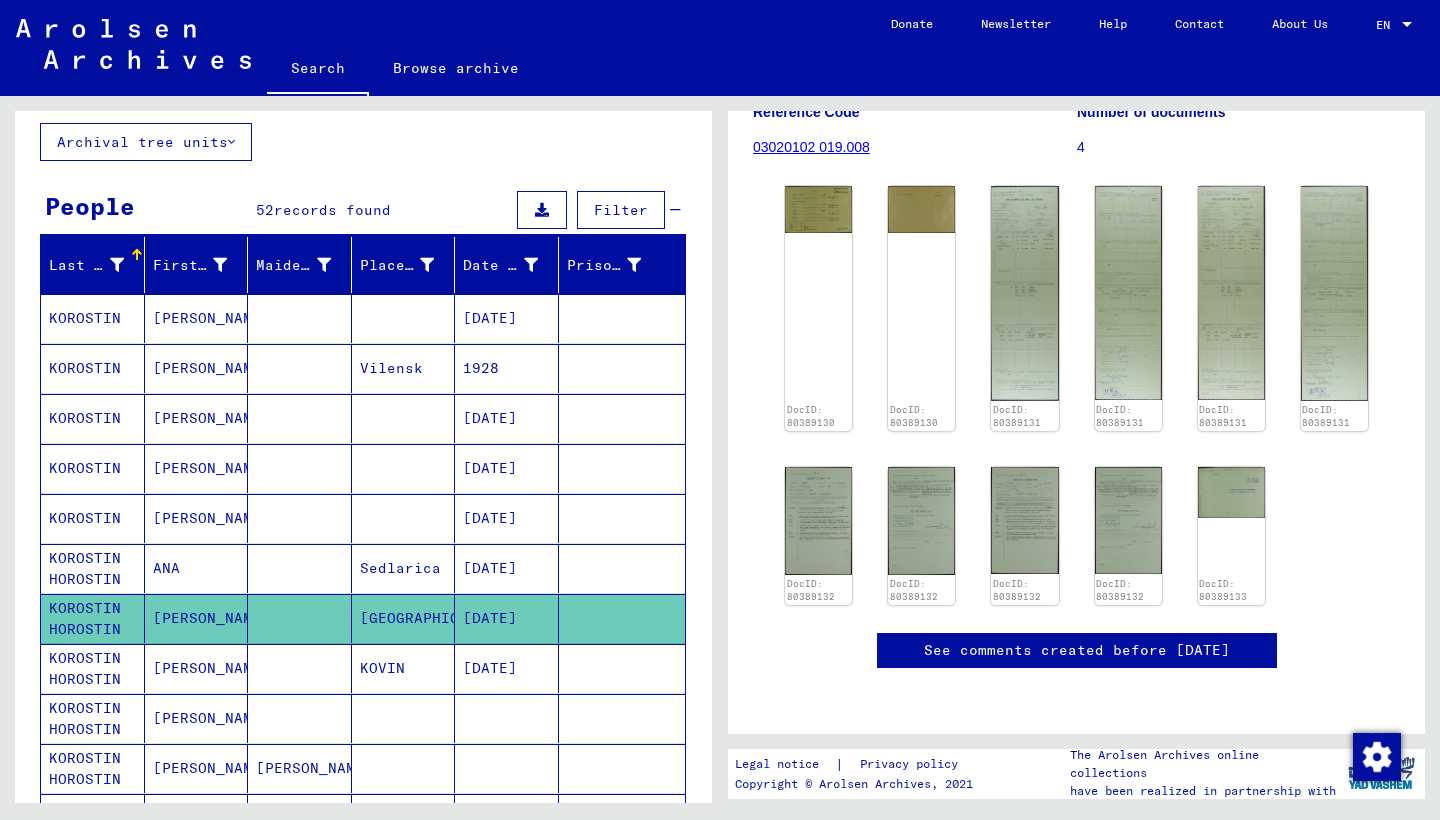scroll, scrollTop: 331, scrollLeft: 0, axis: vertical 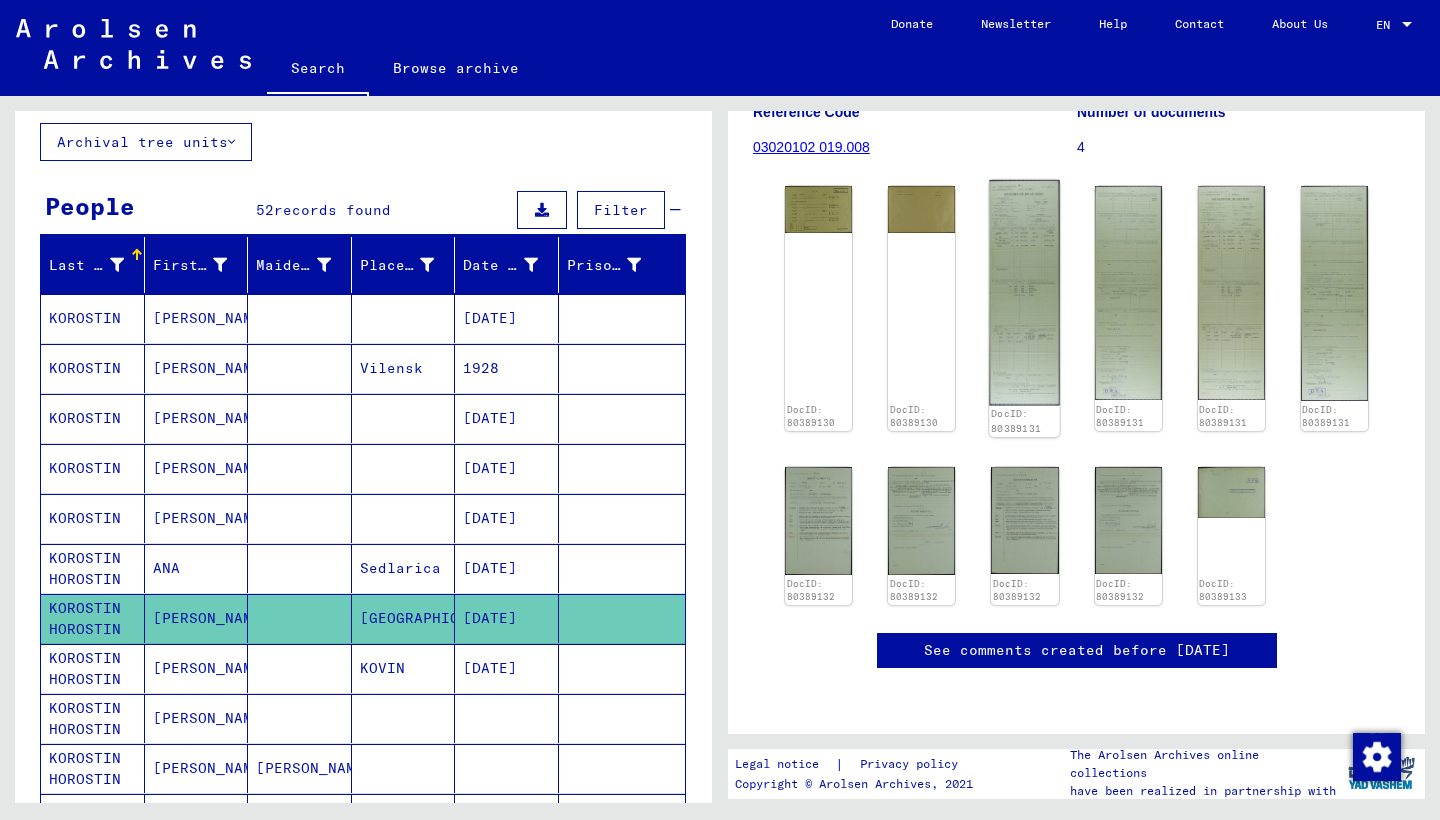 click 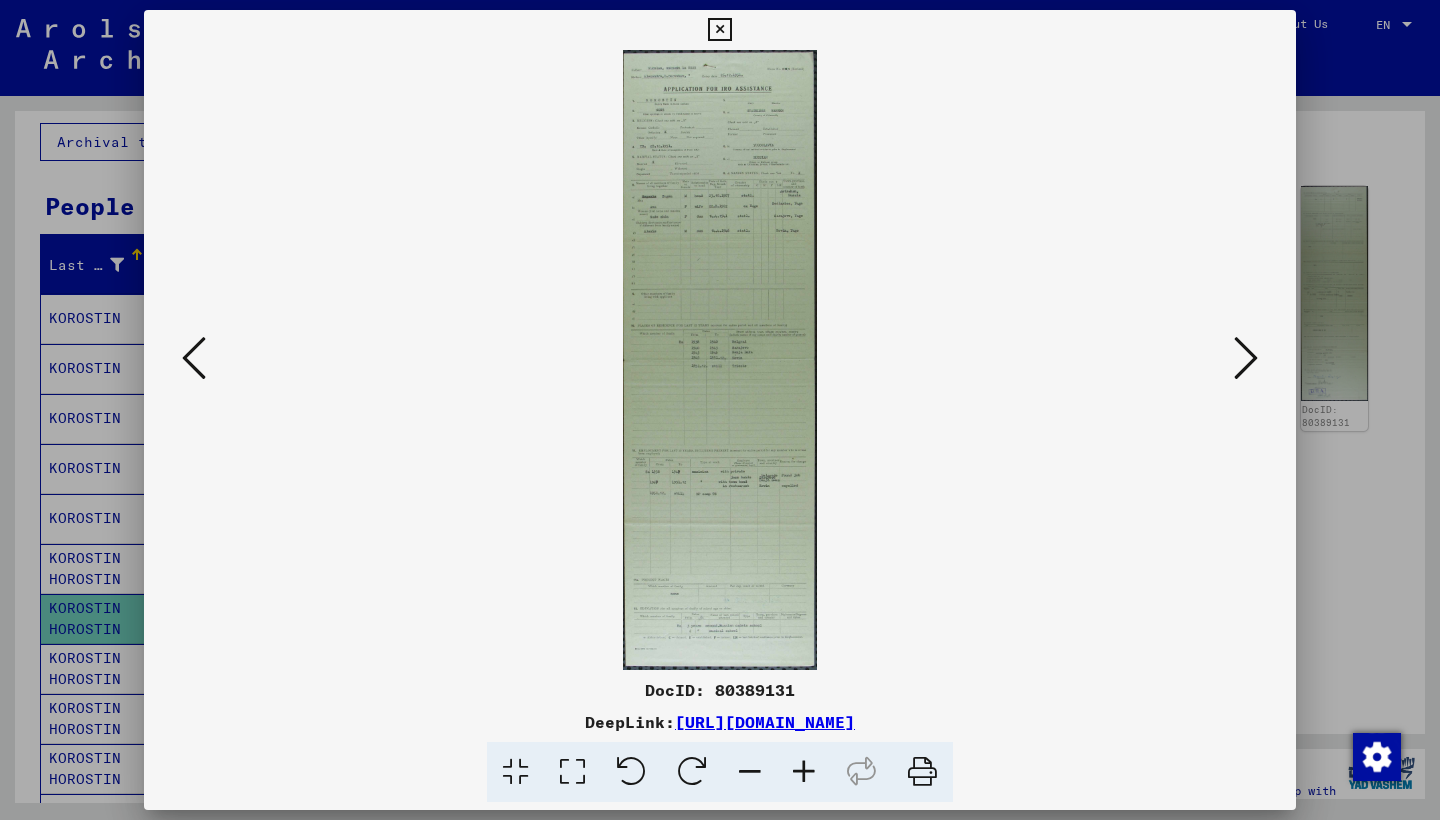click at bounding box center (804, 772) 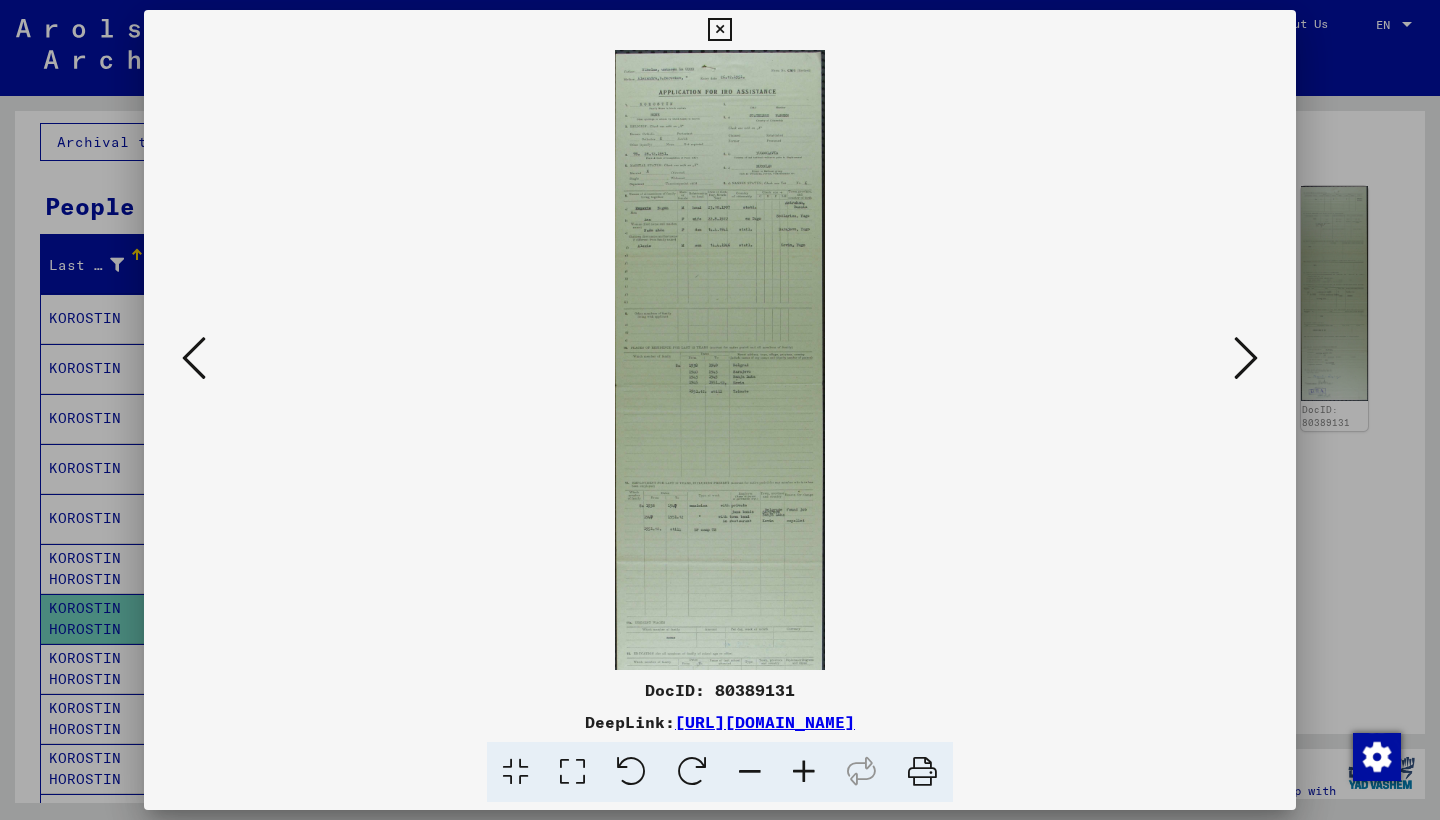 click at bounding box center [804, 772] 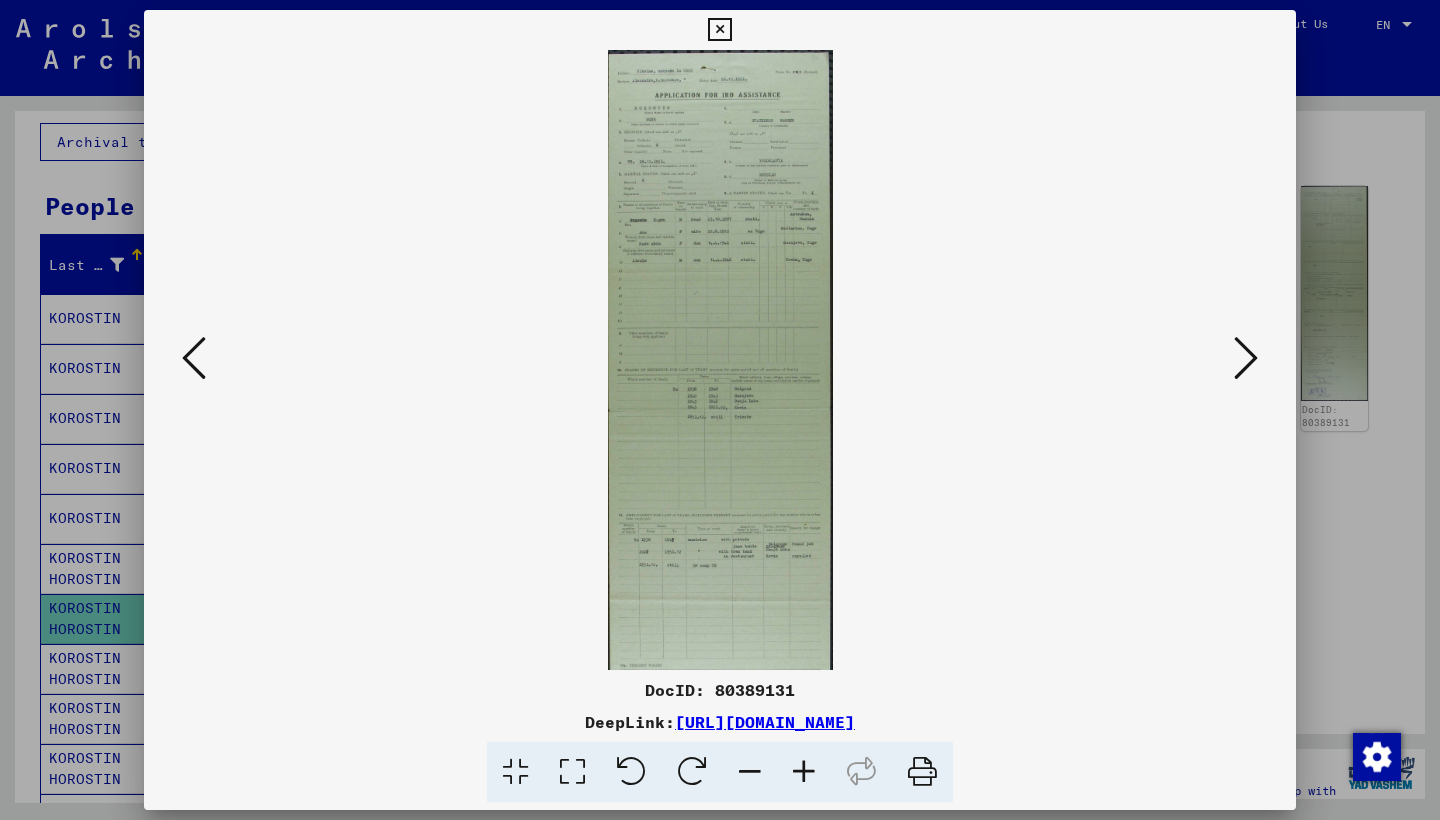 click at bounding box center [804, 772] 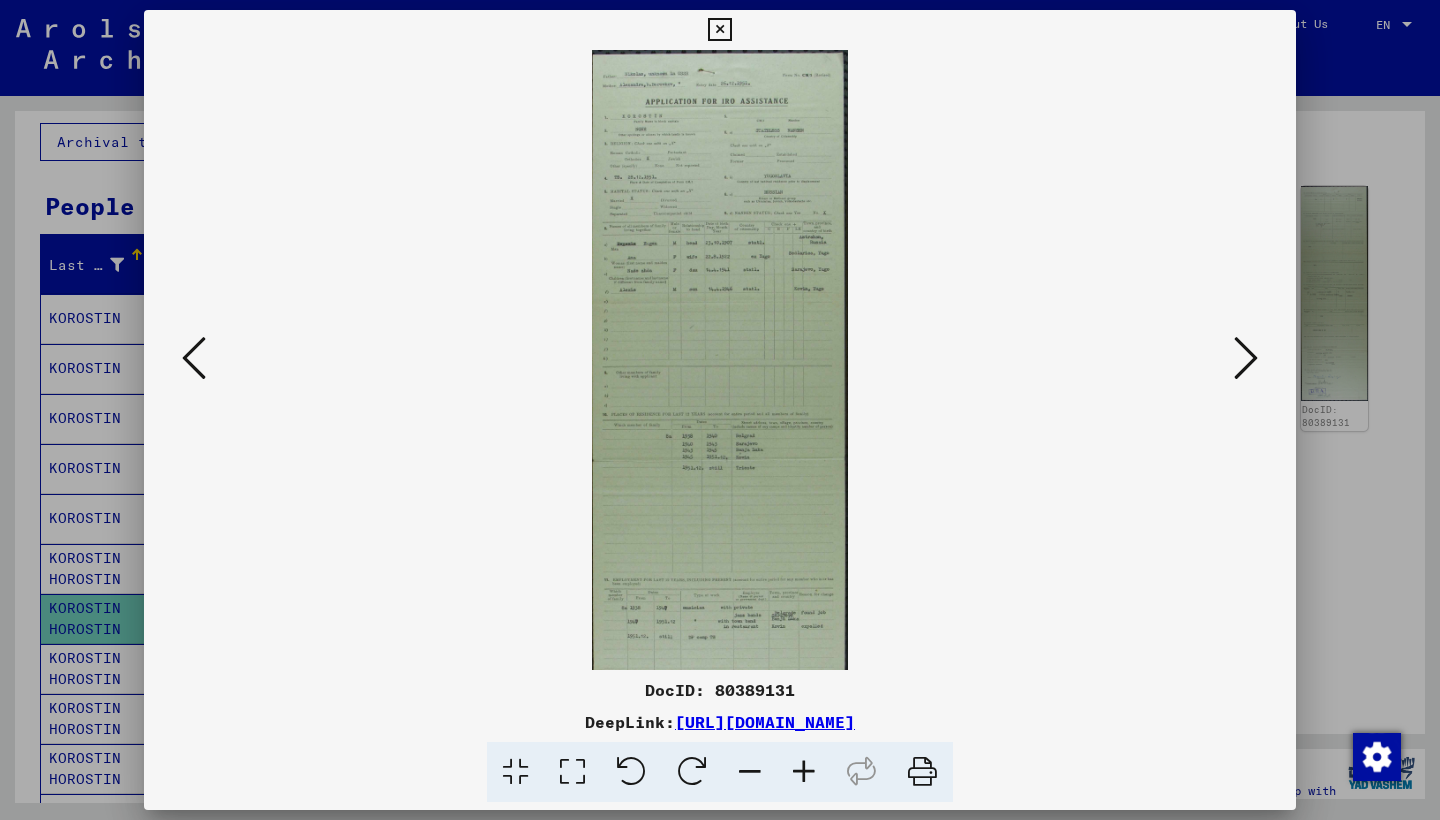 click at bounding box center [804, 772] 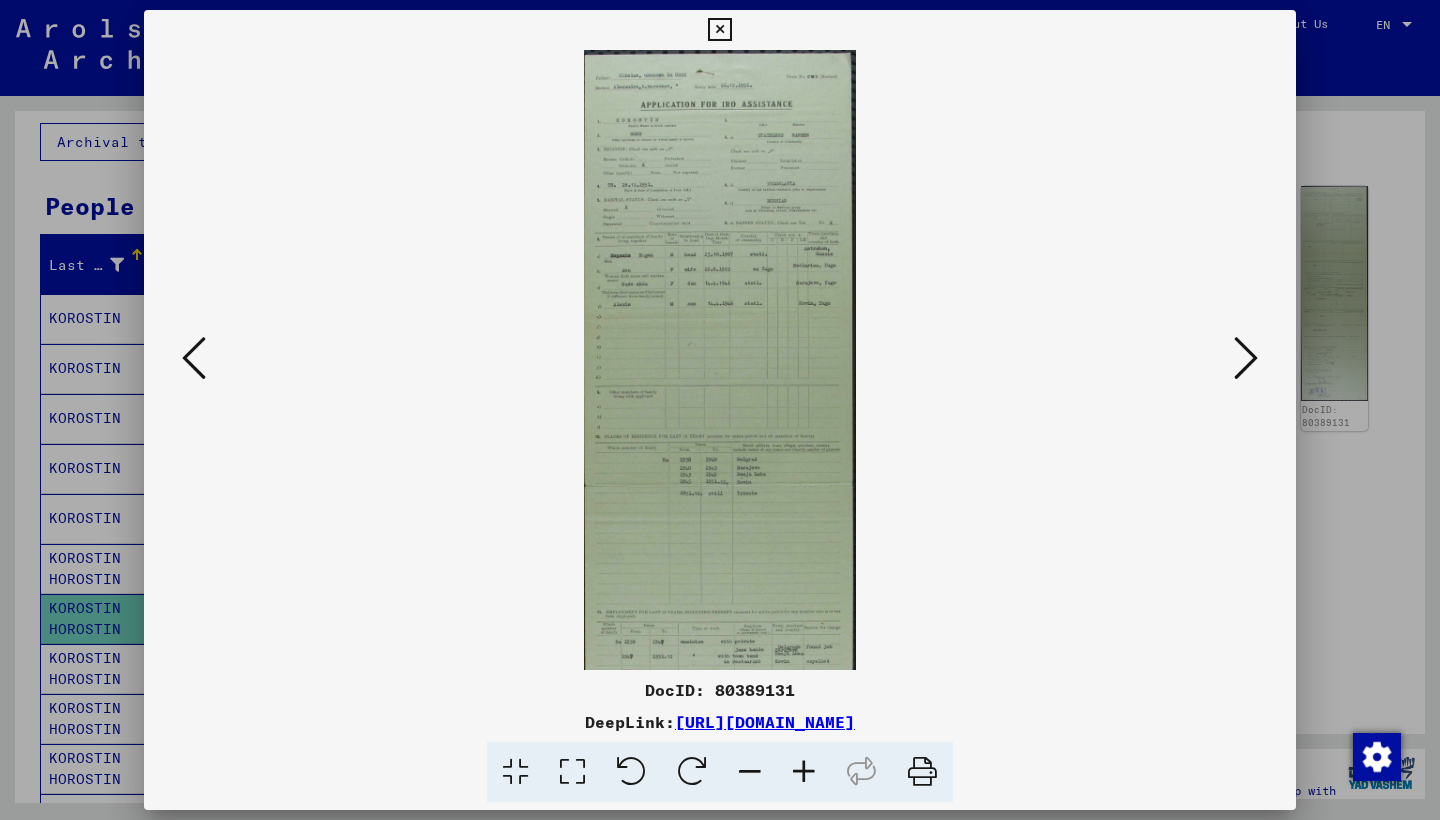 click at bounding box center (804, 772) 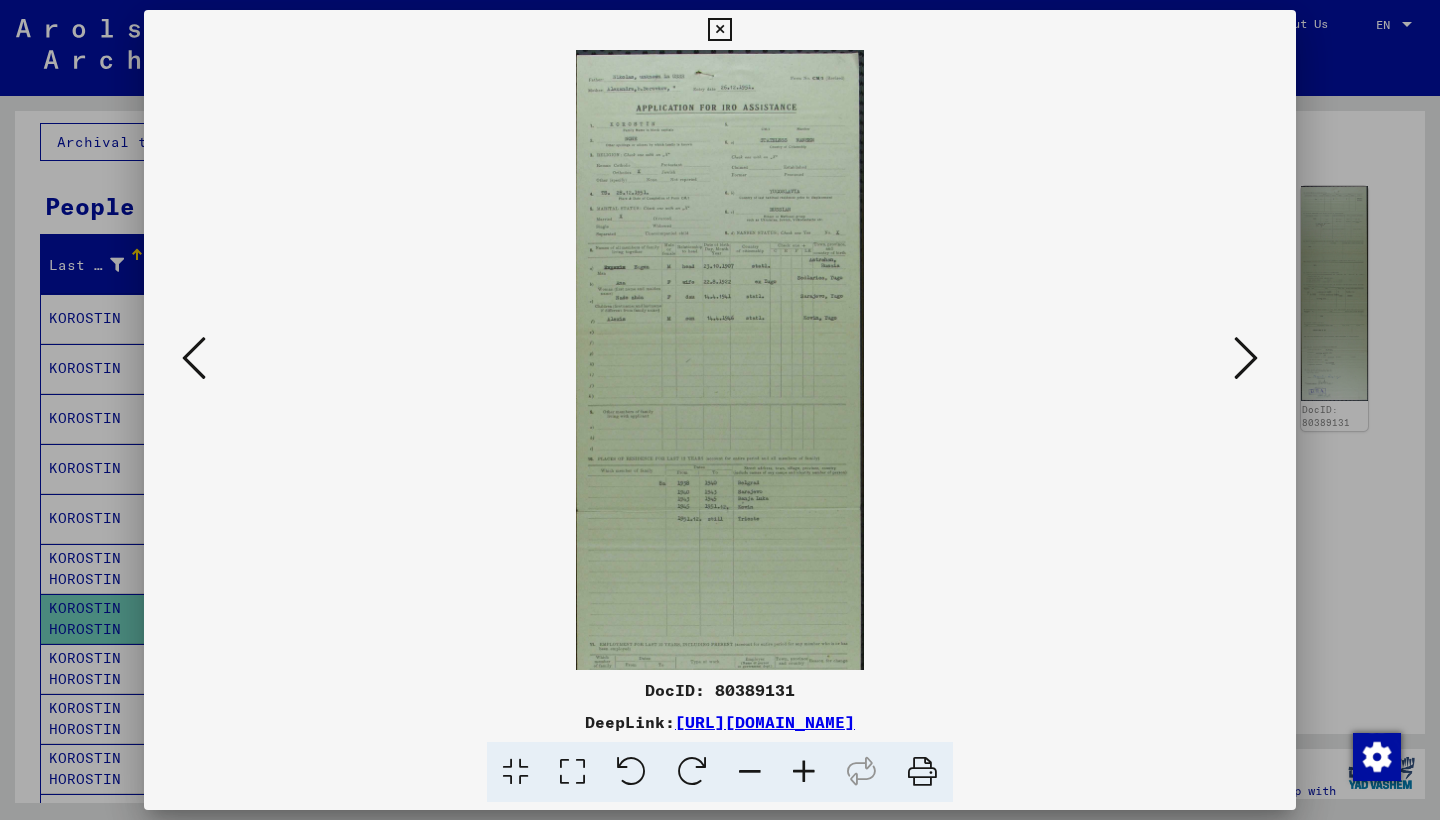 click at bounding box center [804, 772] 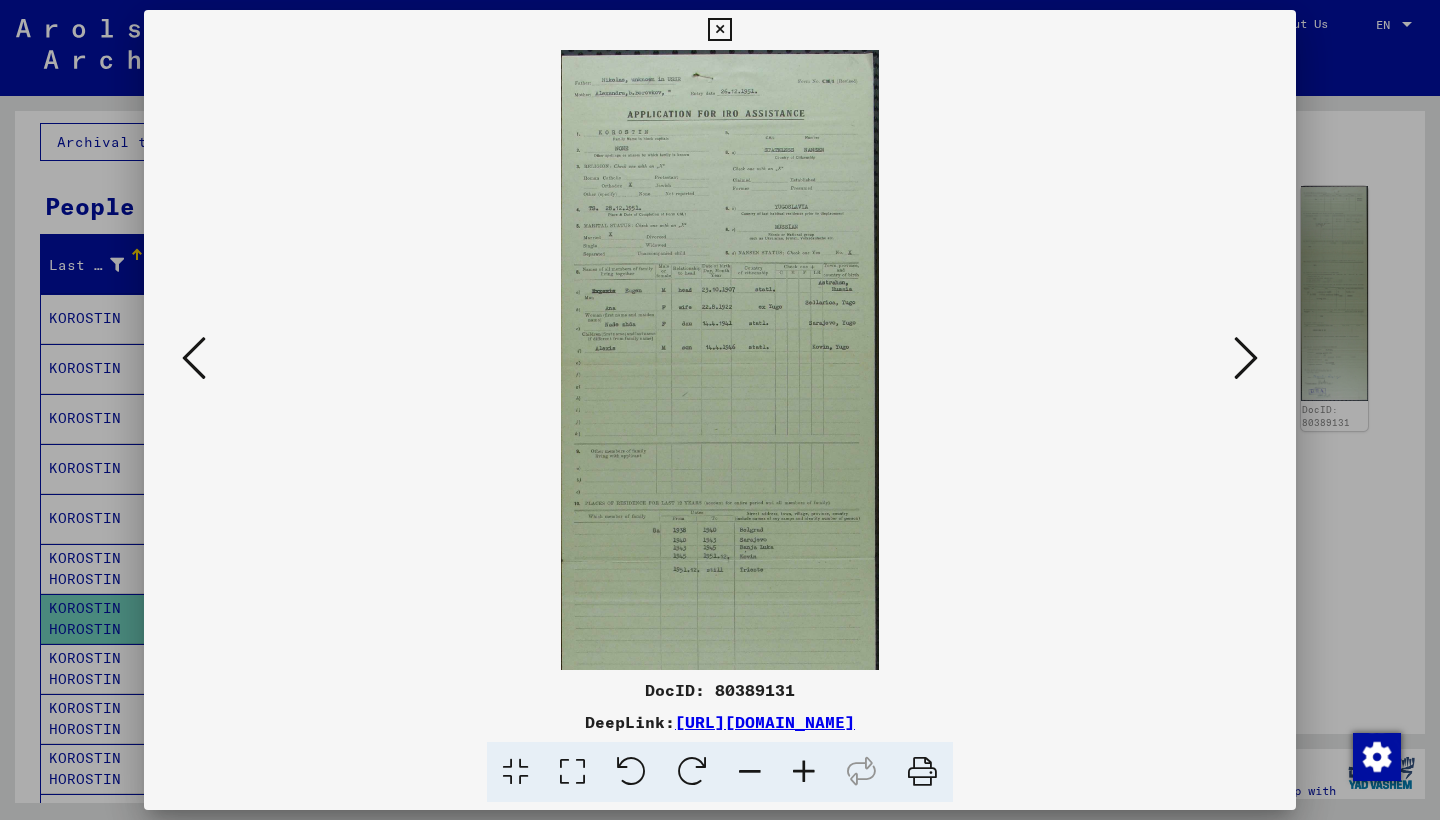 click at bounding box center [804, 772] 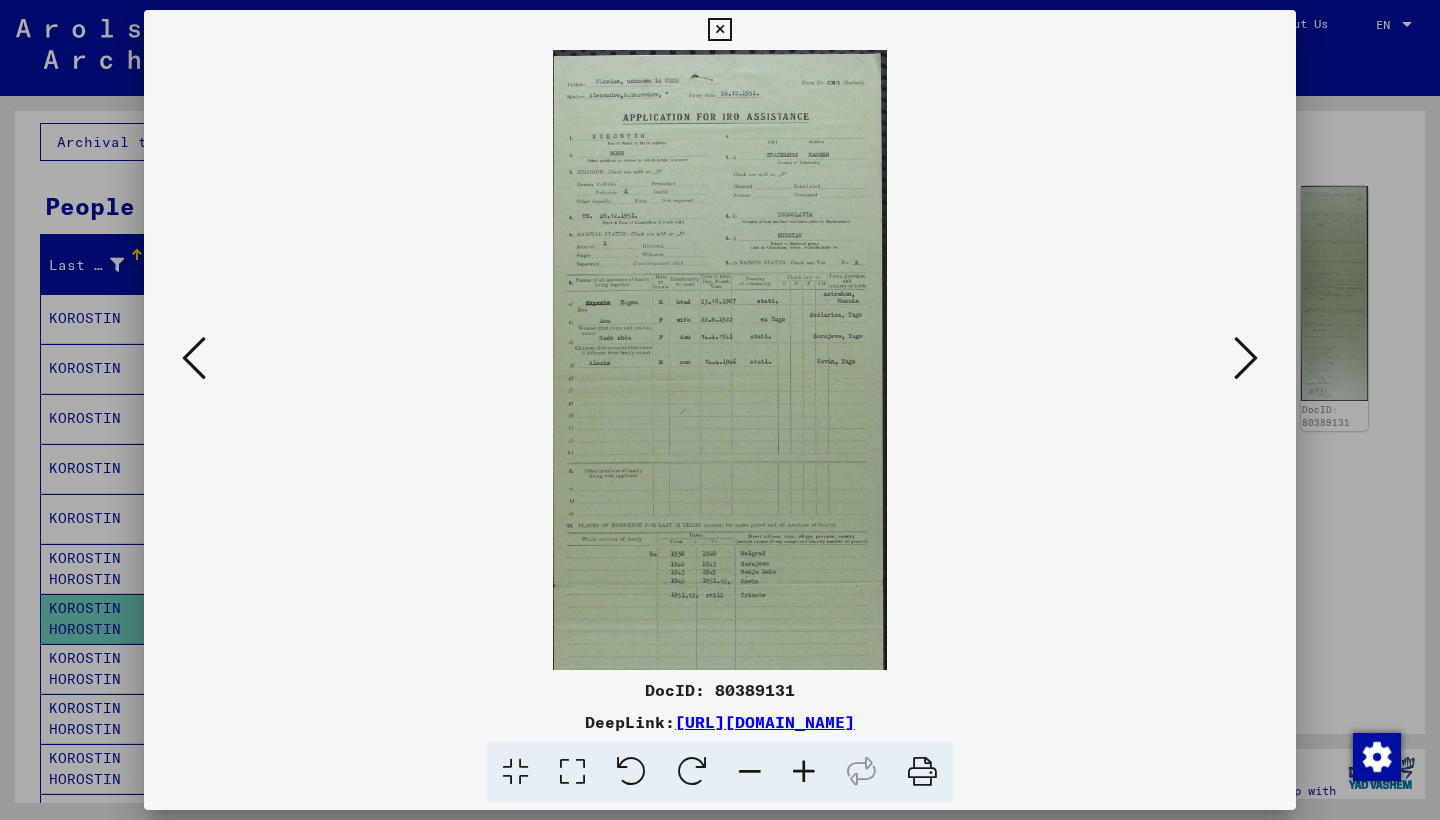 click at bounding box center (804, 772) 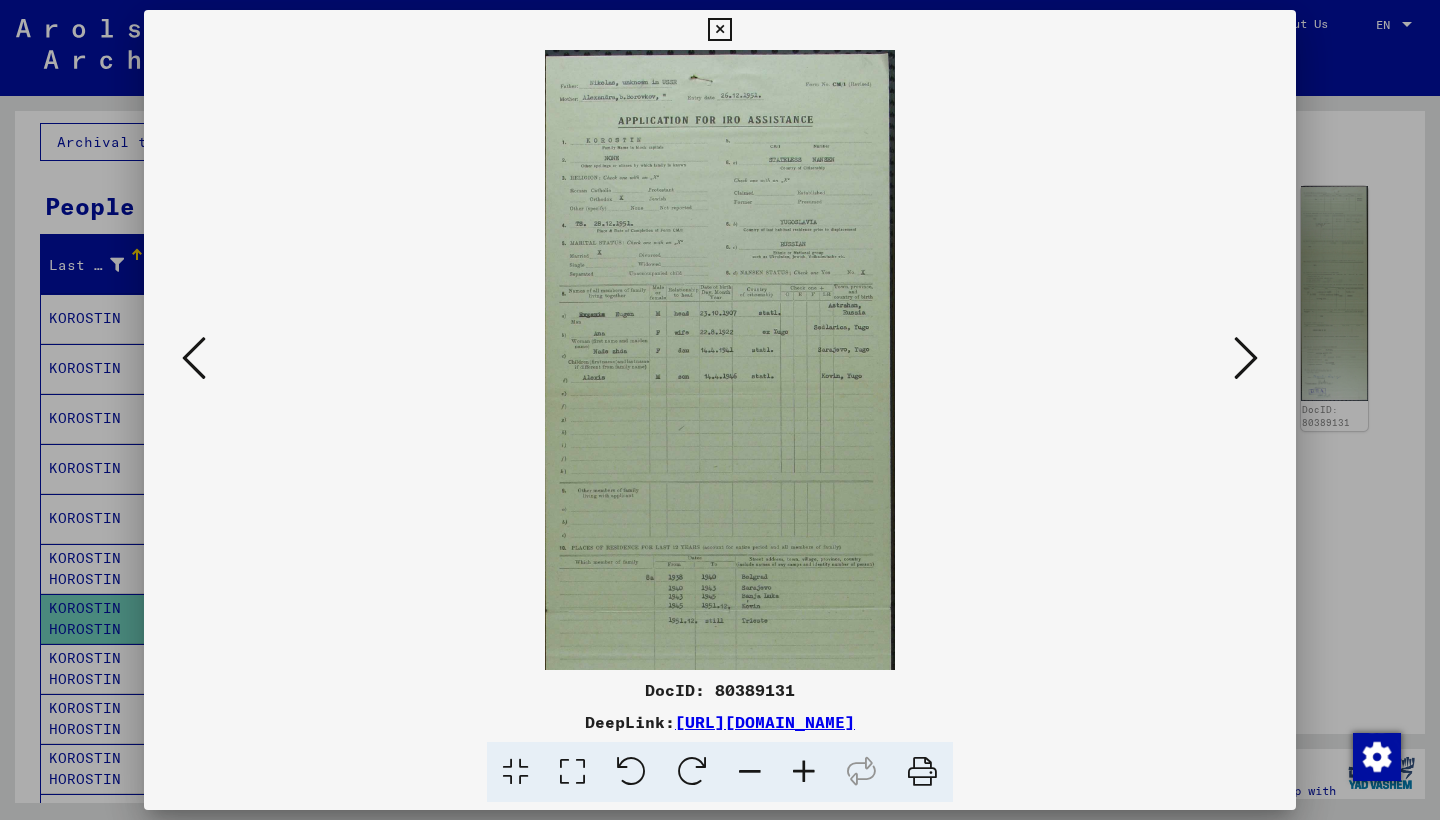 click at bounding box center (804, 772) 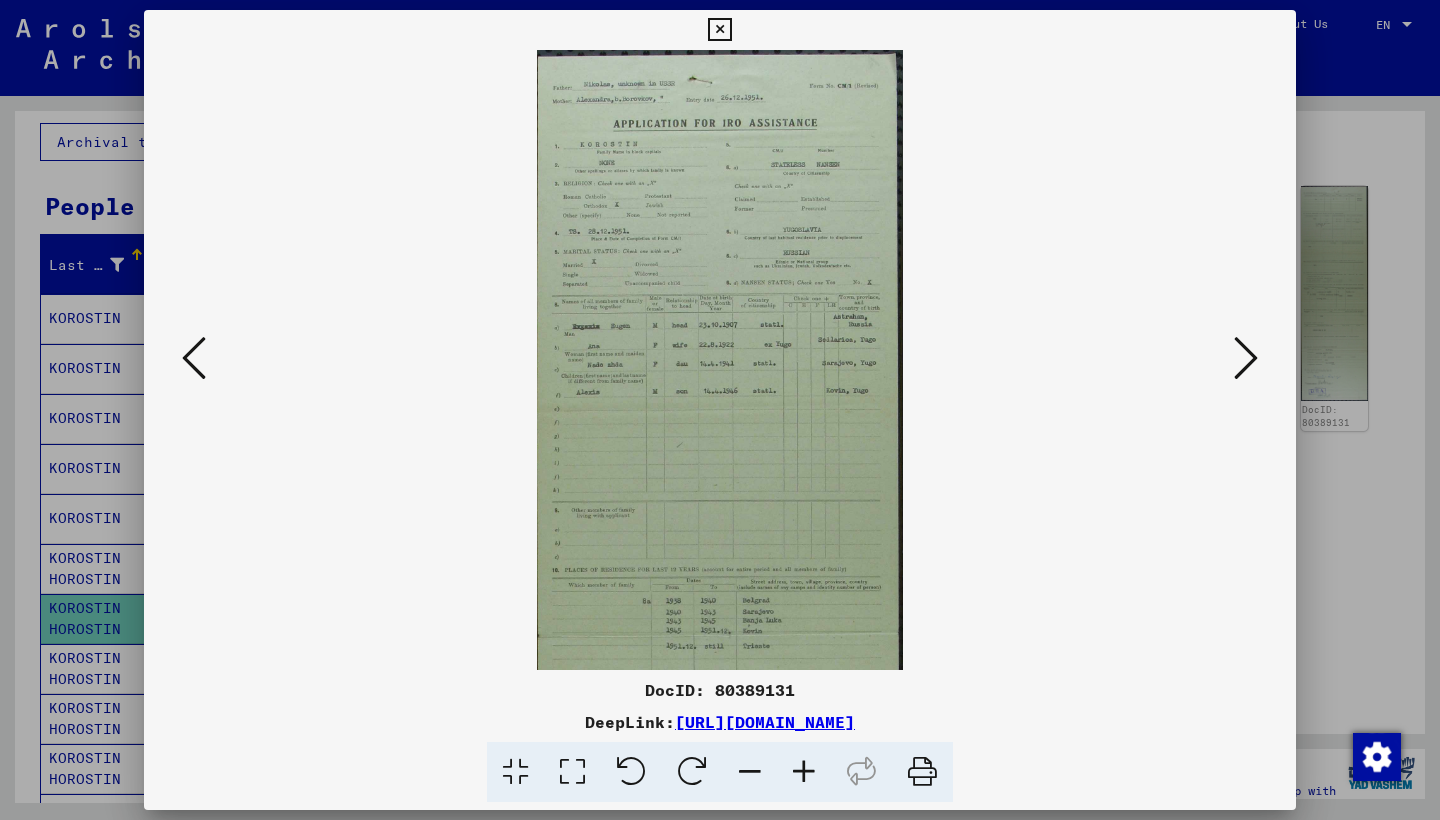 click at bounding box center [804, 772] 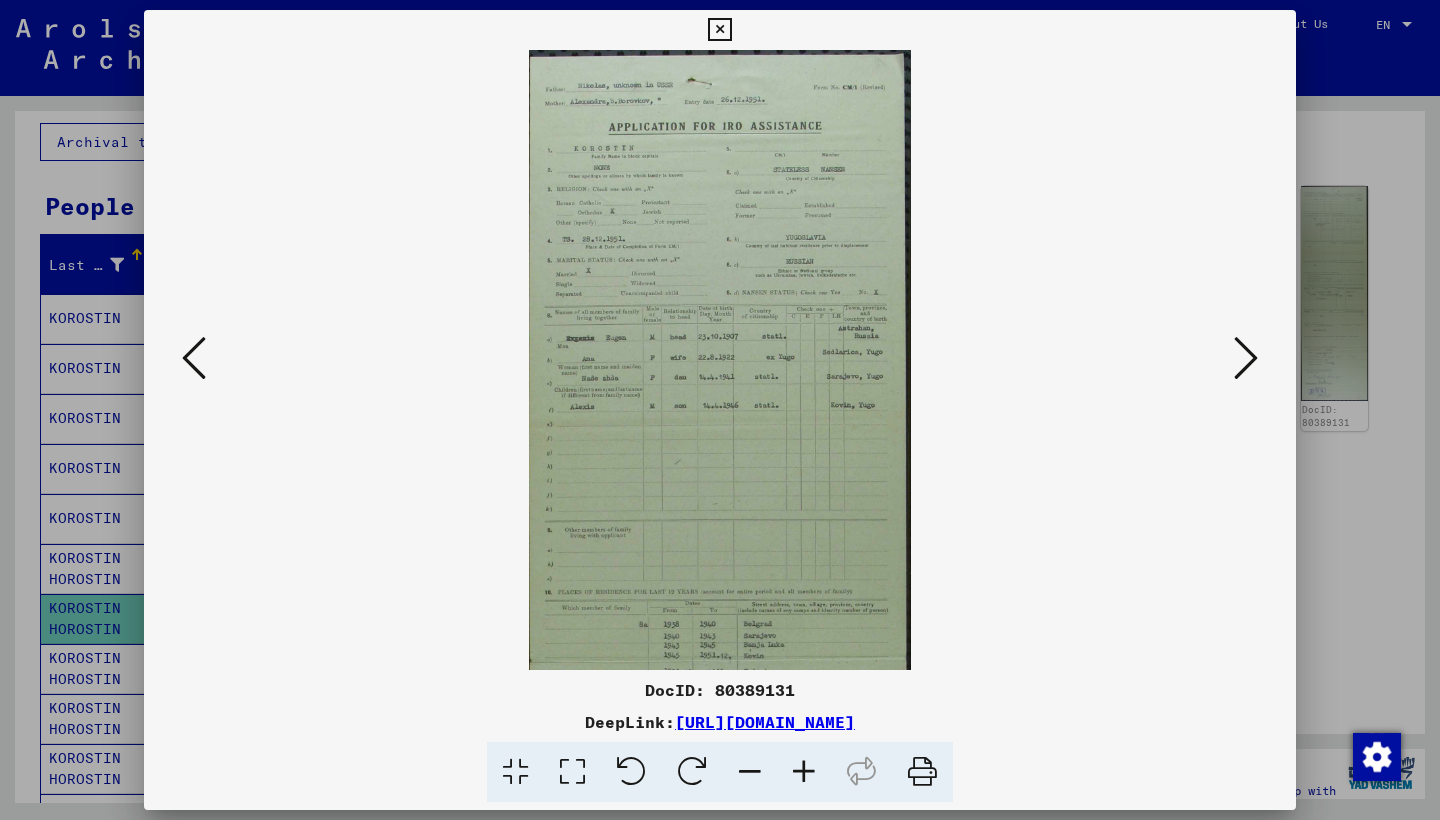 click at bounding box center (804, 772) 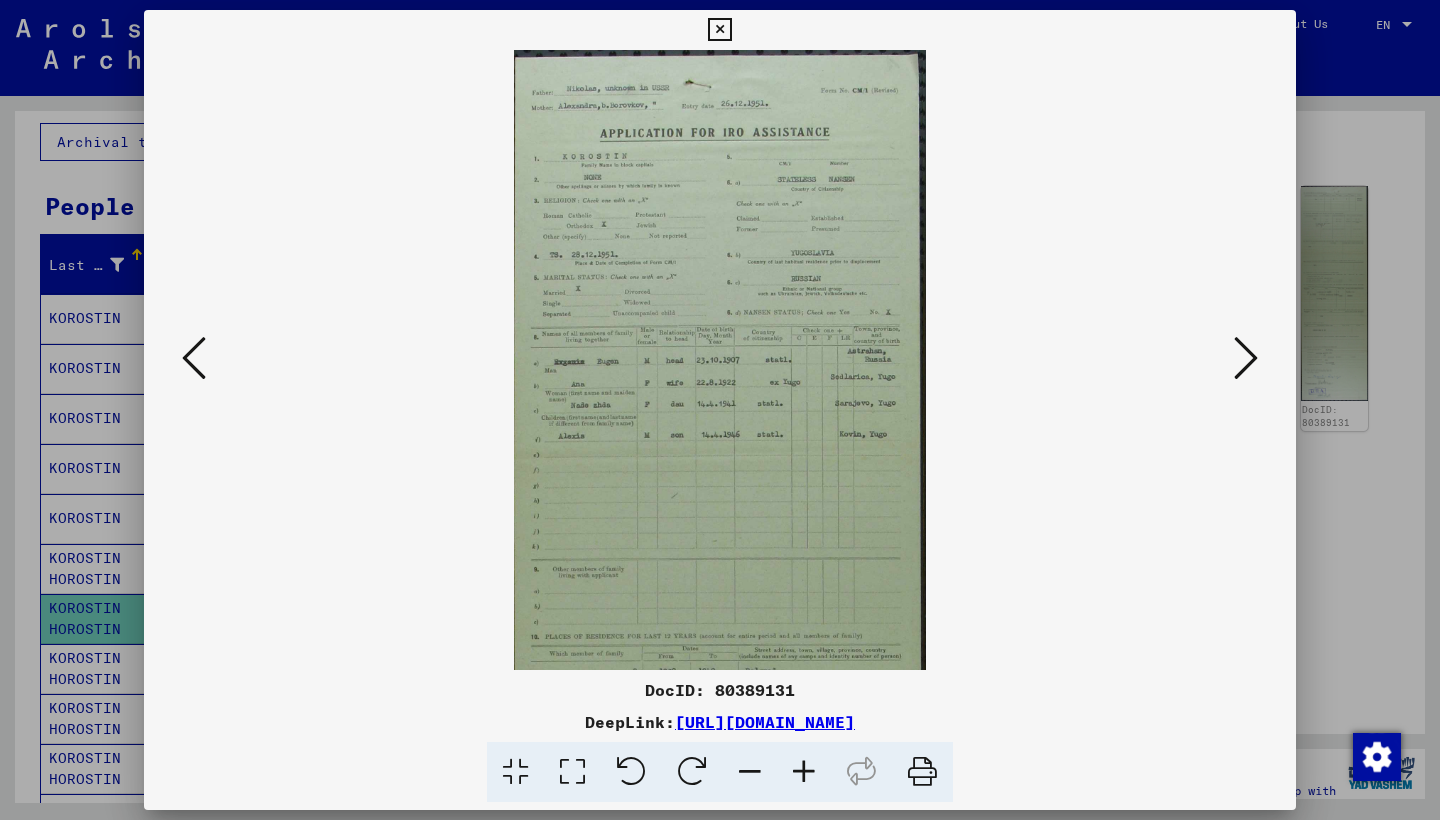 click at bounding box center [804, 772] 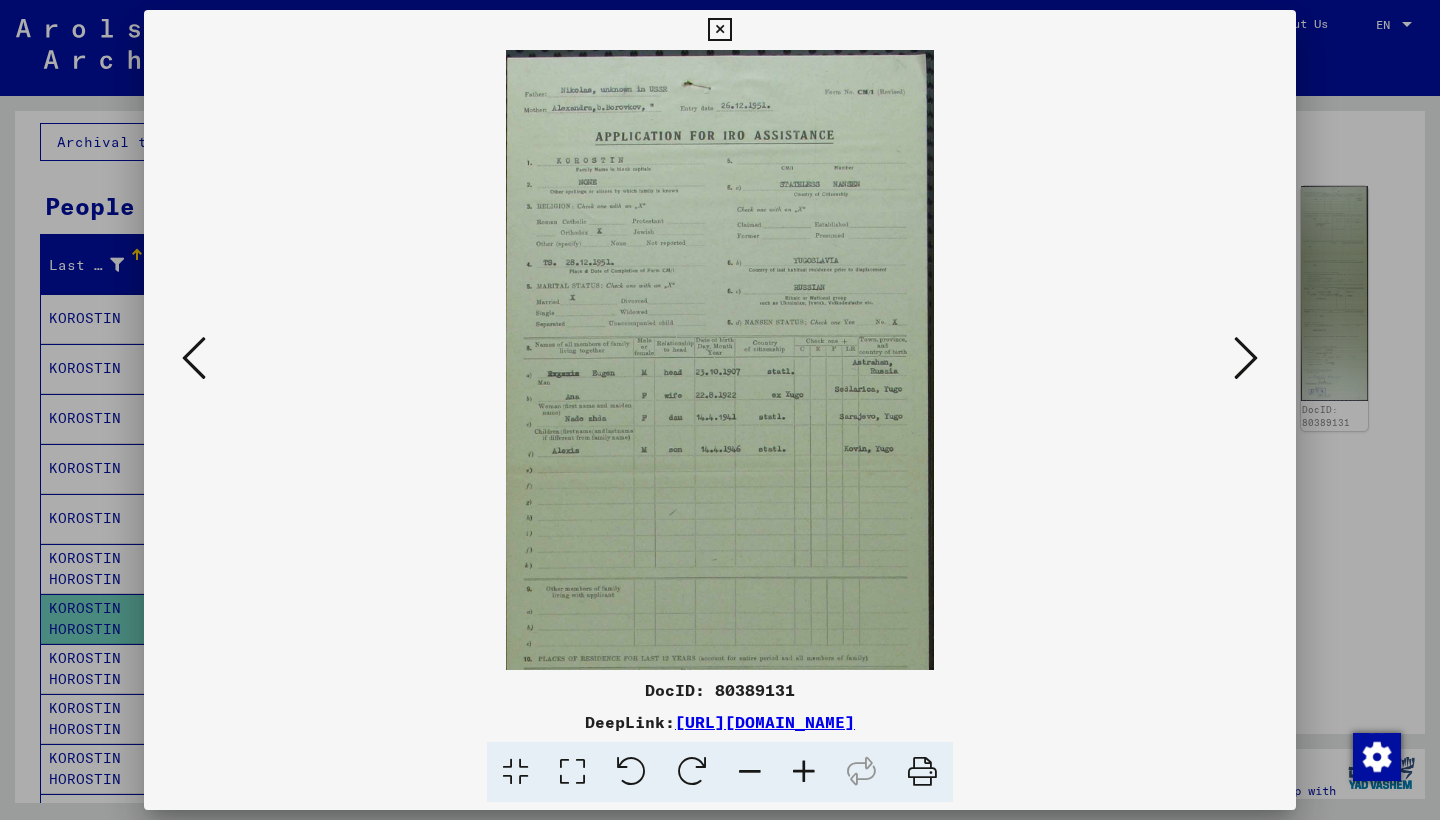 click at bounding box center (804, 772) 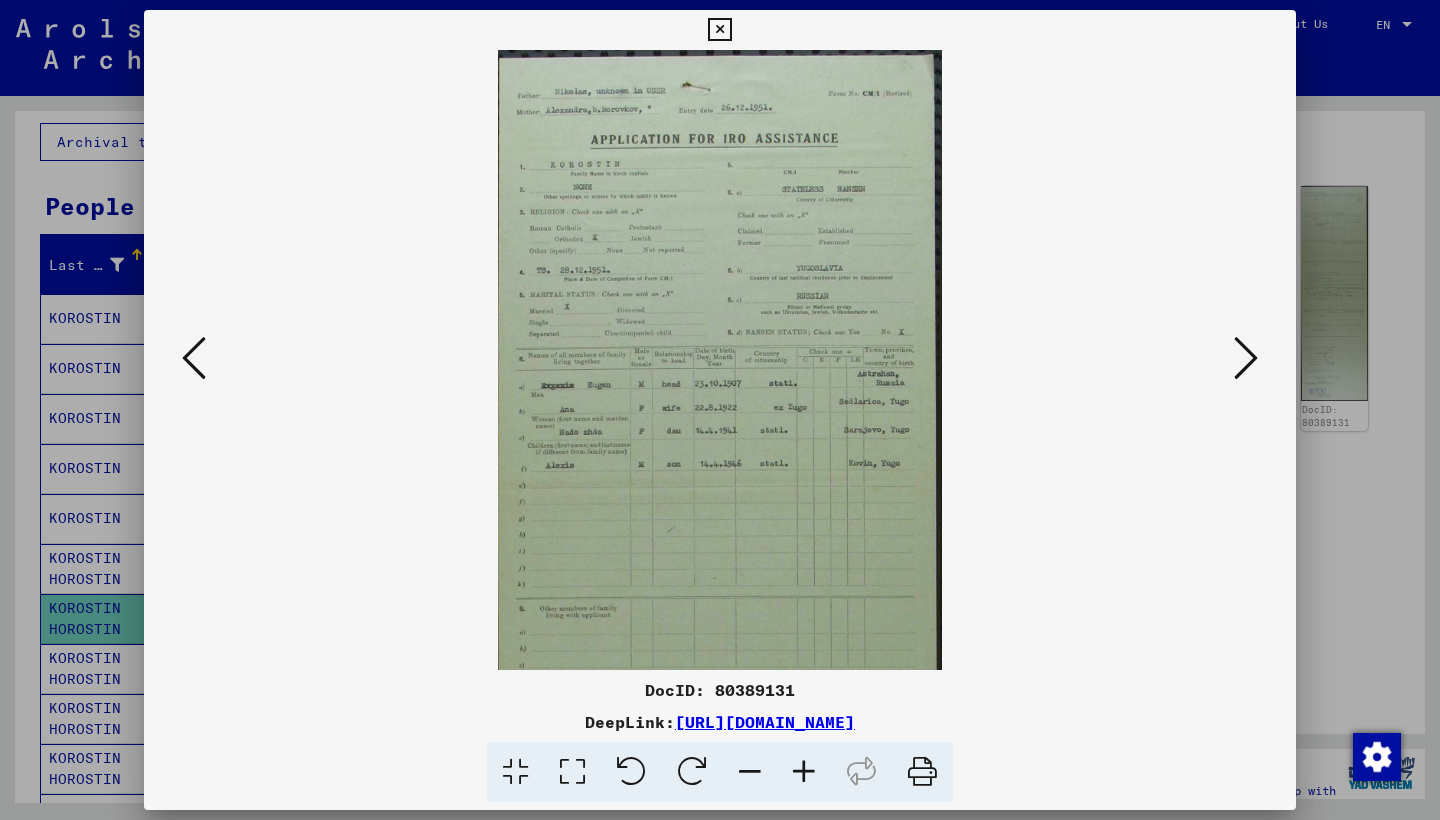 click at bounding box center (804, 772) 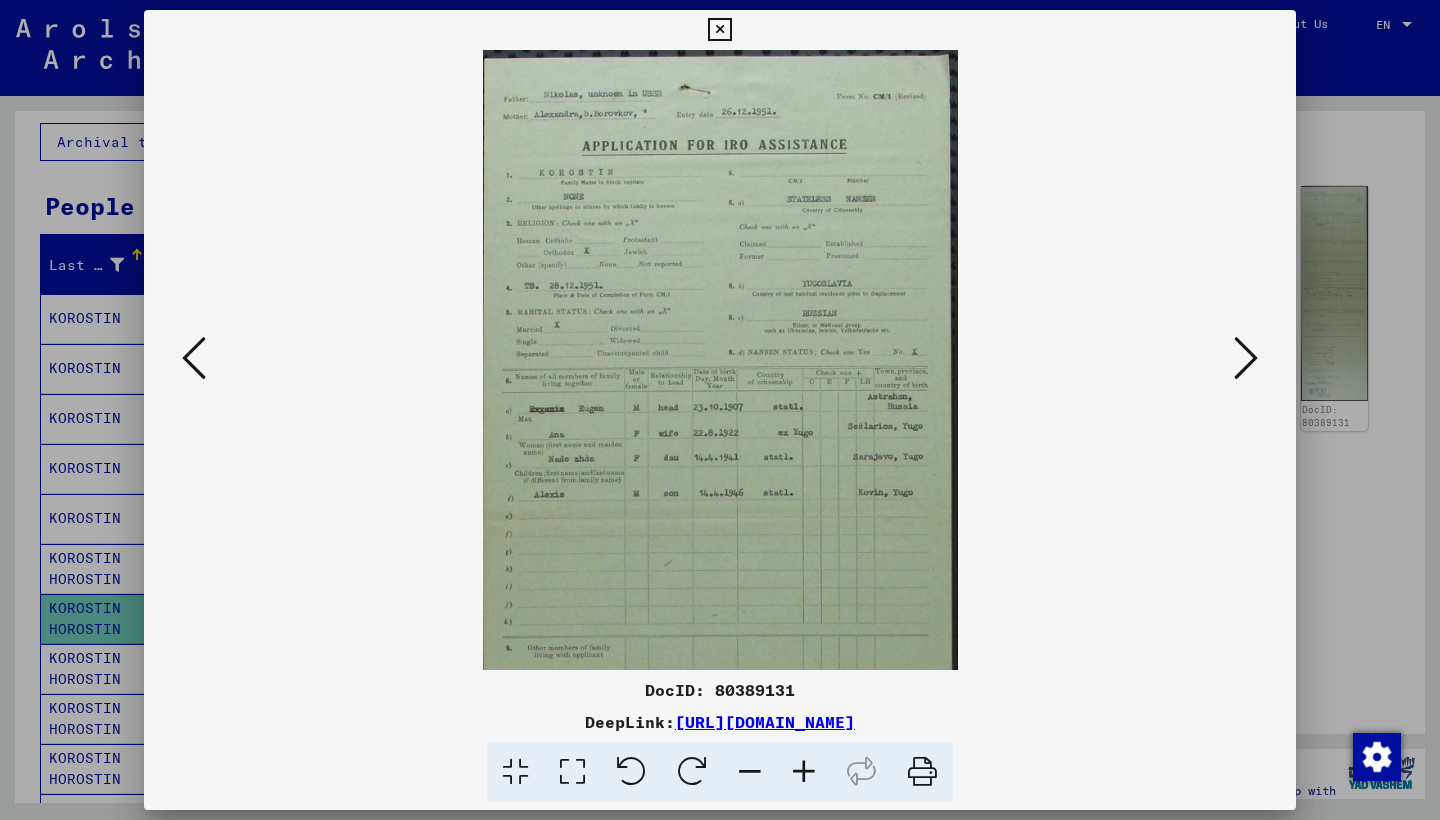 click at bounding box center [804, 772] 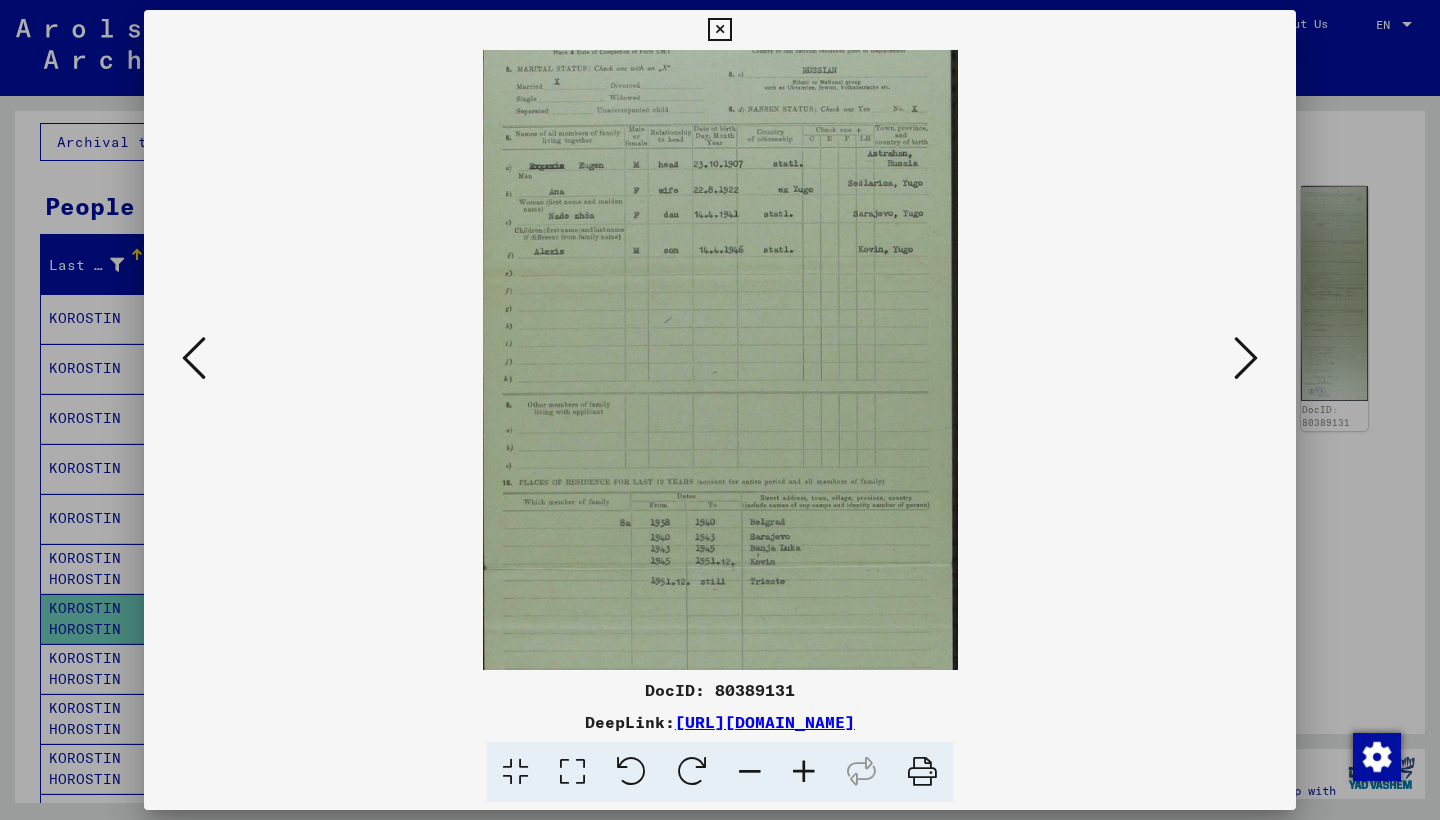 drag, startPoint x: 771, startPoint y: 500, endPoint x: 759, endPoint y: 255, distance: 245.2937 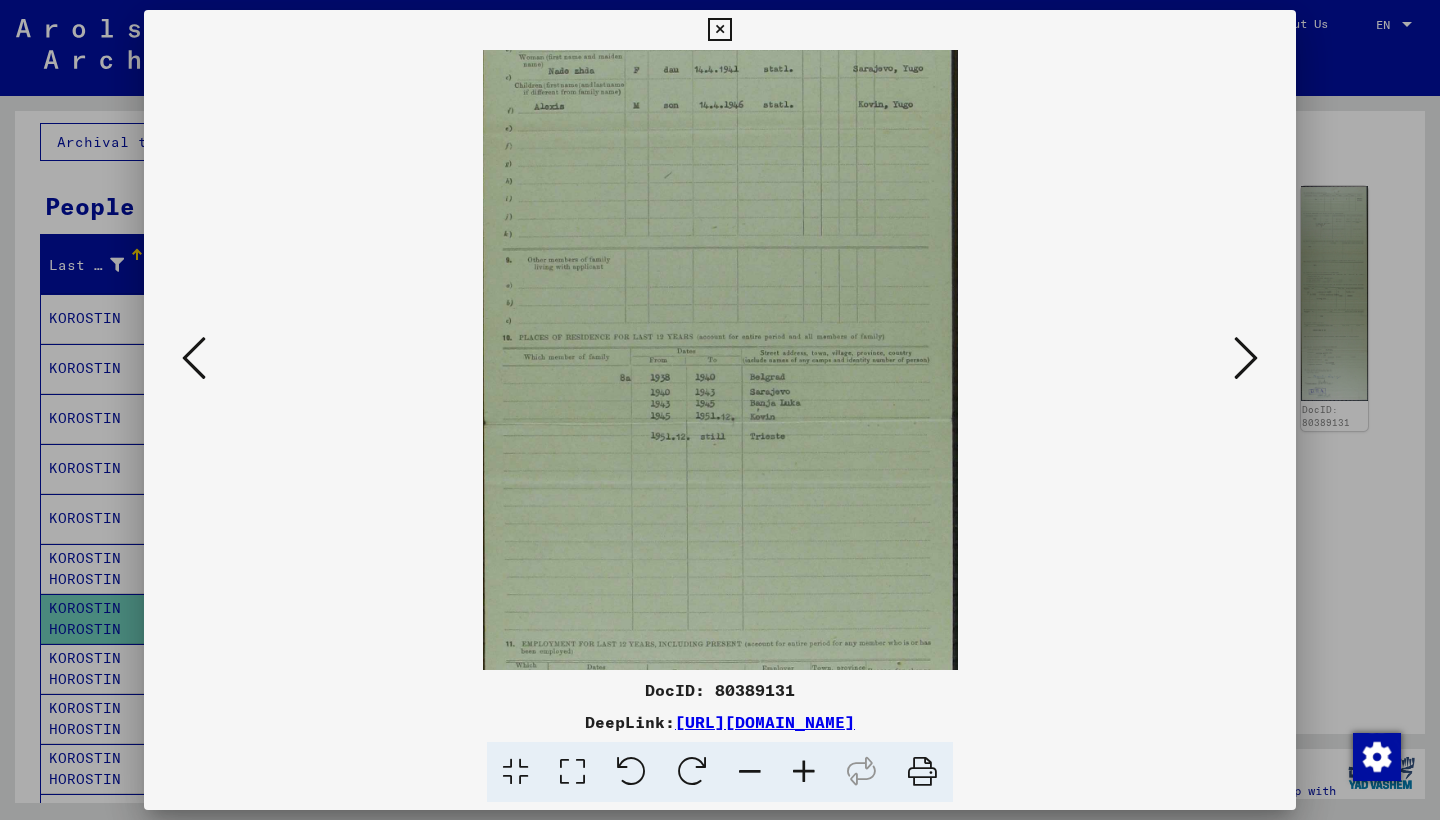 drag, startPoint x: 755, startPoint y: 484, endPoint x: 753, endPoint y: 340, distance: 144.01389 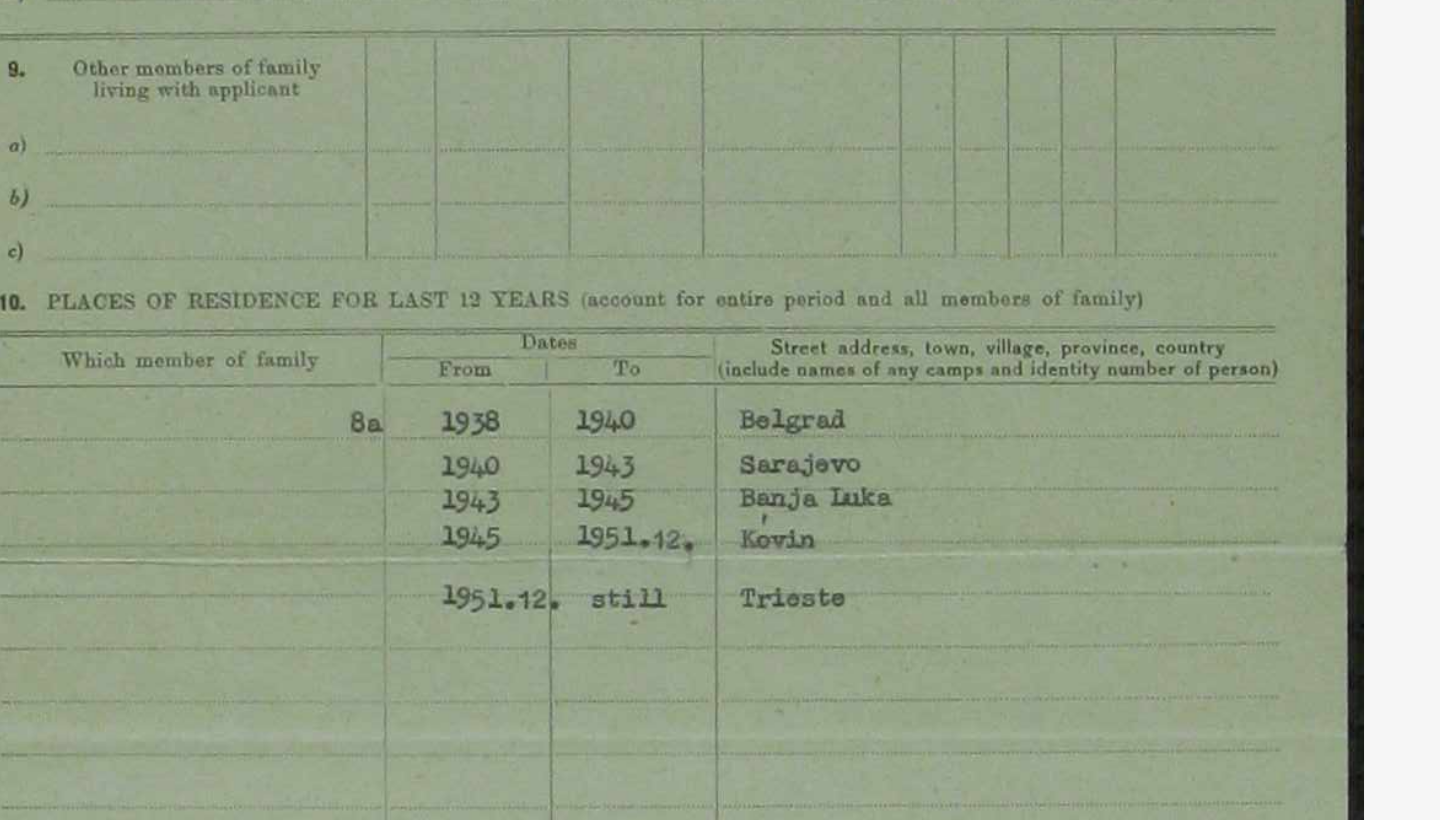 scroll, scrollTop: 407, scrollLeft: 0, axis: vertical 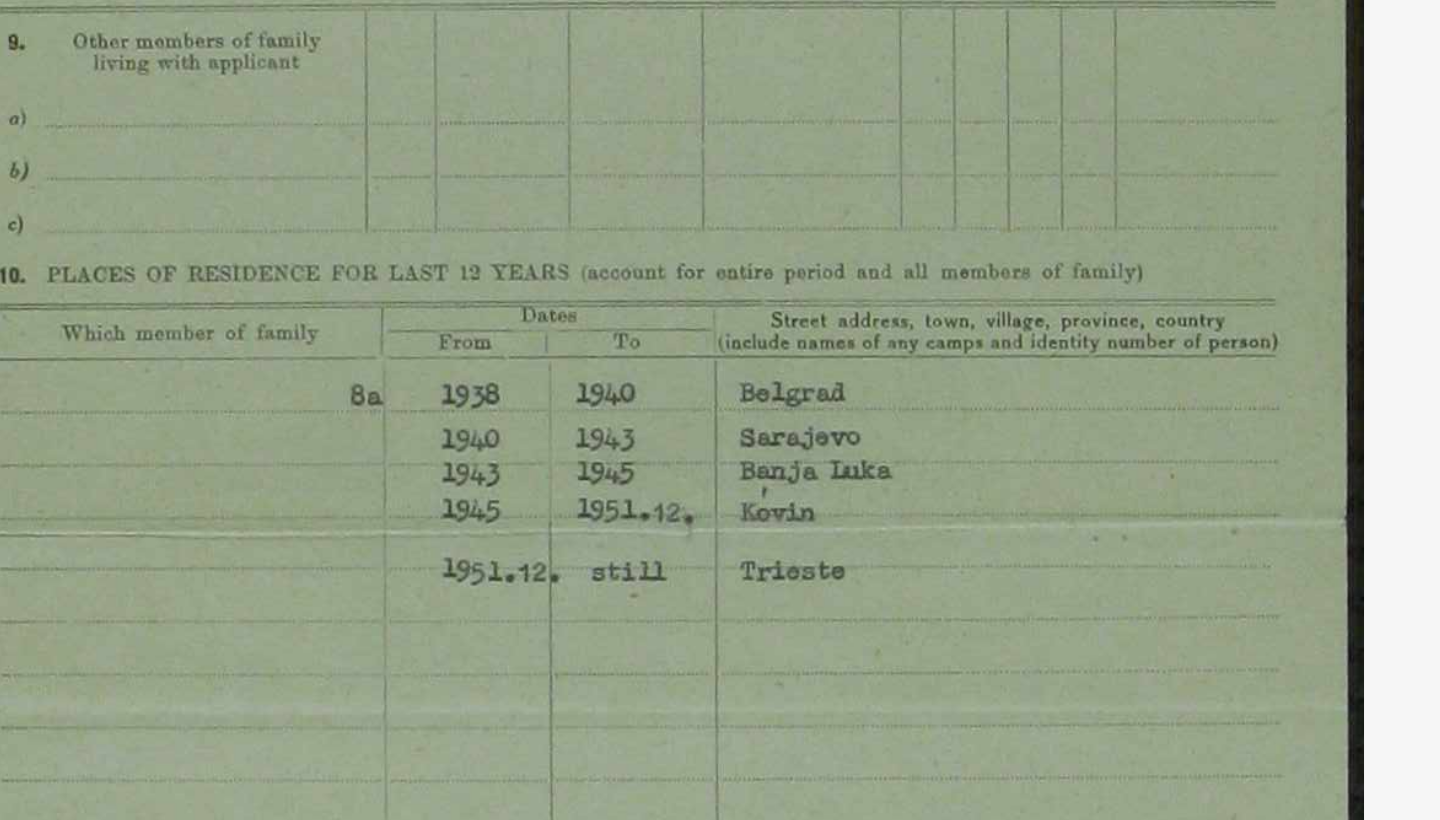 drag, startPoint x: 136, startPoint y: 228, endPoint x: 213, endPoint y: 210, distance: 79.07591 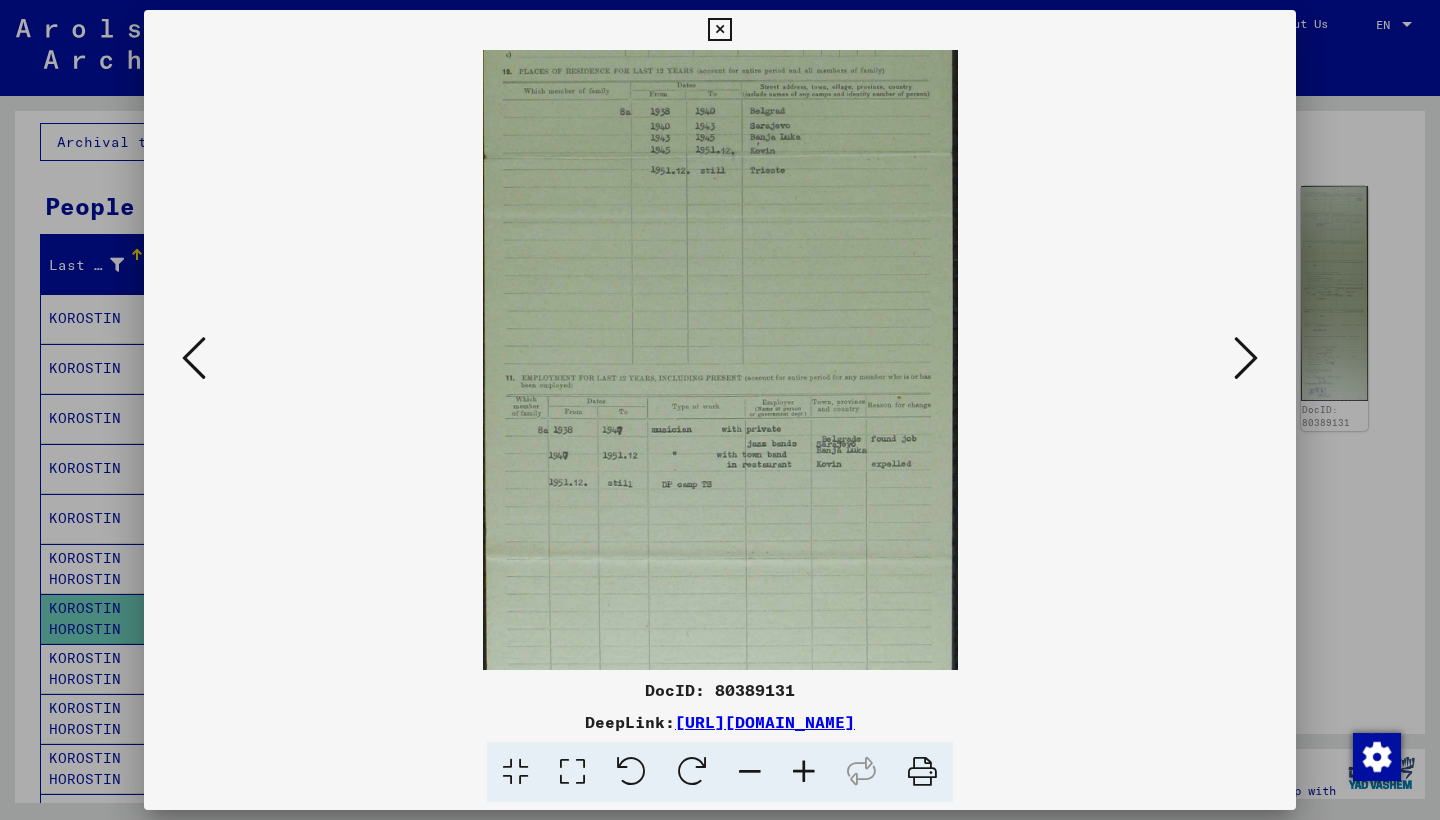 scroll, scrollTop: 655, scrollLeft: 0, axis: vertical 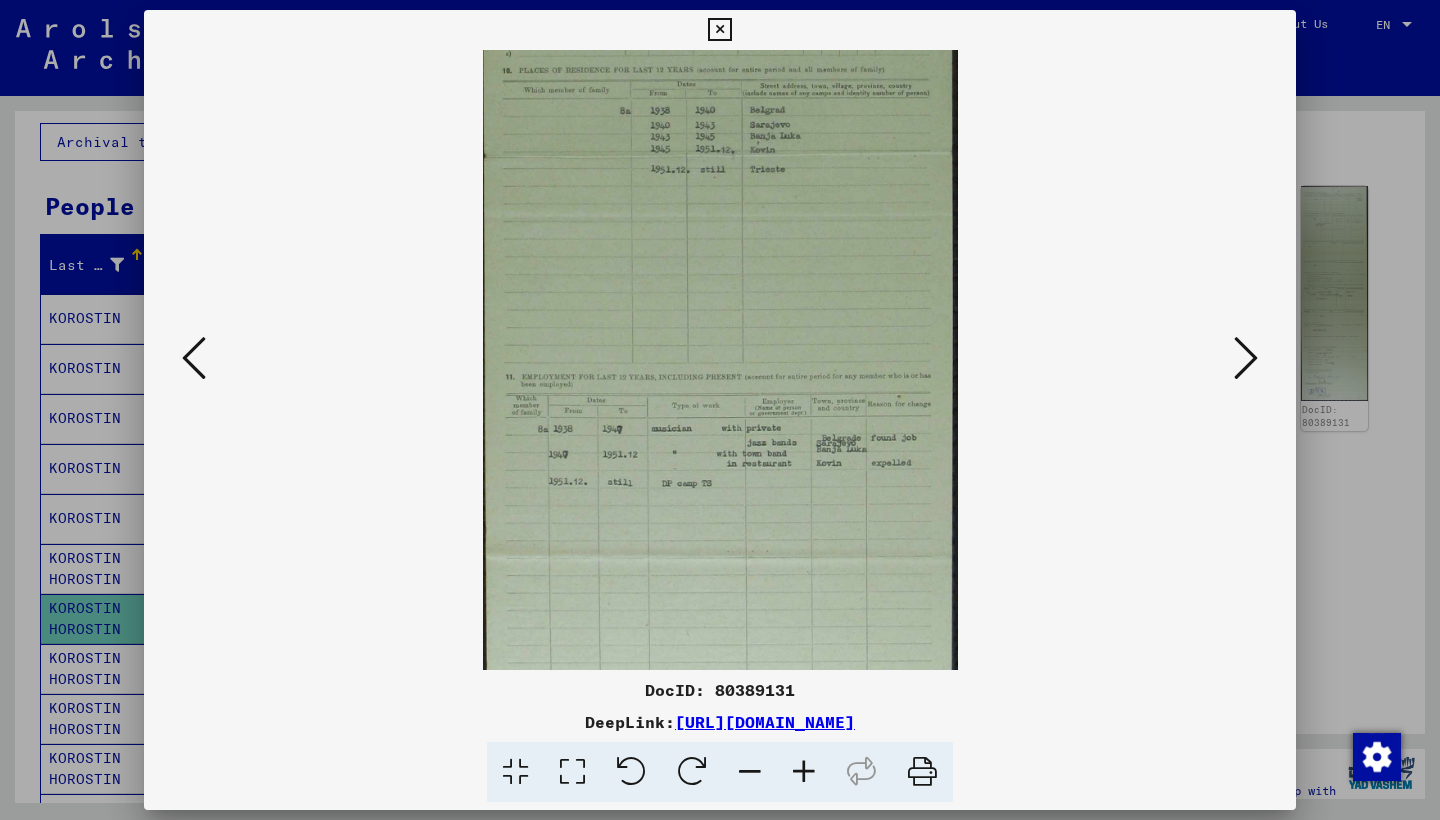 drag, startPoint x: 647, startPoint y: 599, endPoint x: 640, endPoint y: 351, distance: 248.09877 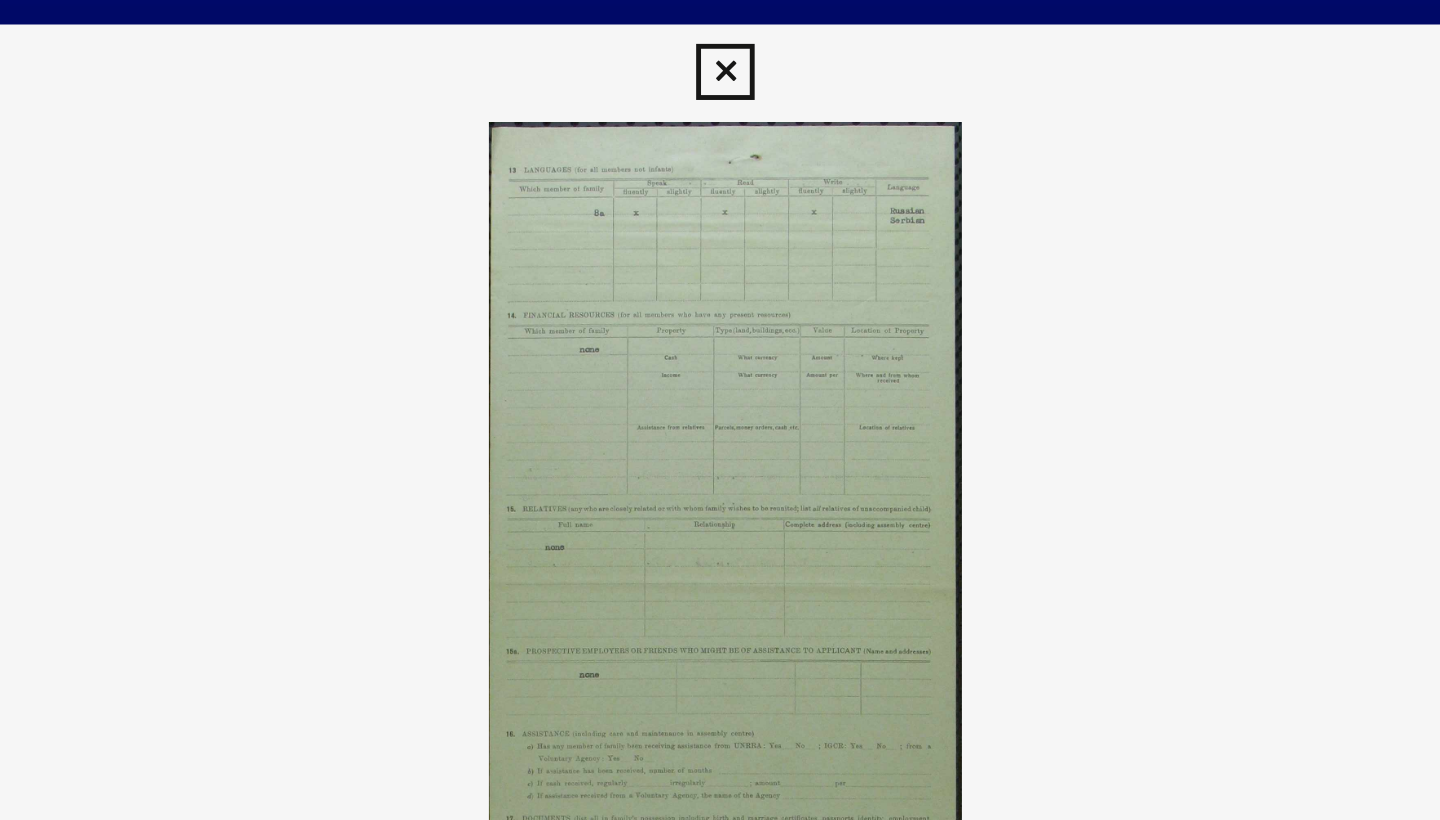 scroll, scrollTop: 0, scrollLeft: 0, axis: both 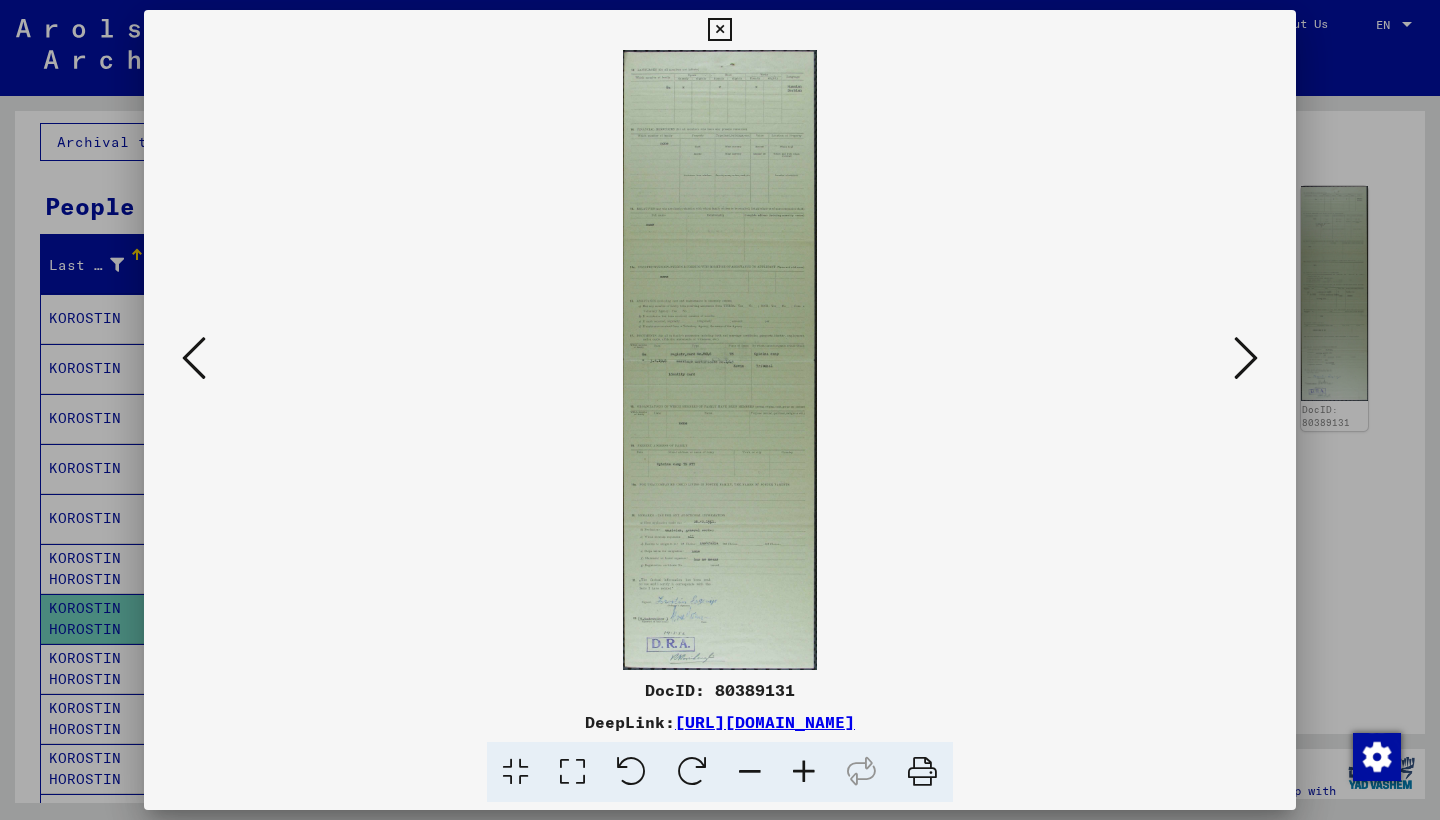 click at bounding box center (1246, 358) 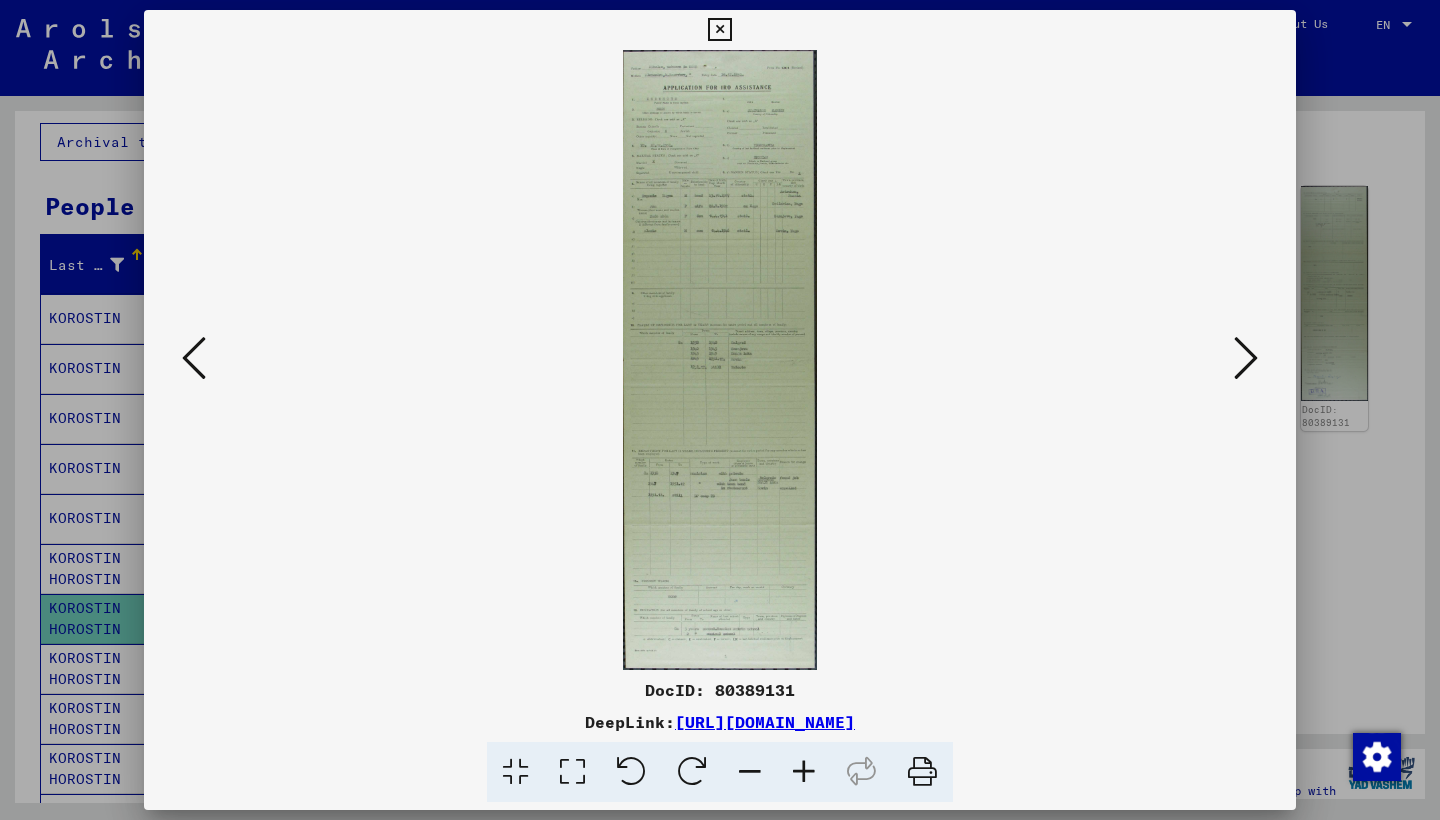 click at bounding box center [804, 772] 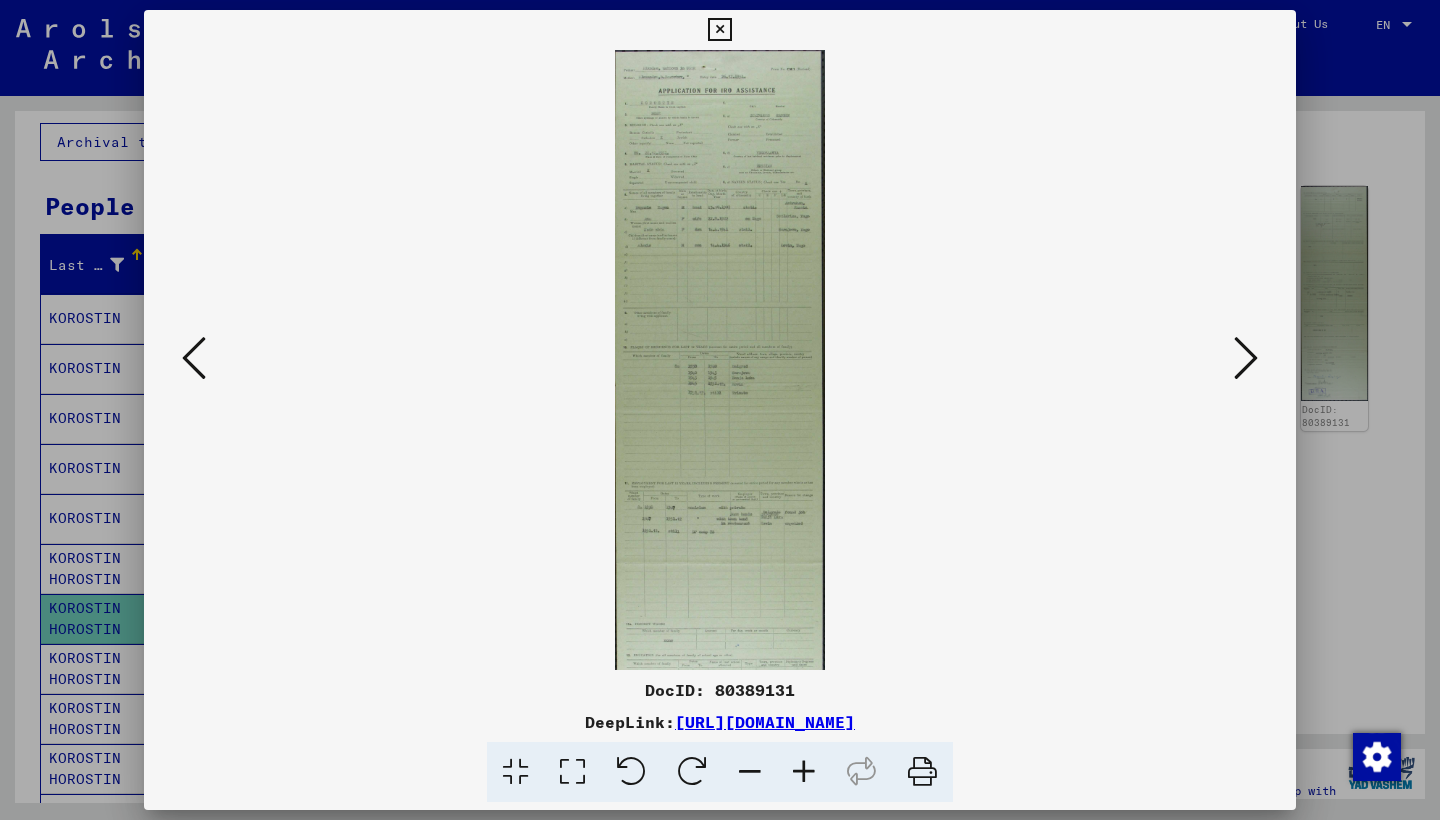 click at bounding box center [804, 772] 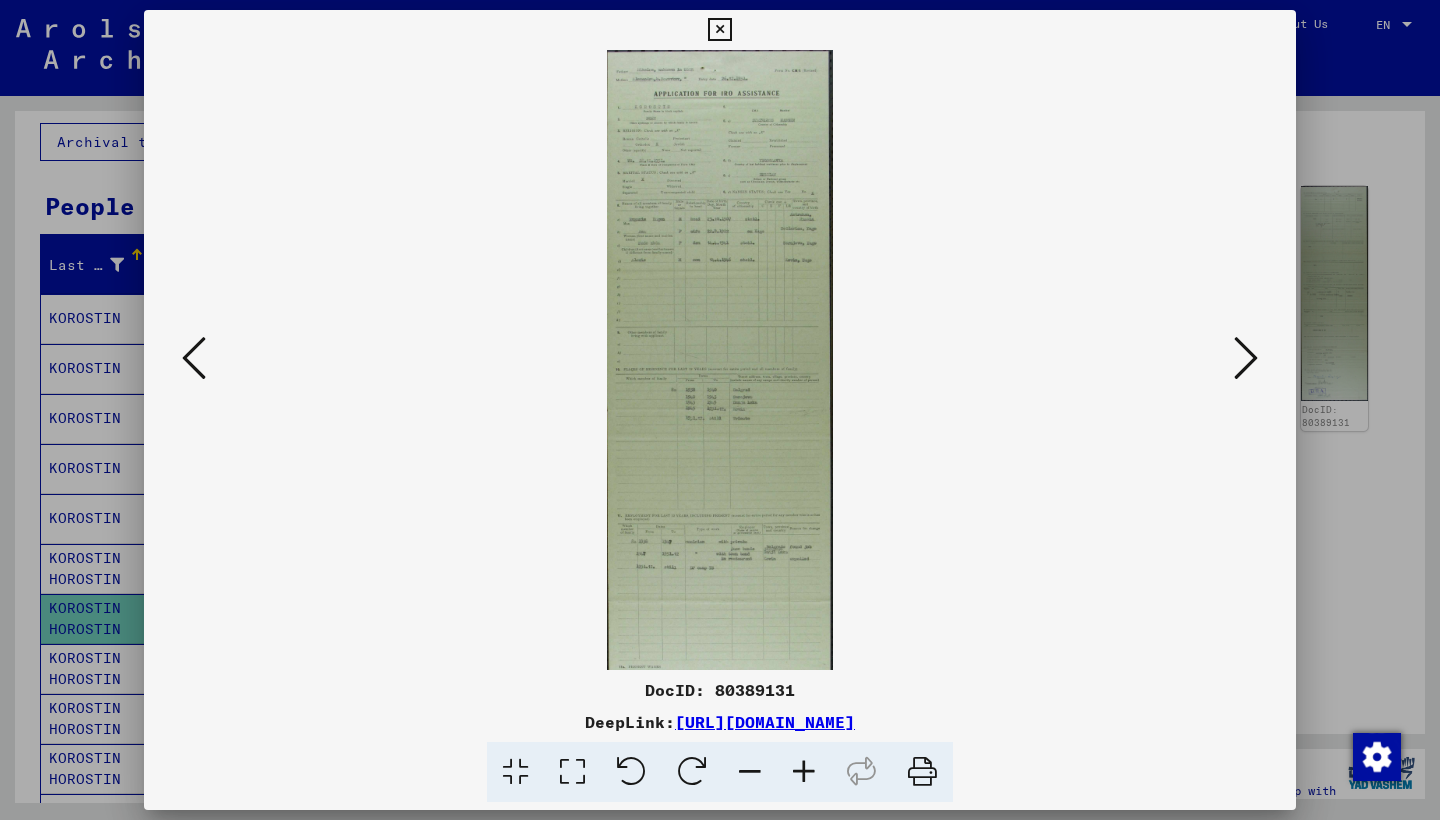 click at bounding box center (804, 772) 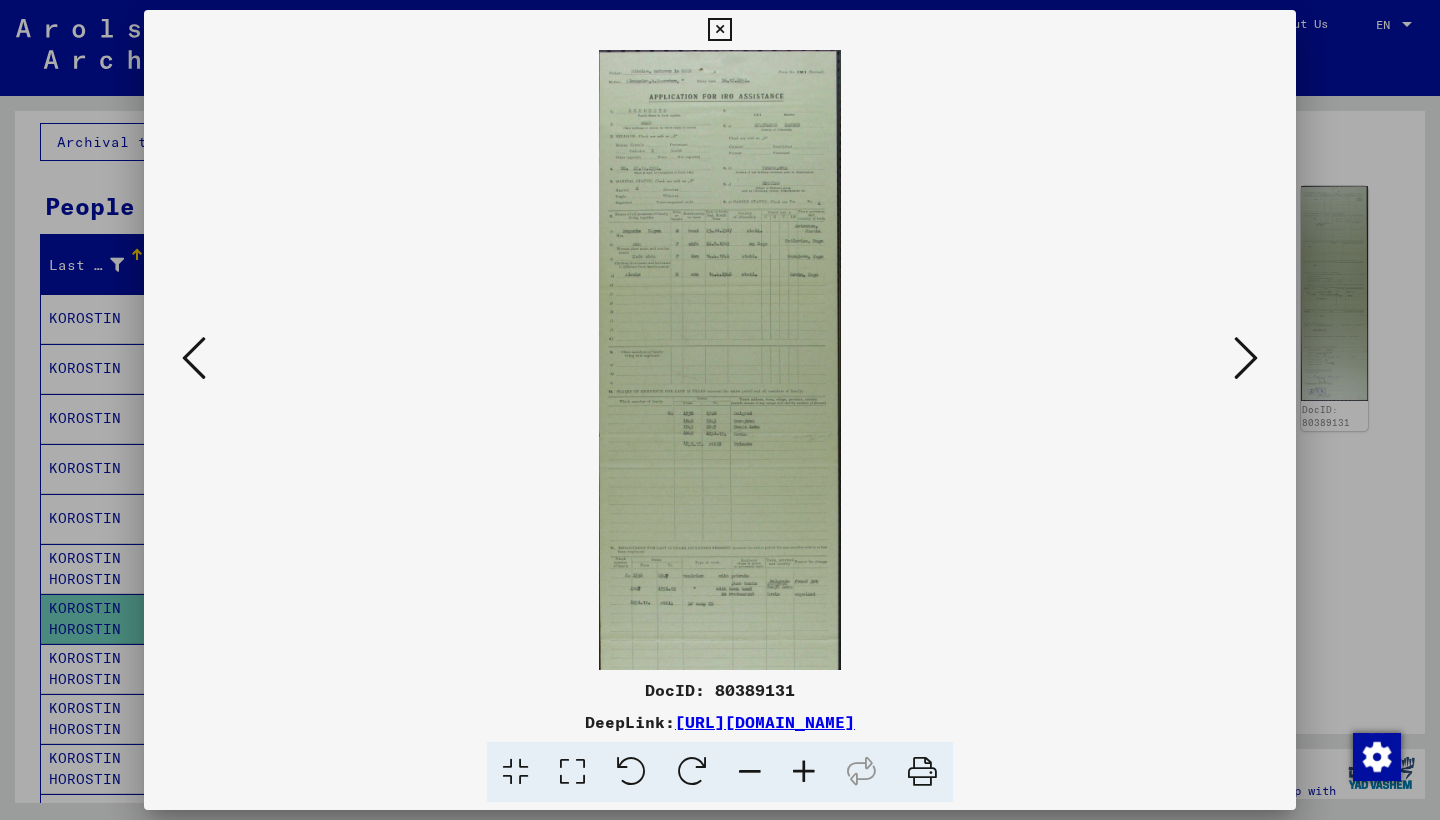click at bounding box center (804, 772) 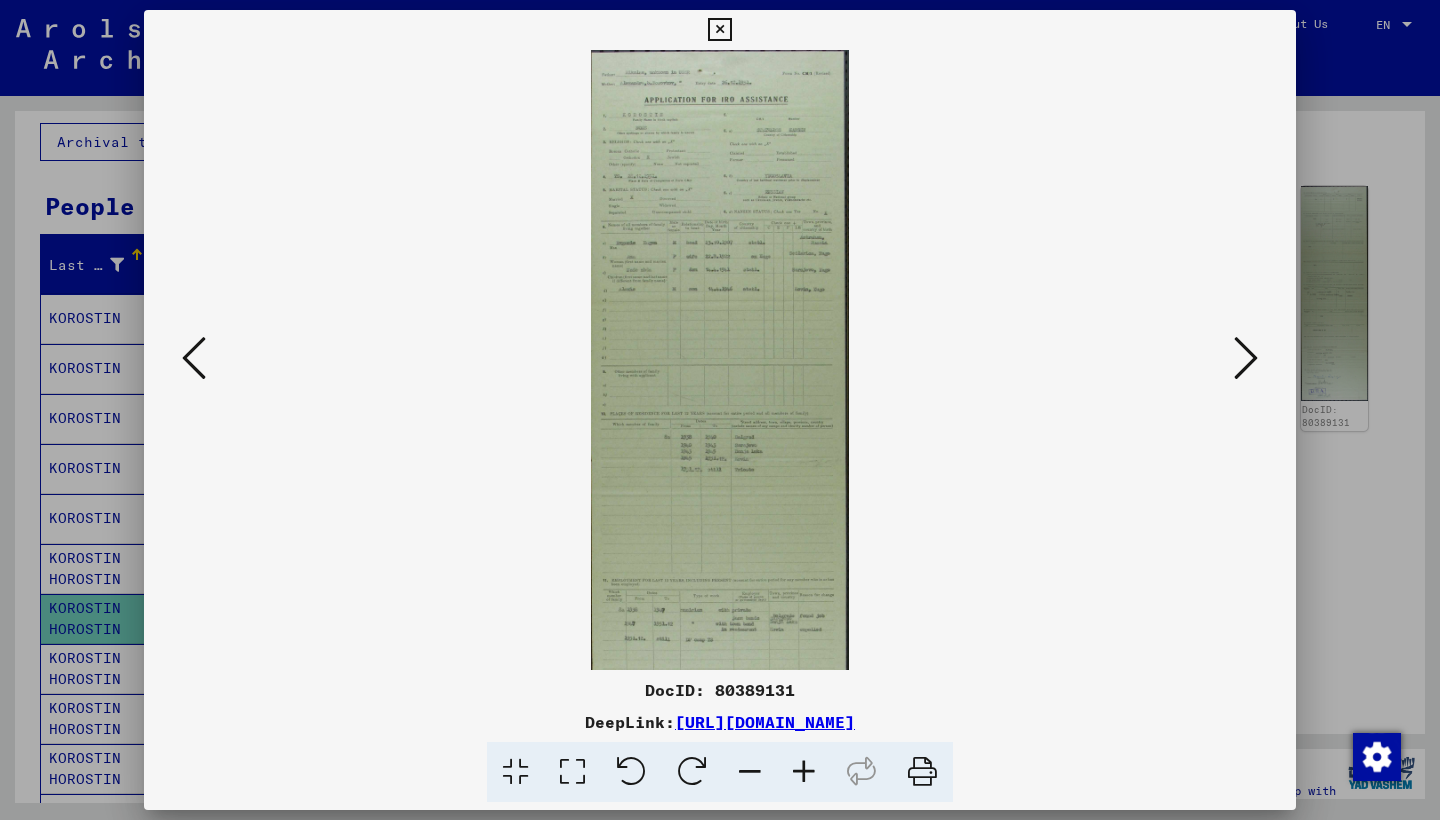 click at bounding box center [804, 772] 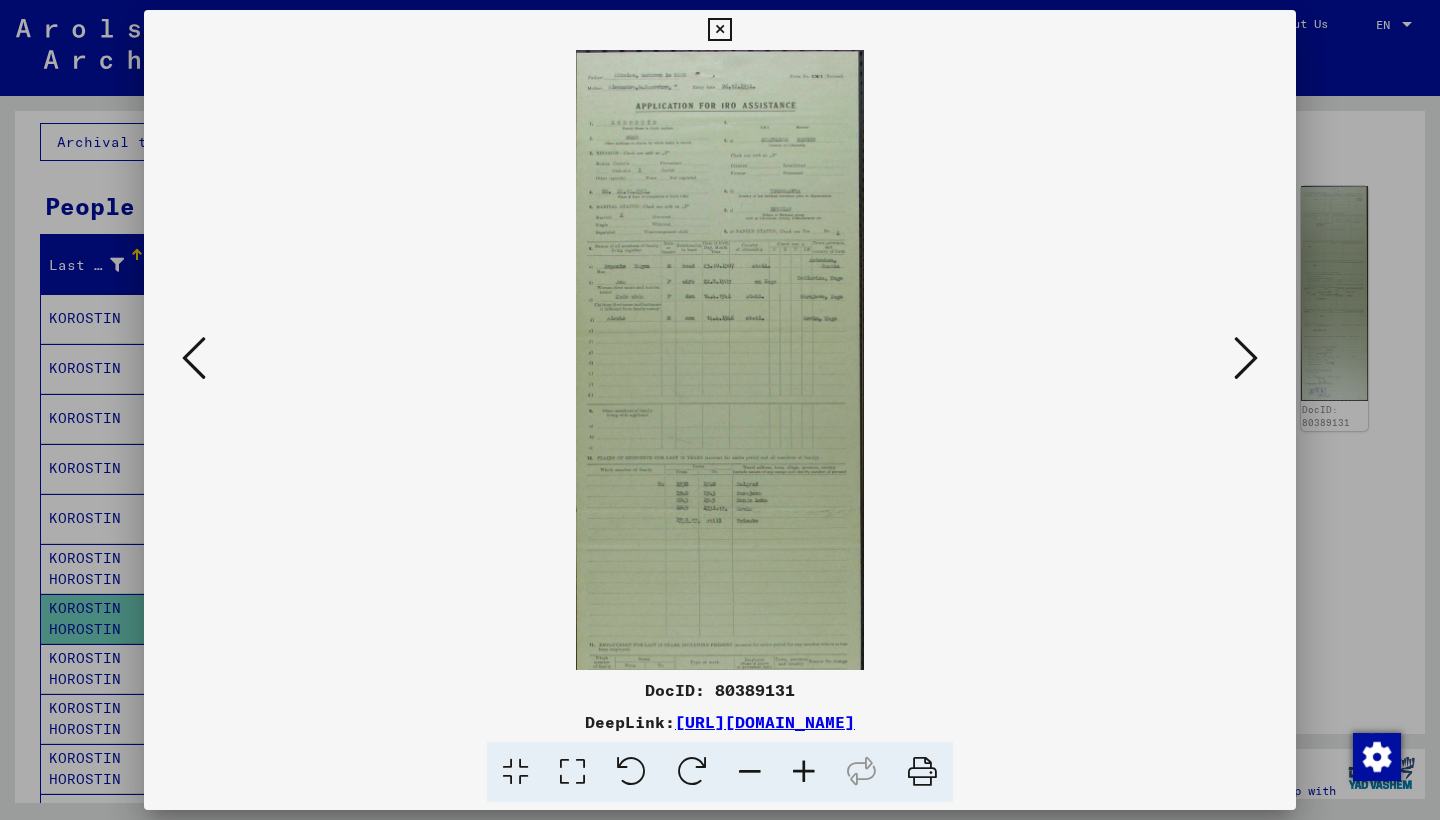 click at bounding box center [804, 772] 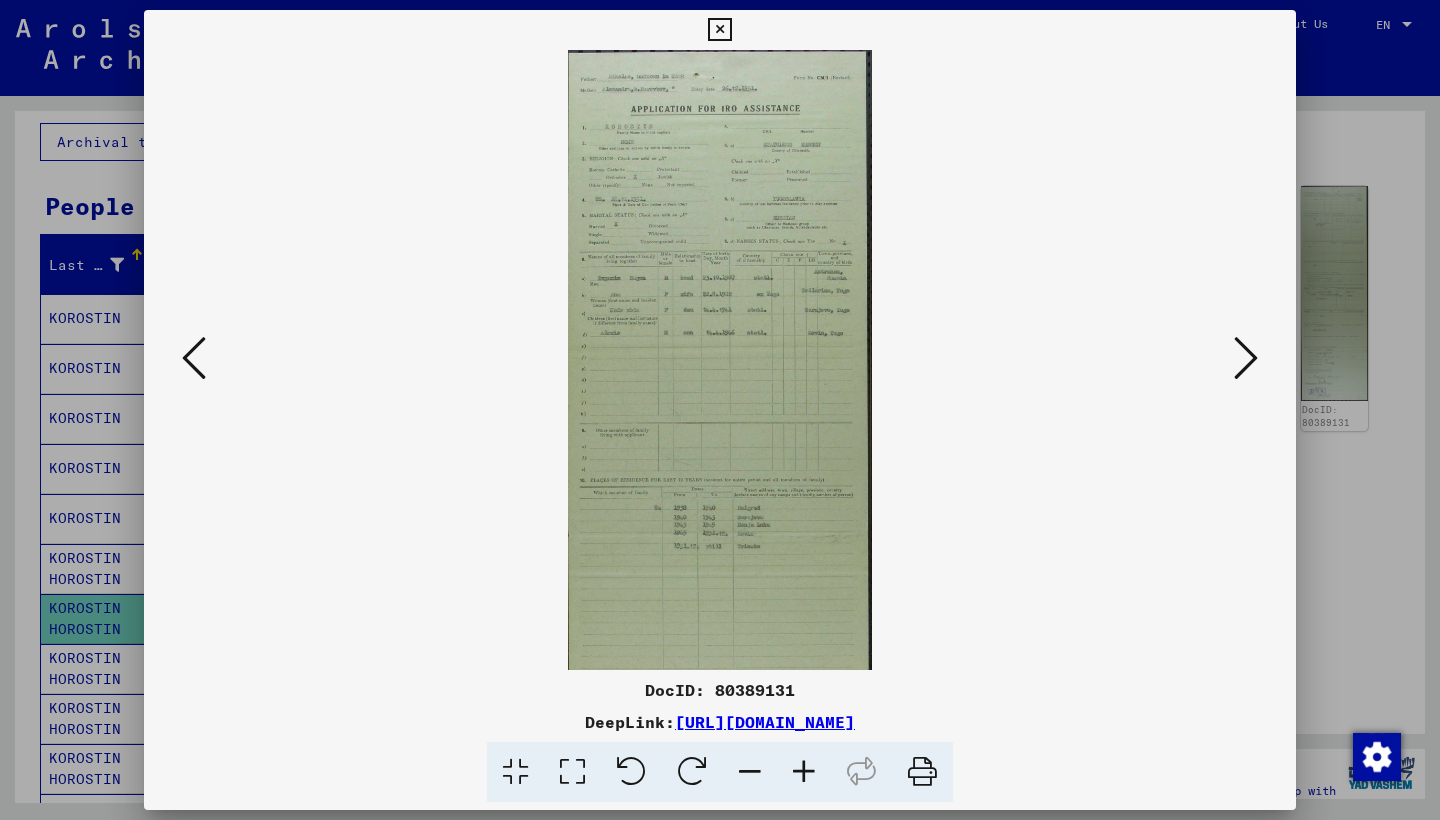 click at bounding box center [804, 772] 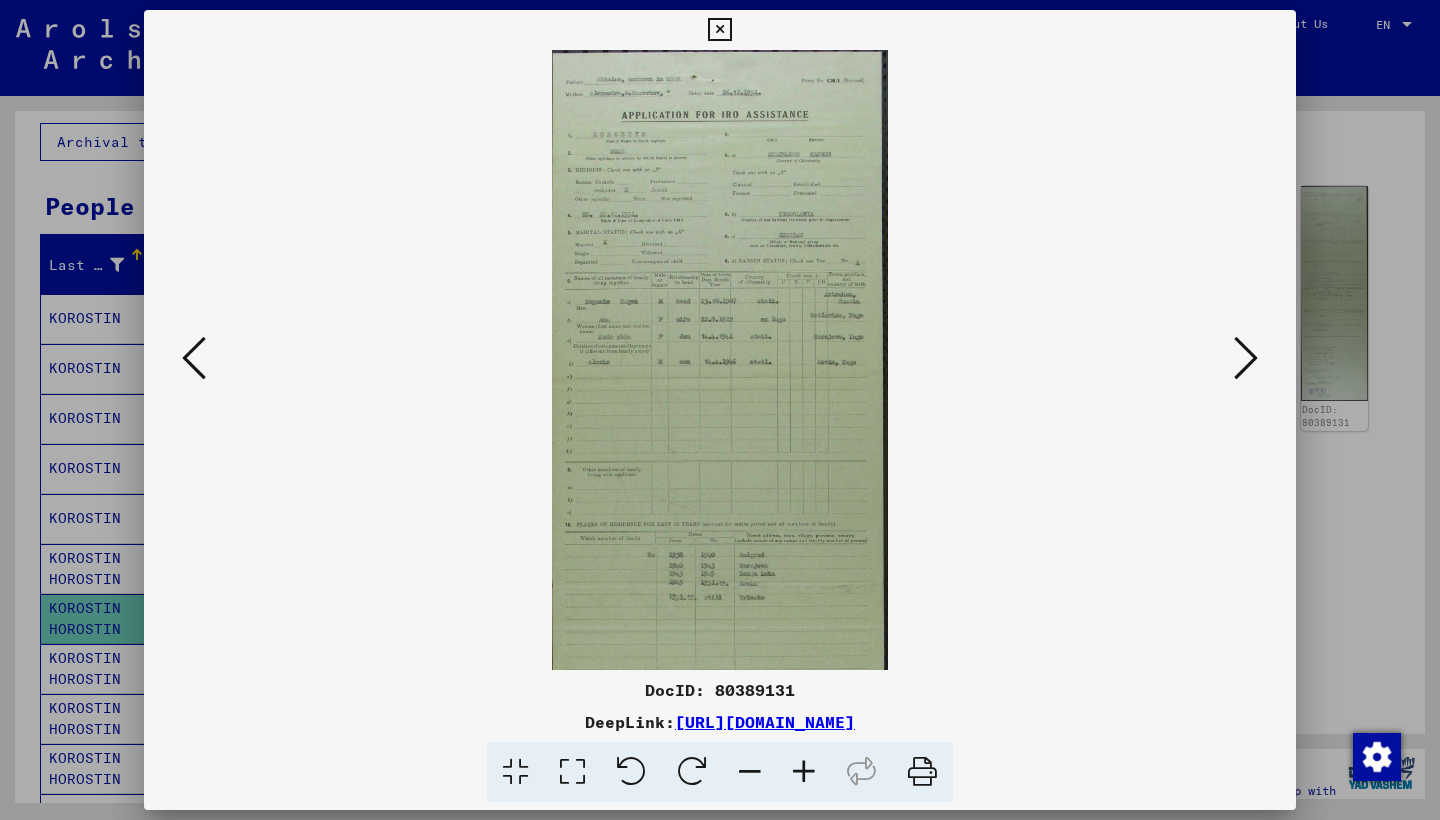 click at bounding box center [804, 772] 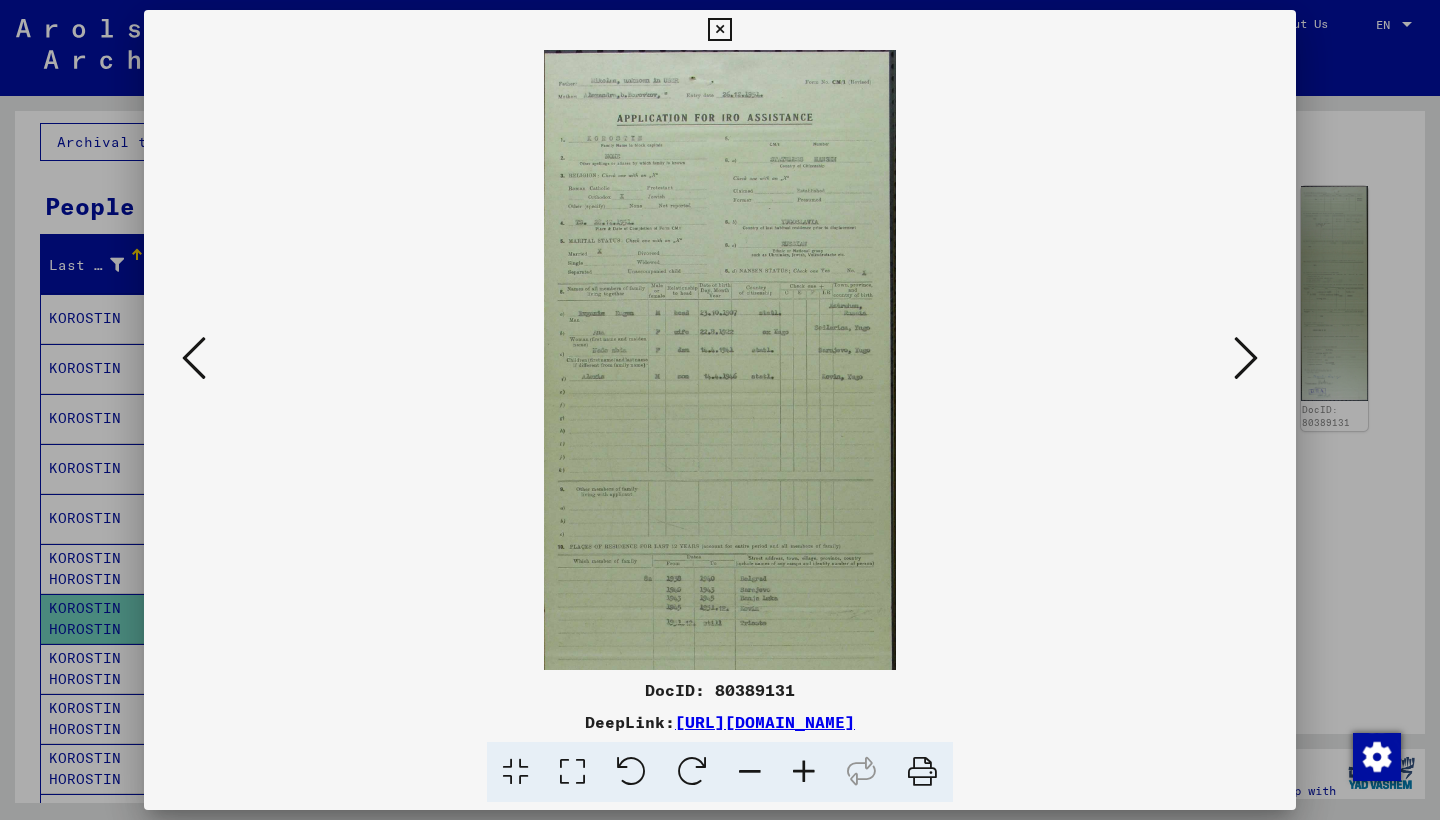 click at bounding box center [804, 772] 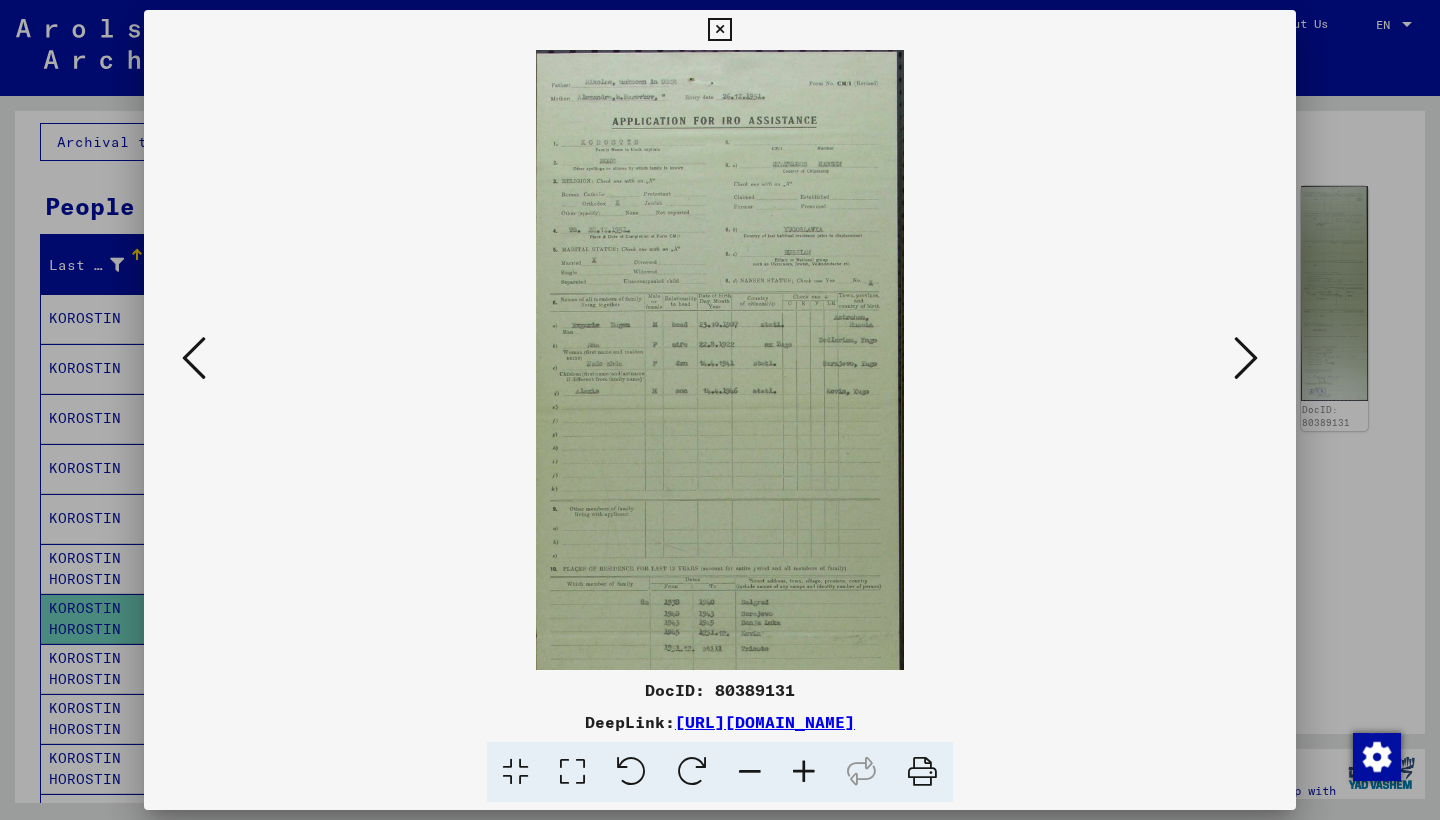 click at bounding box center (804, 772) 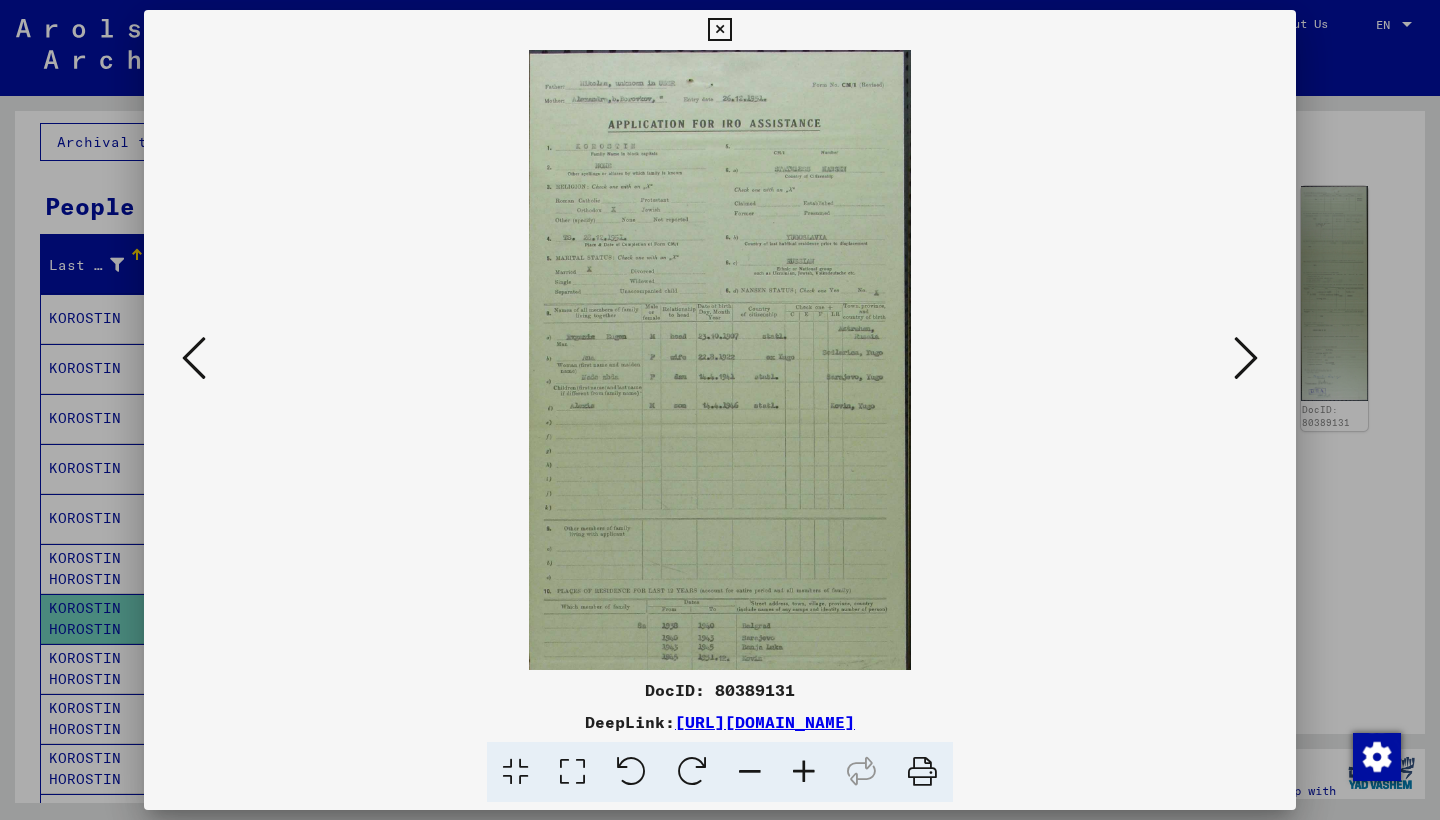 click at bounding box center (804, 772) 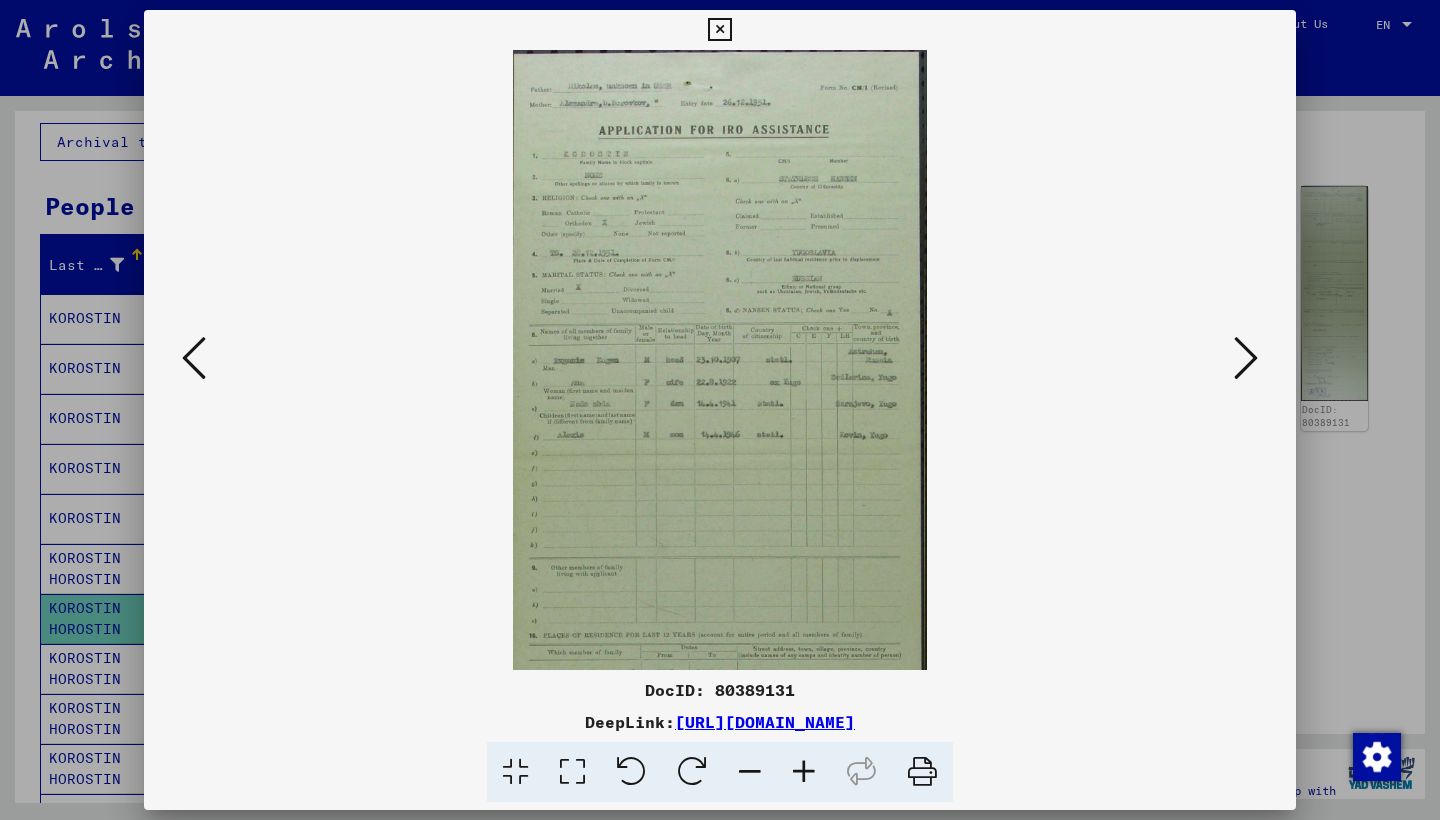 click at bounding box center (804, 772) 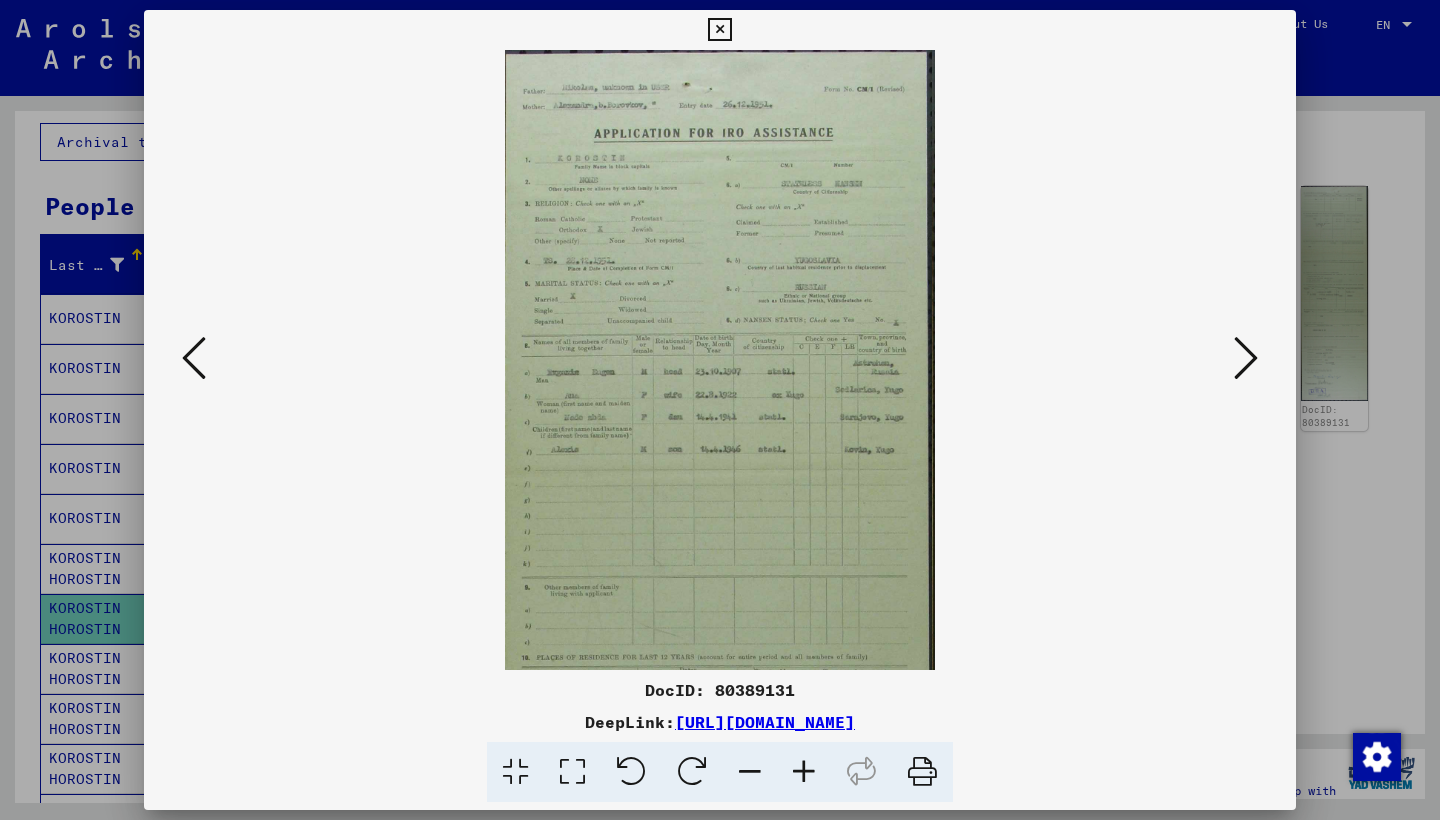 click at bounding box center [804, 772] 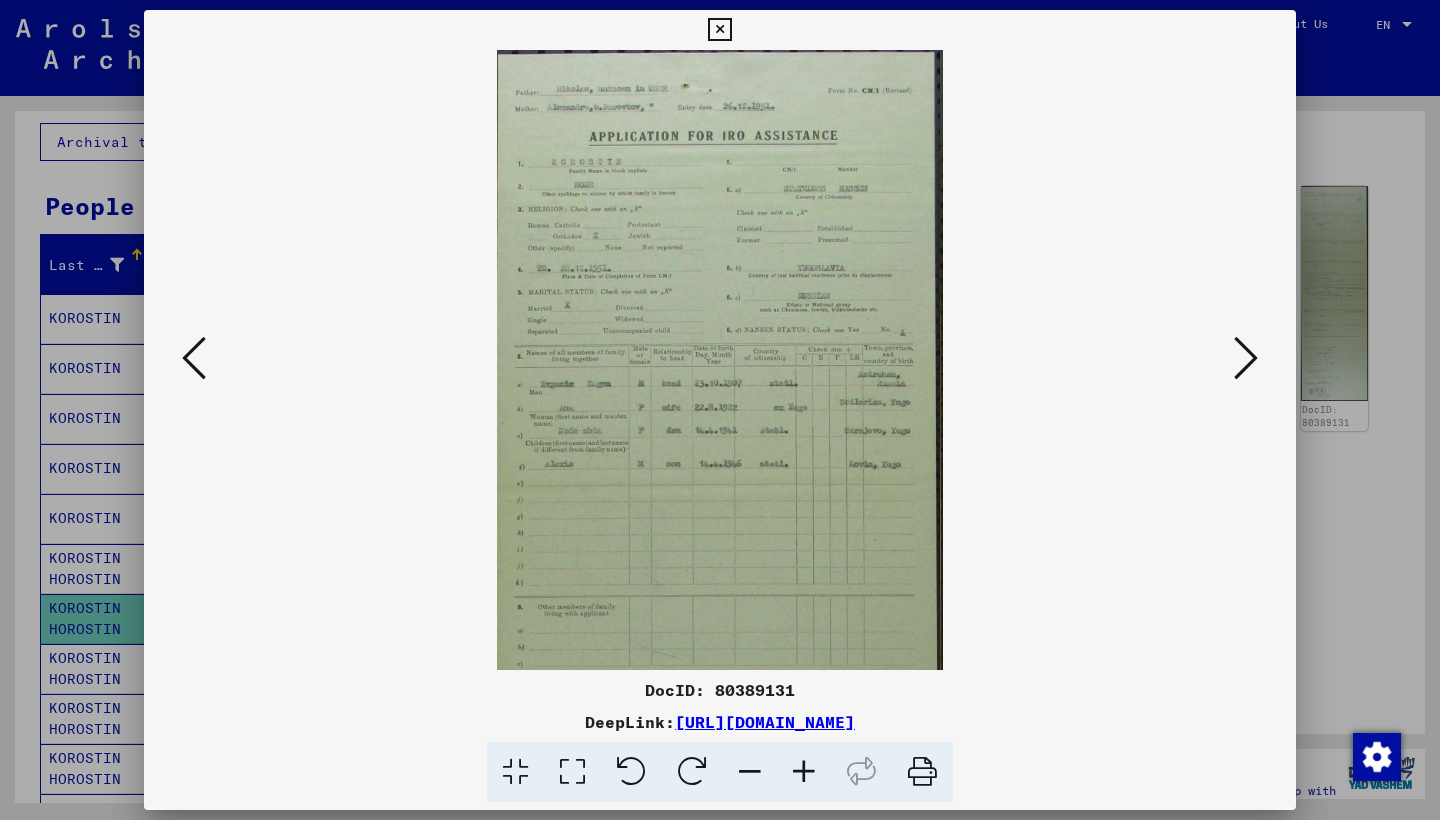 click at bounding box center [804, 772] 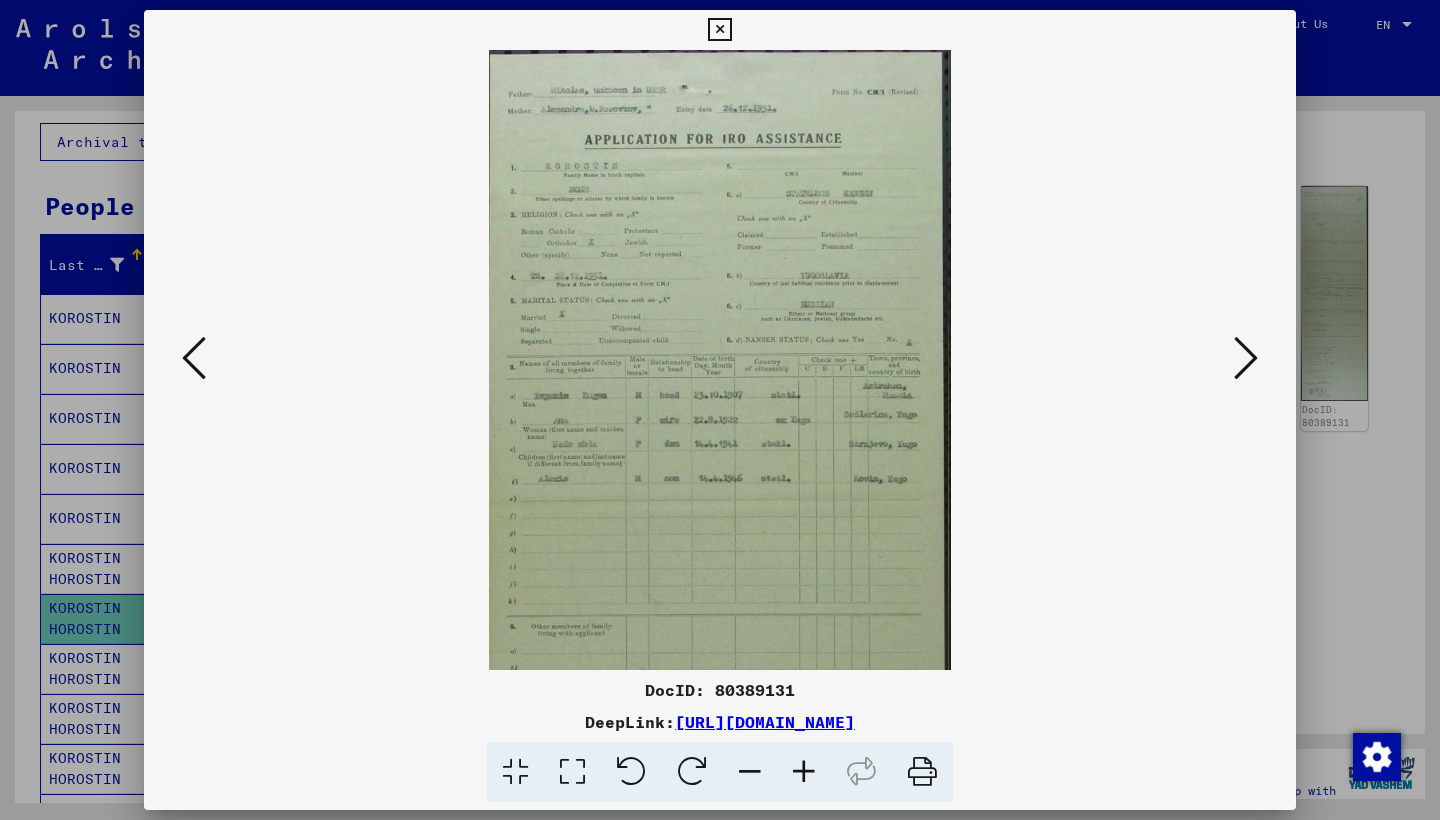 click at bounding box center [804, 772] 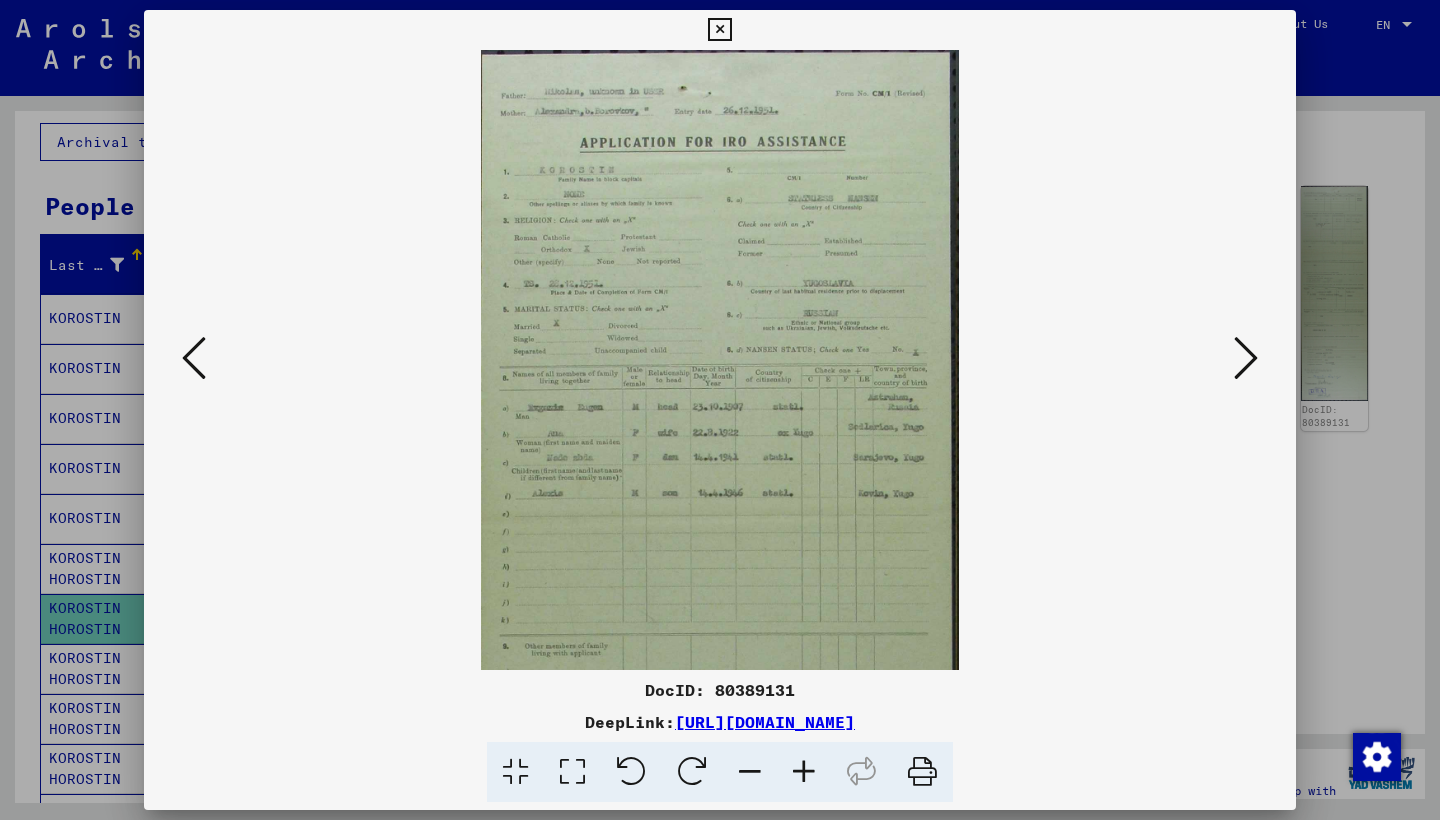 click at bounding box center [804, 772] 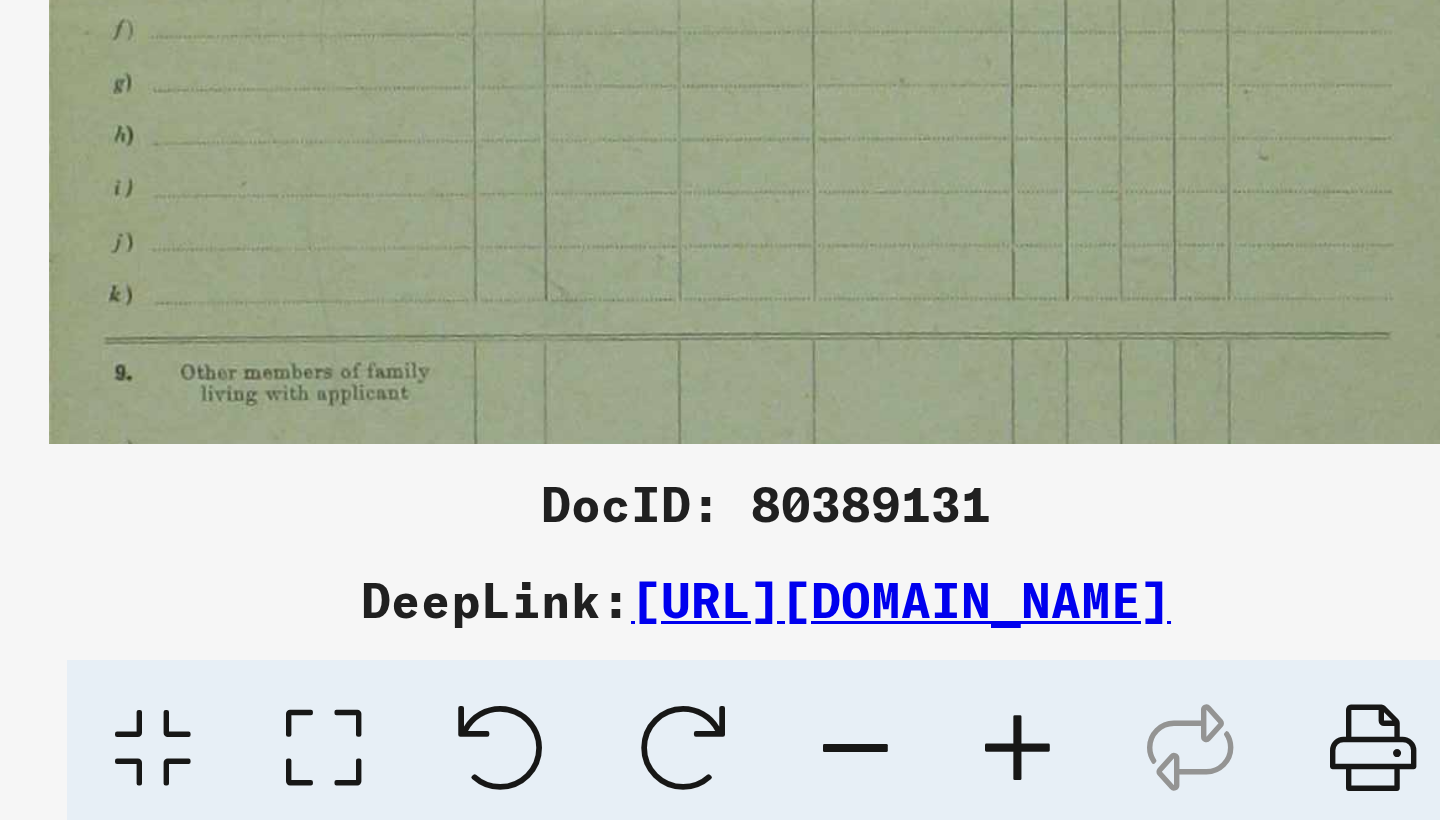scroll, scrollTop: 0, scrollLeft: 0, axis: both 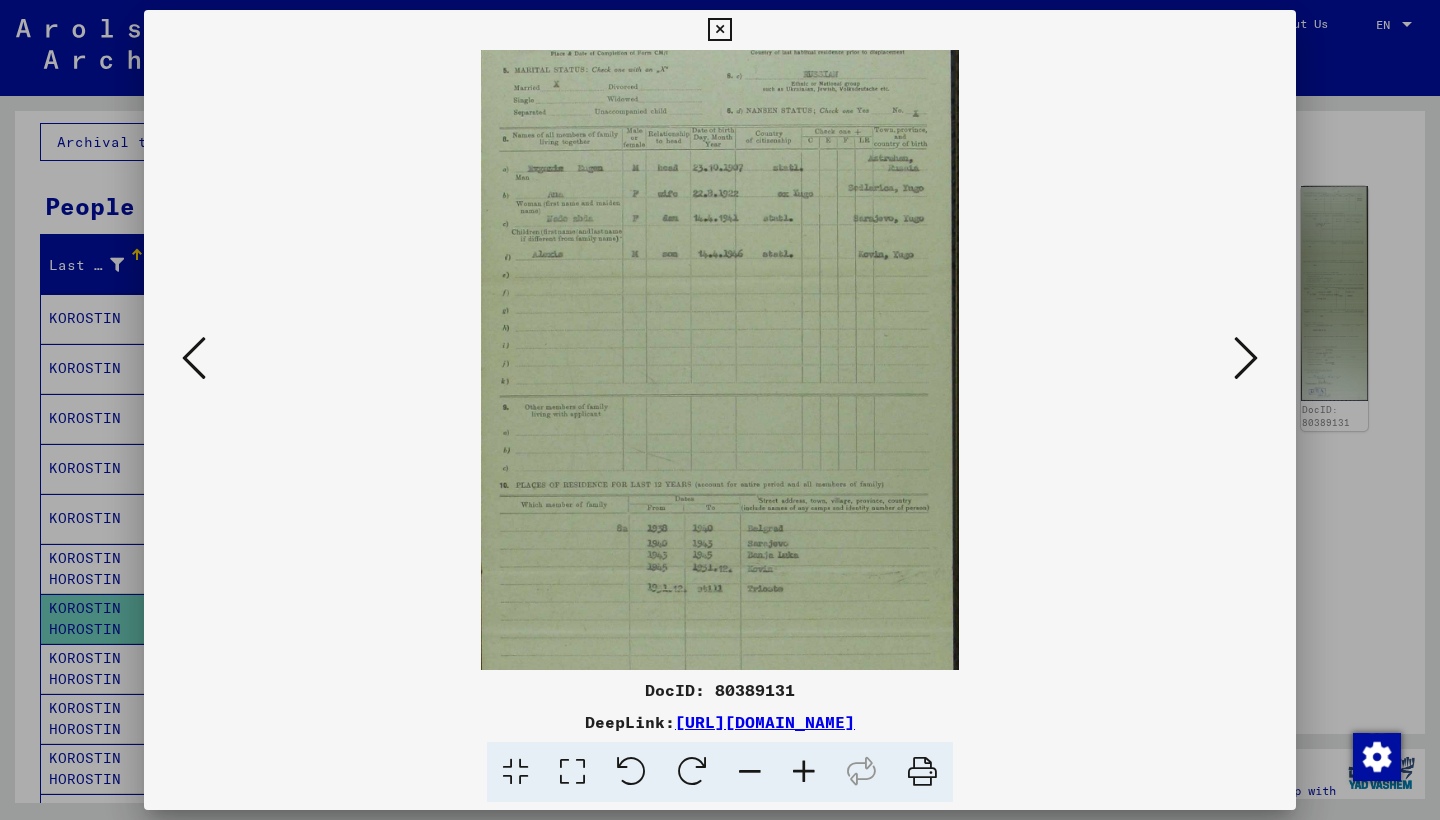 drag, startPoint x: 611, startPoint y: 421, endPoint x: 607, endPoint y: 180, distance: 241.03319 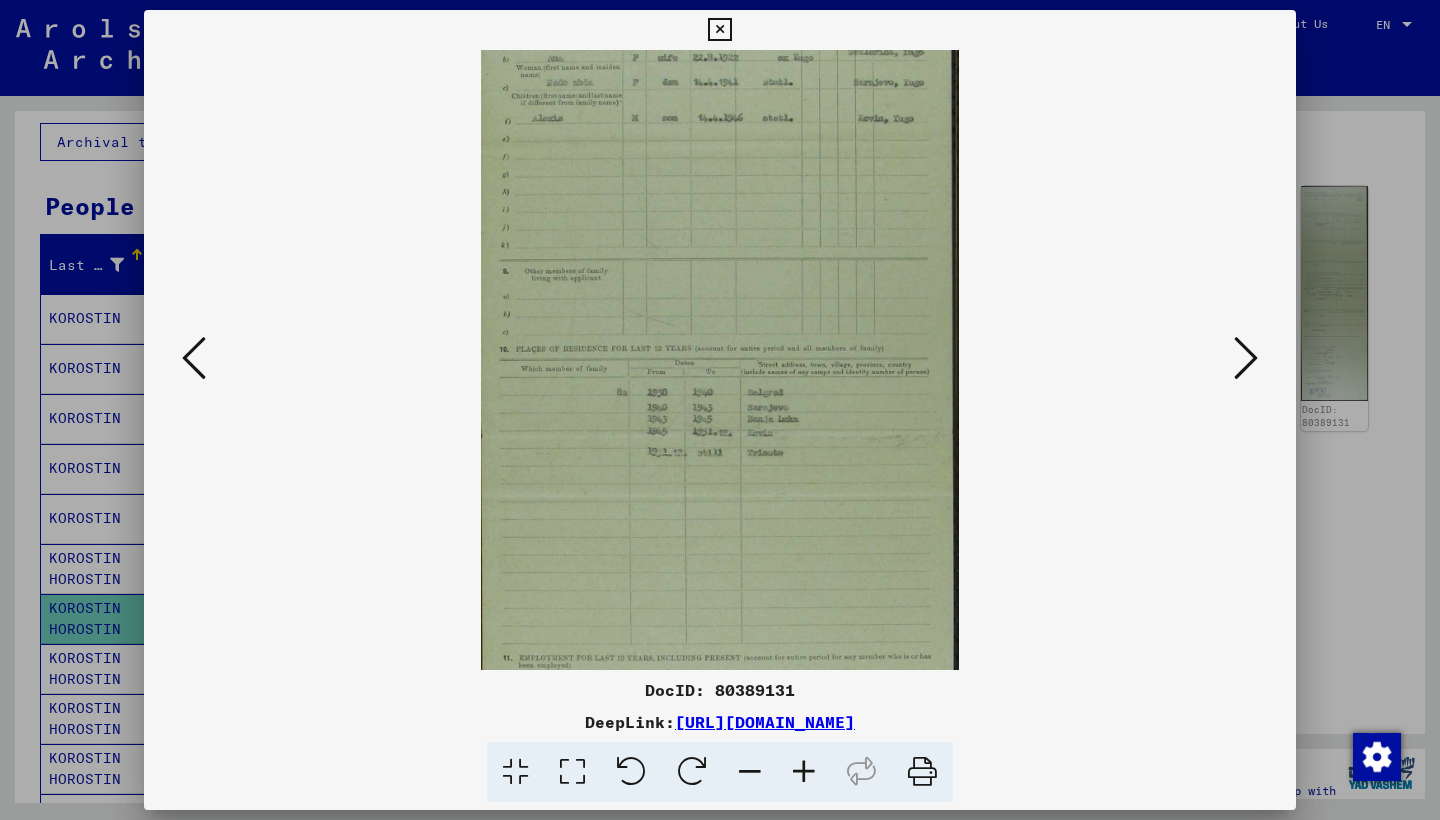 scroll, scrollTop: 391, scrollLeft: 0, axis: vertical 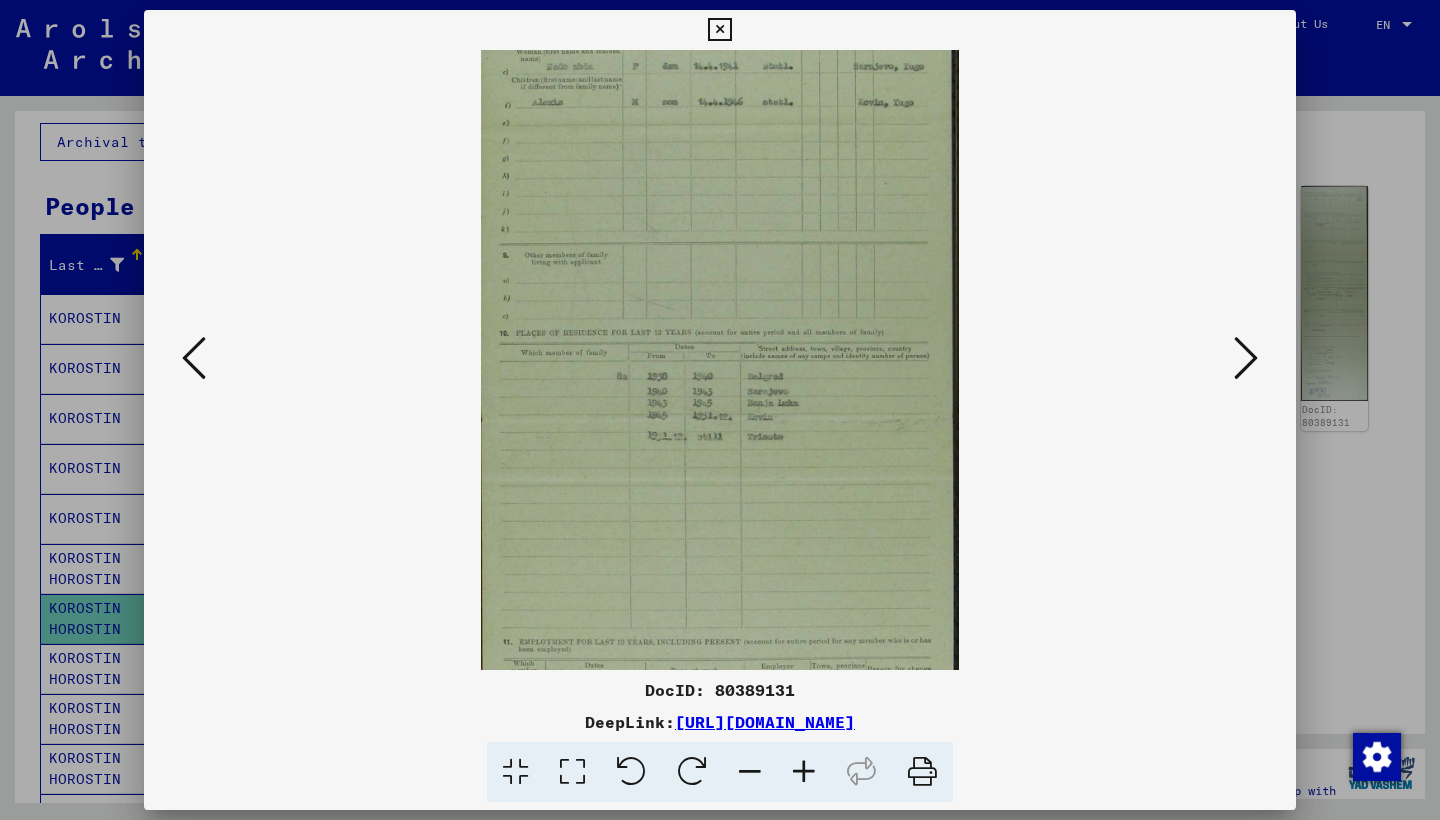 drag, startPoint x: 659, startPoint y: 414, endPoint x: 654, endPoint y: 264, distance: 150.08331 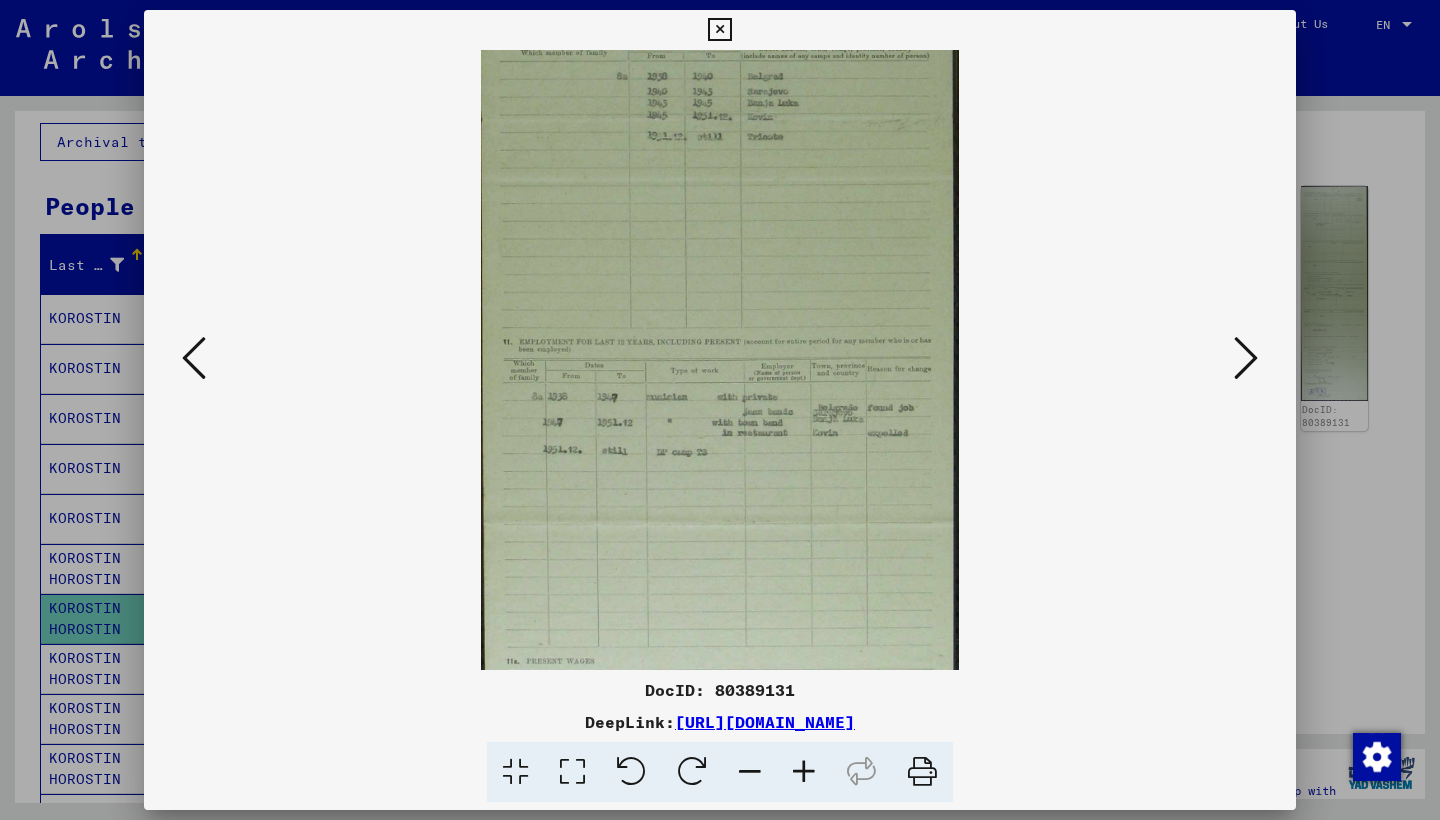 scroll, scrollTop: 691, scrollLeft: 0, axis: vertical 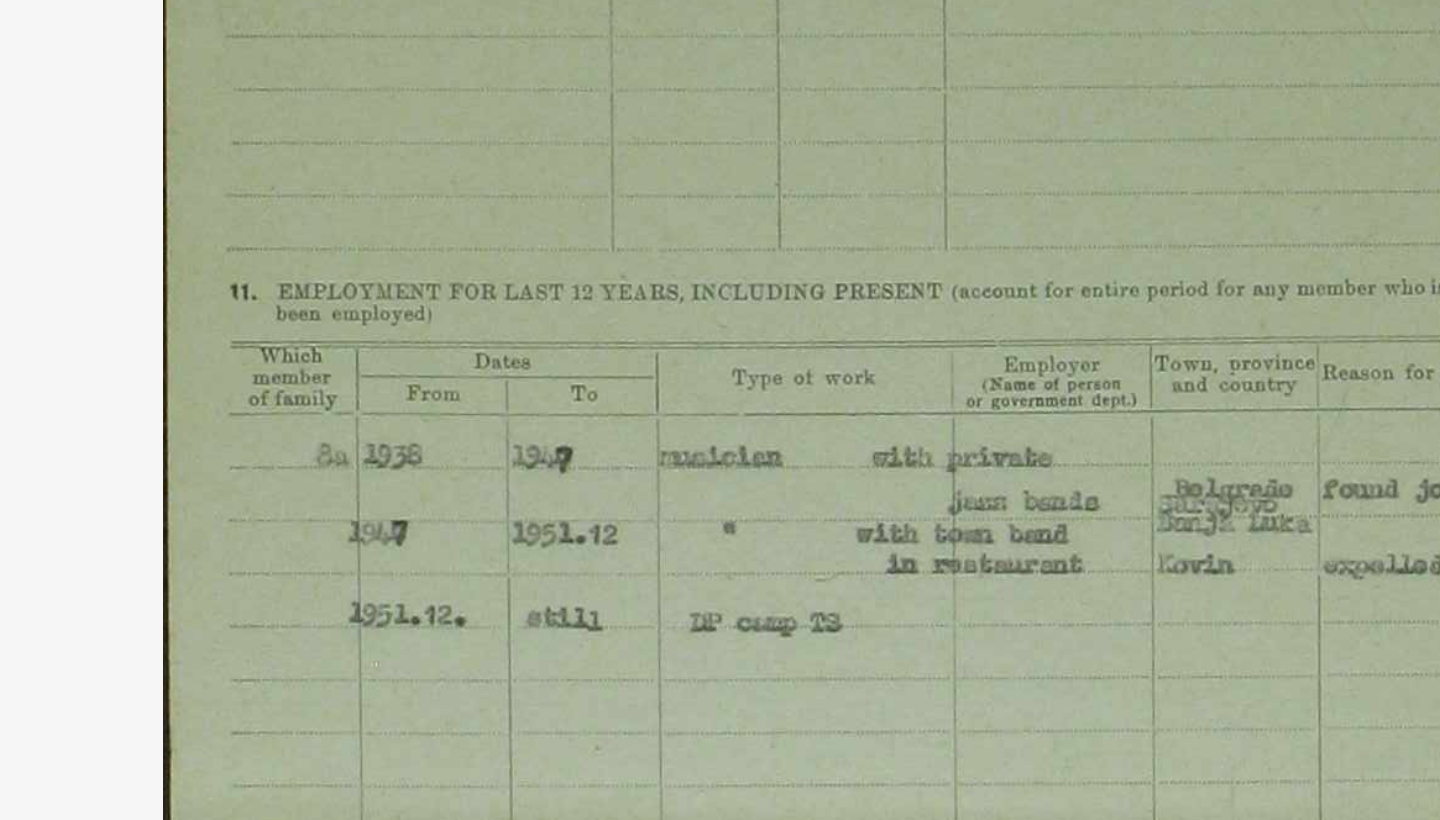 drag, startPoint x: 212, startPoint y: 119, endPoint x: 146, endPoint y: 115, distance: 66.1211 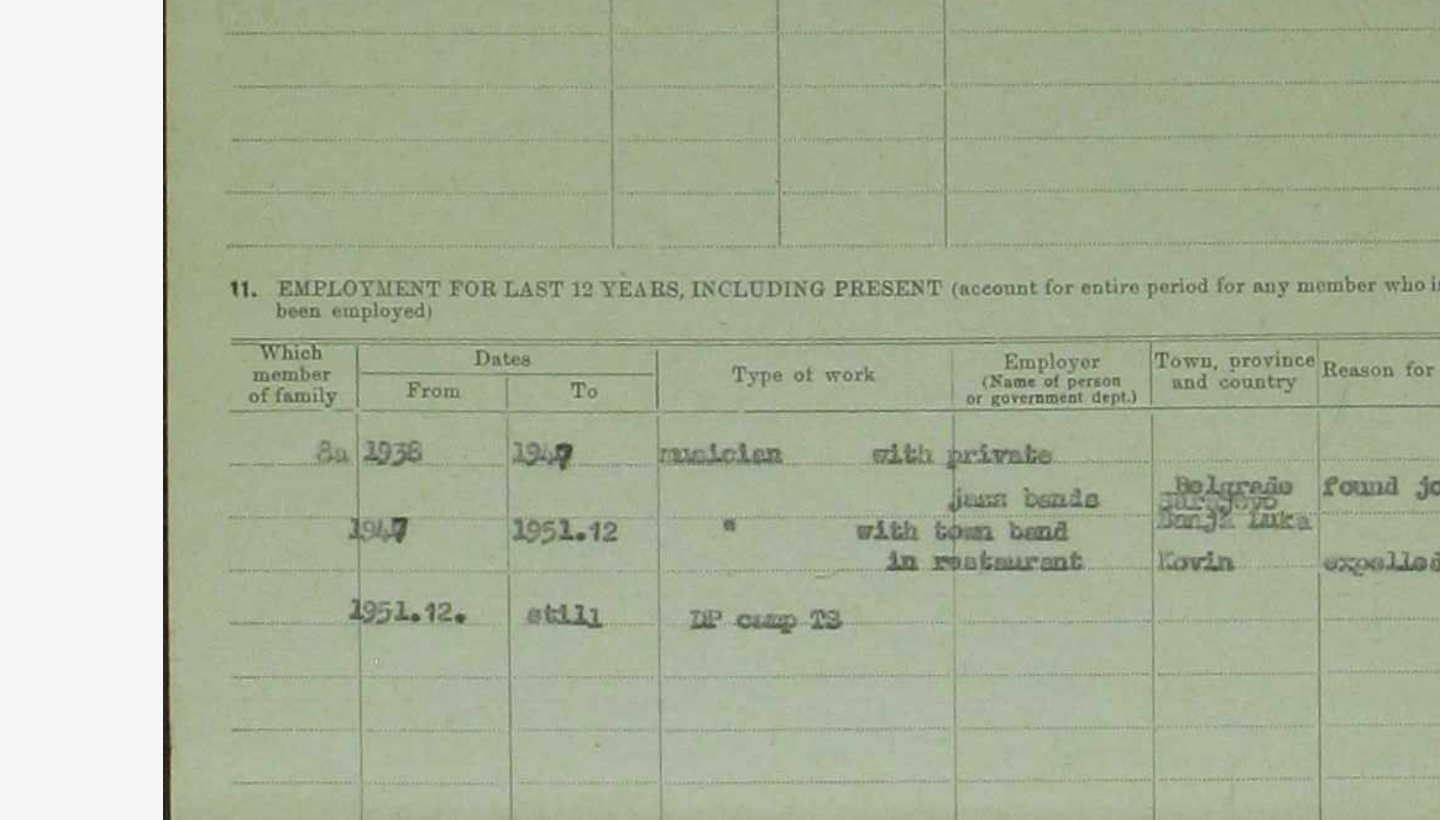 drag, startPoint x: 156, startPoint y: 113, endPoint x: 106, endPoint y: 112, distance: 50.01 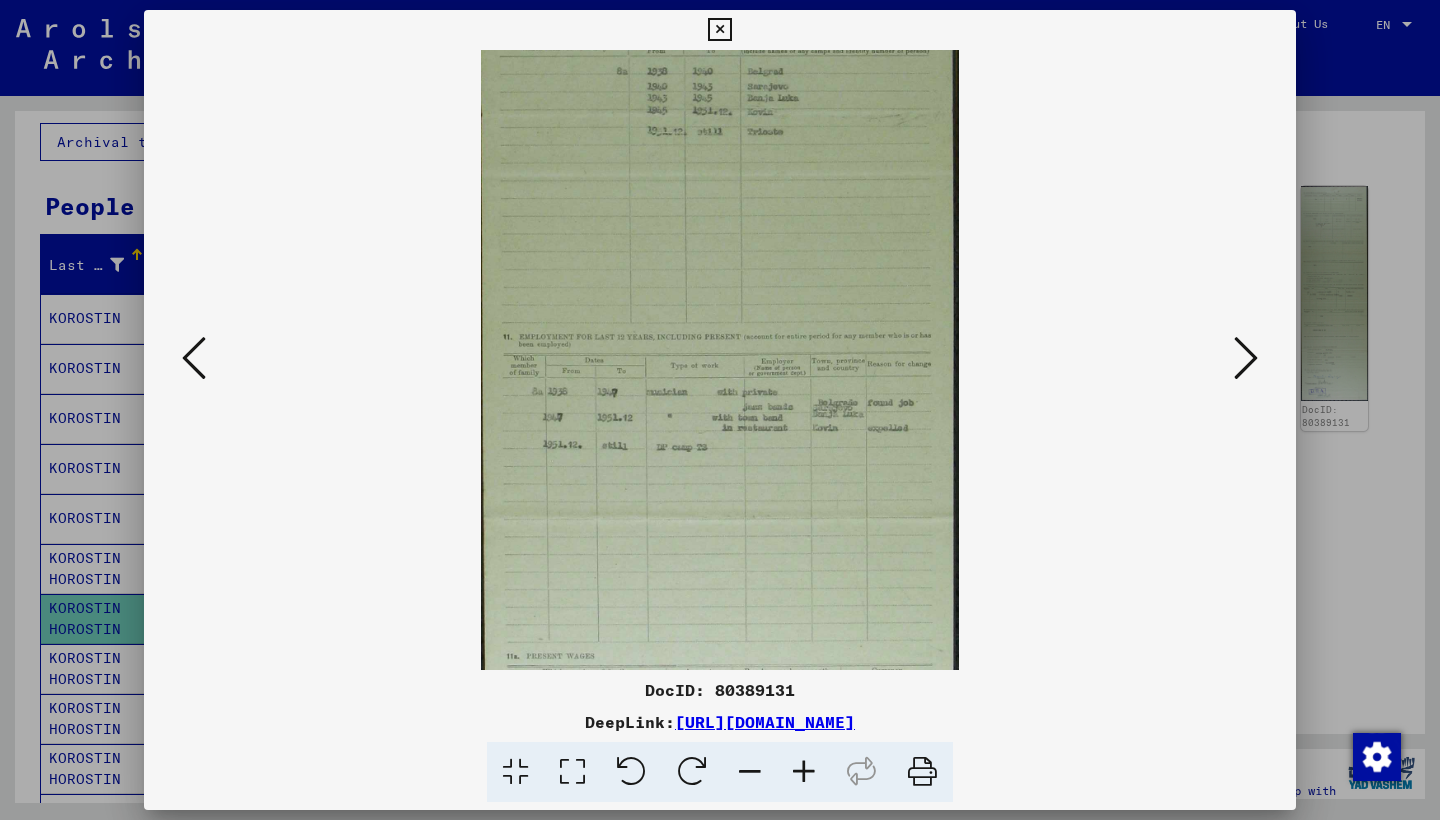 scroll, scrollTop: 0, scrollLeft: 0, axis: both 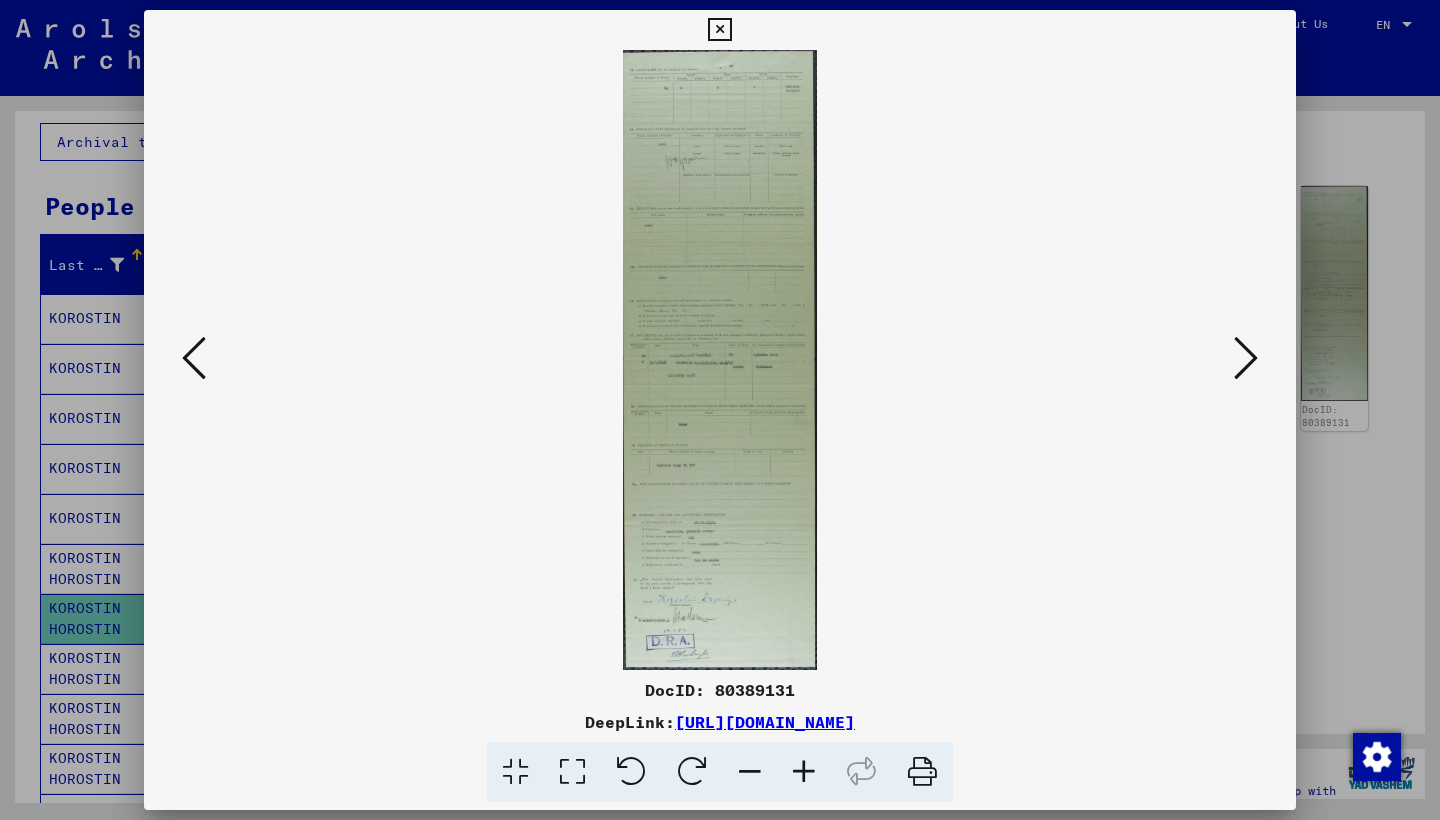 click at bounding box center (1246, 359) 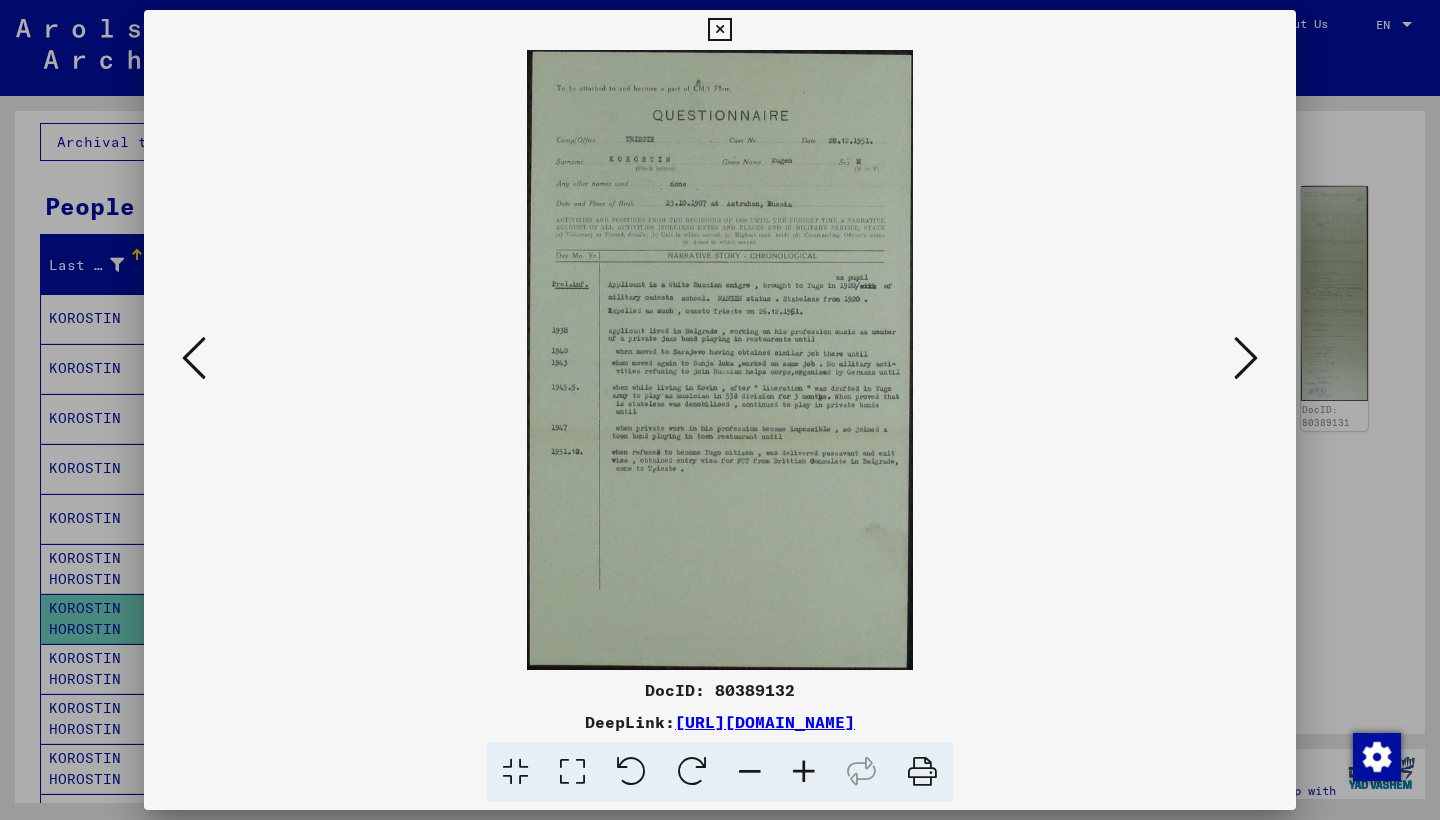 click at bounding box center [1246, 358] 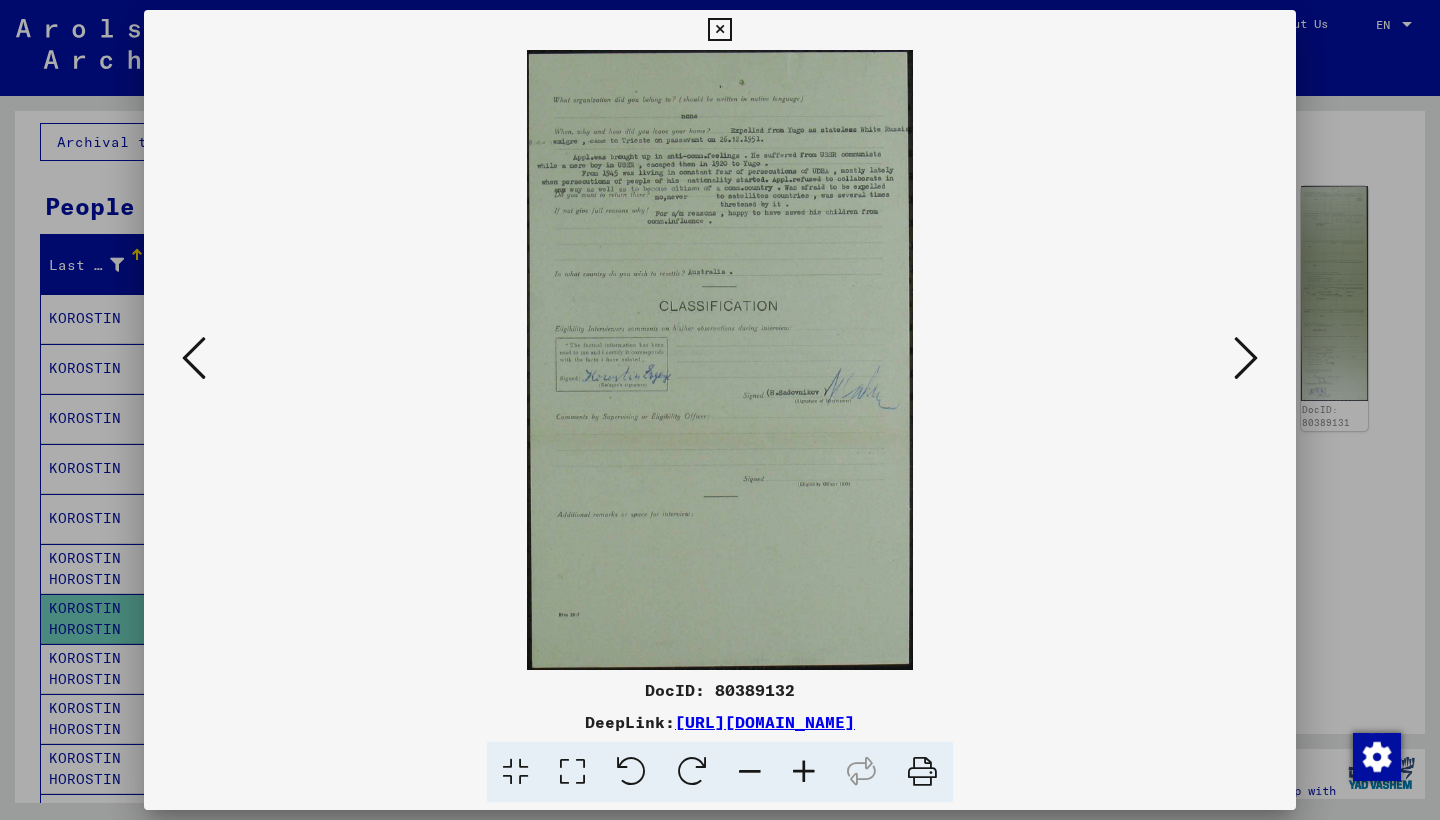 click at bounding box center [1246, 358] 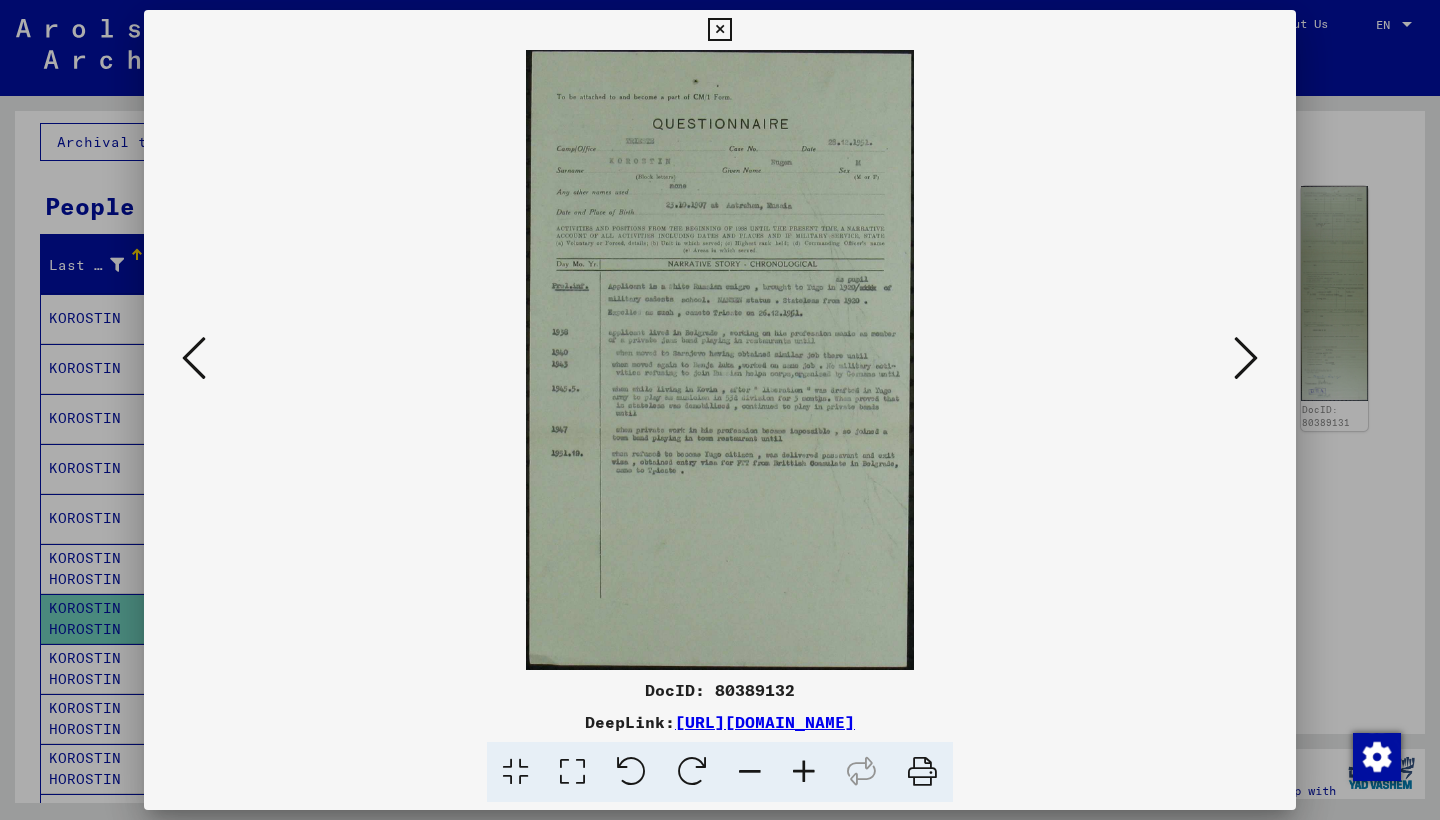 click at bounding box center (1246, 358) 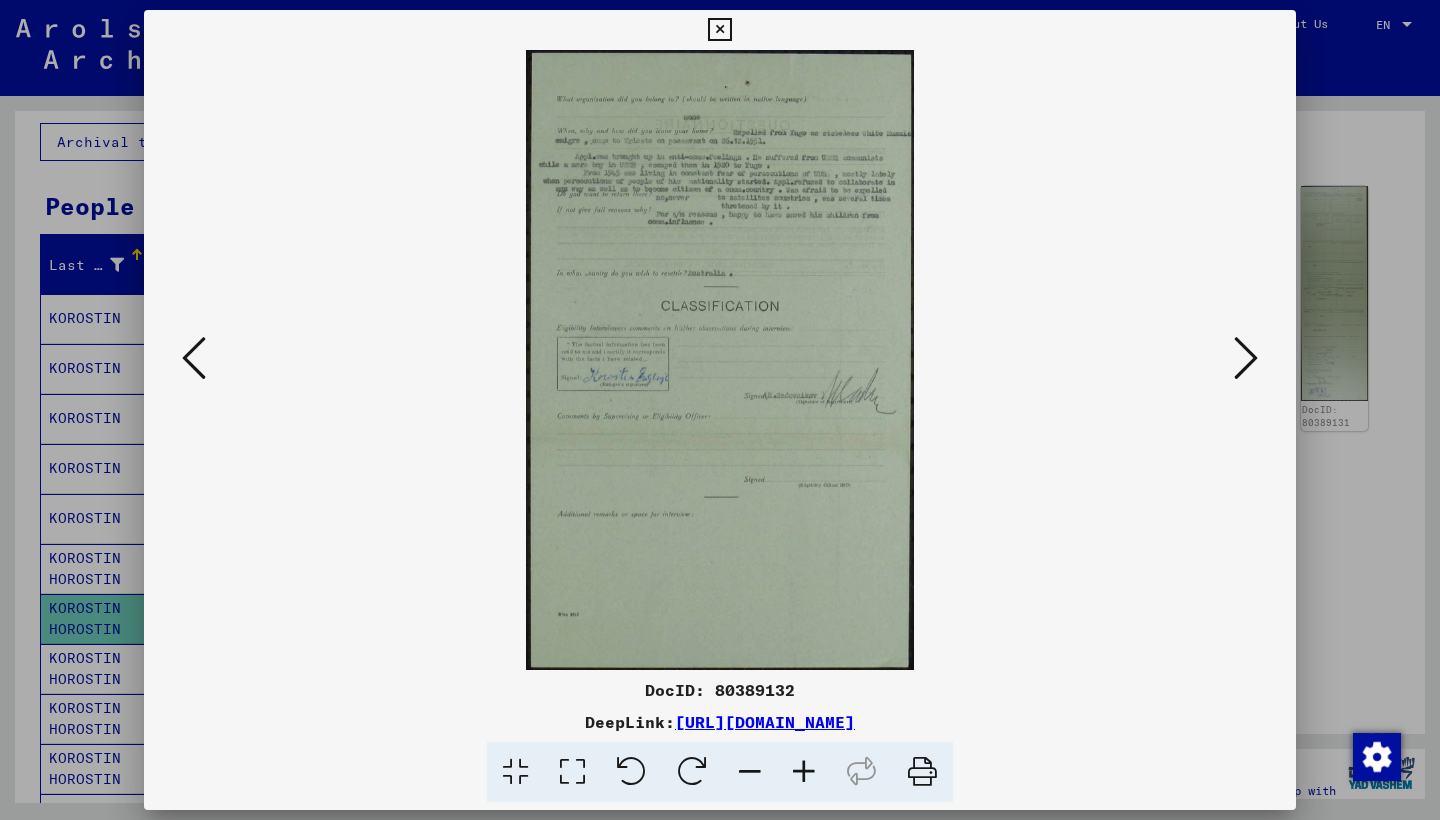 click at bounding box center (1246, 358) 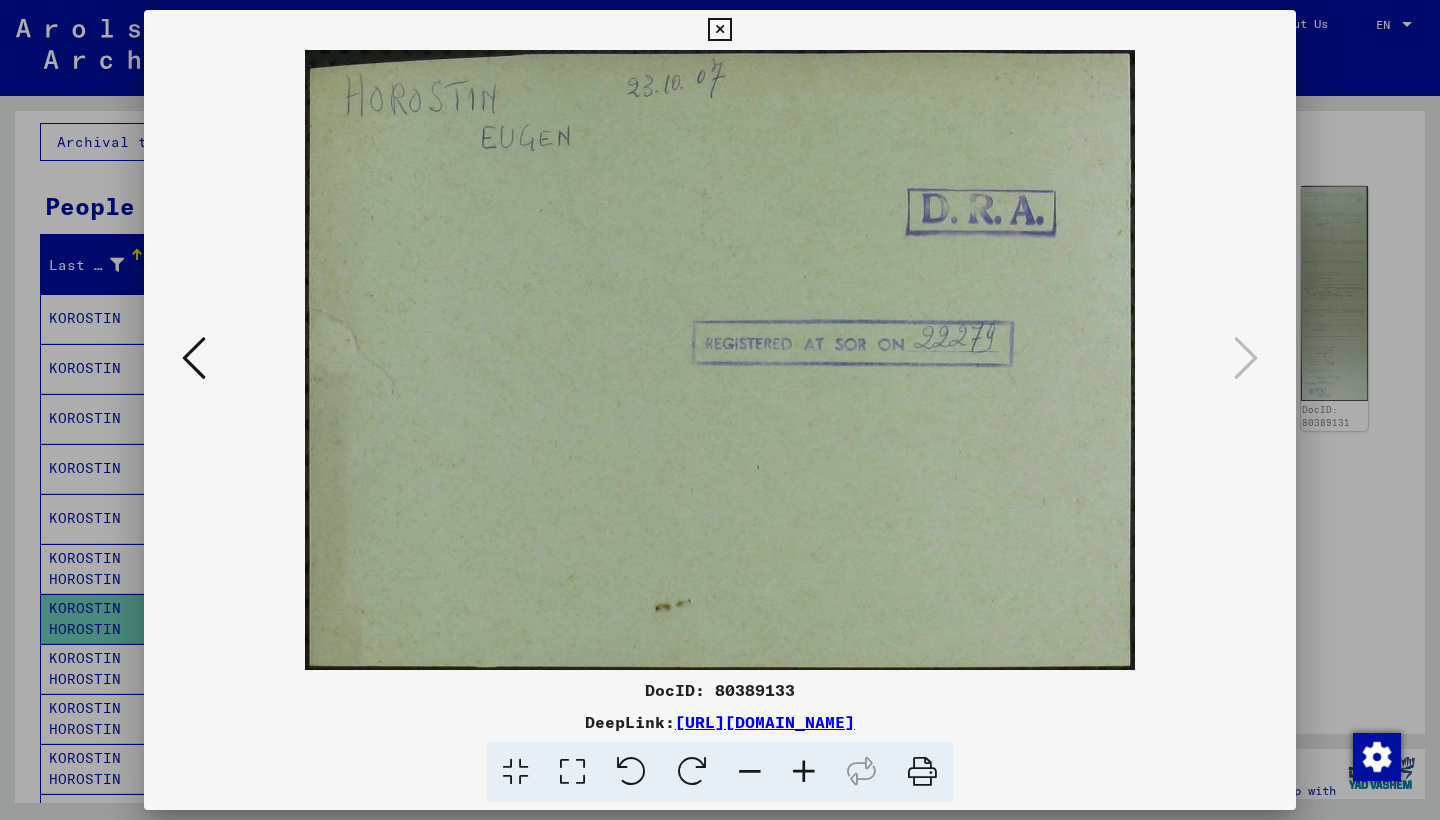 click at bounding box center (194, 358) 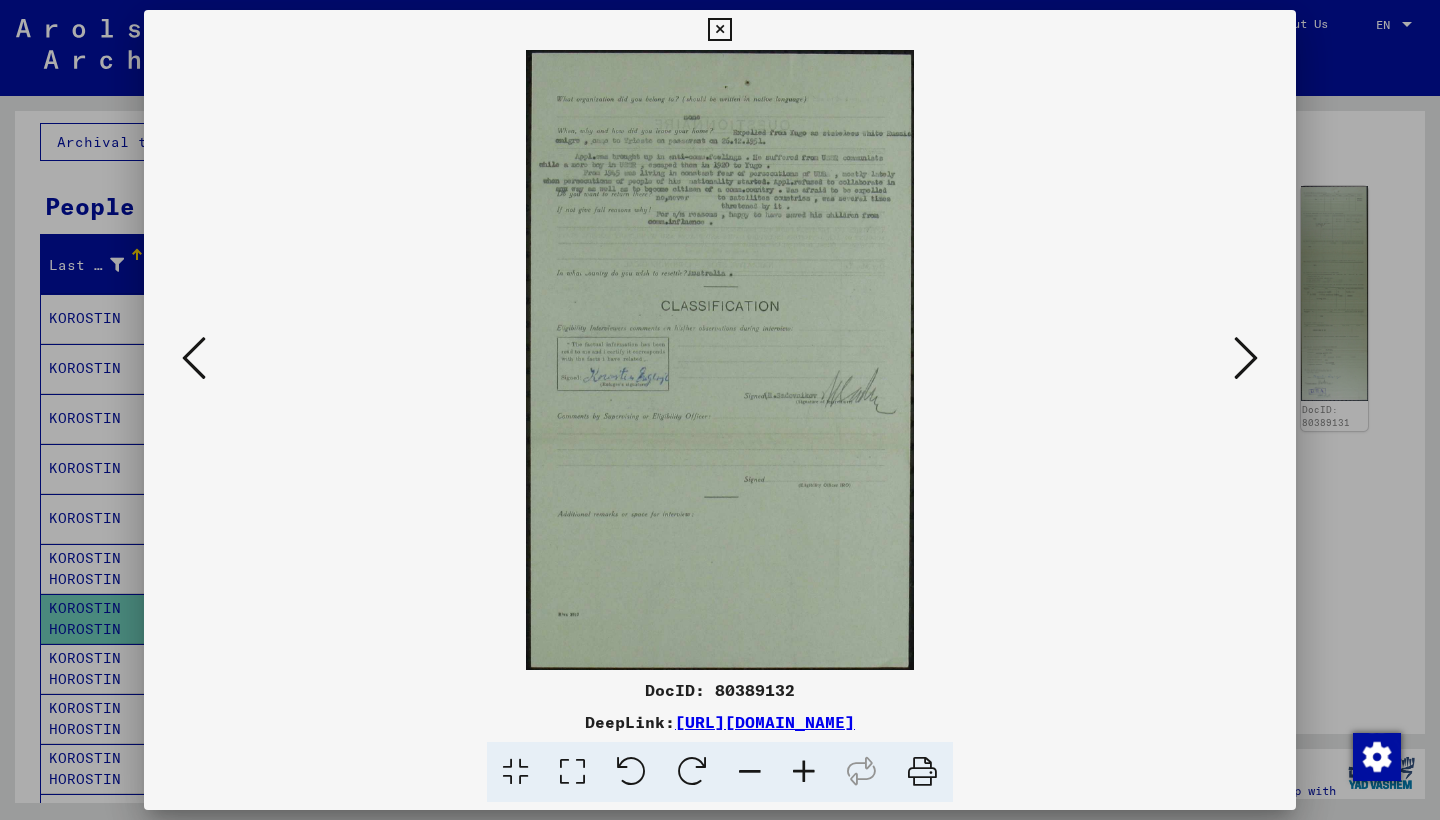 click at bounding box center [720, 410] 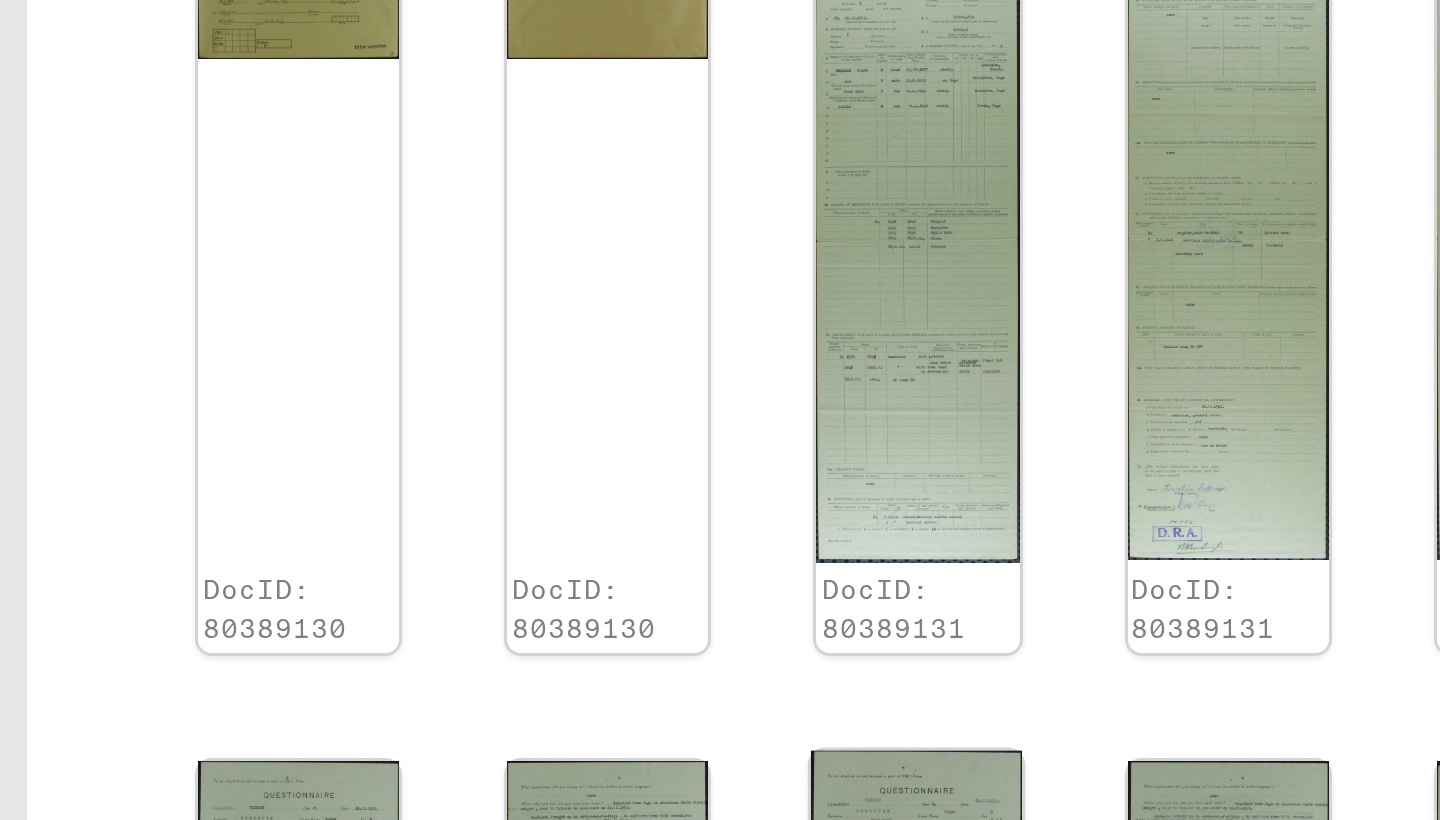 scroll, scrollTop: 752, scrollLeft: 0, axis: vertical 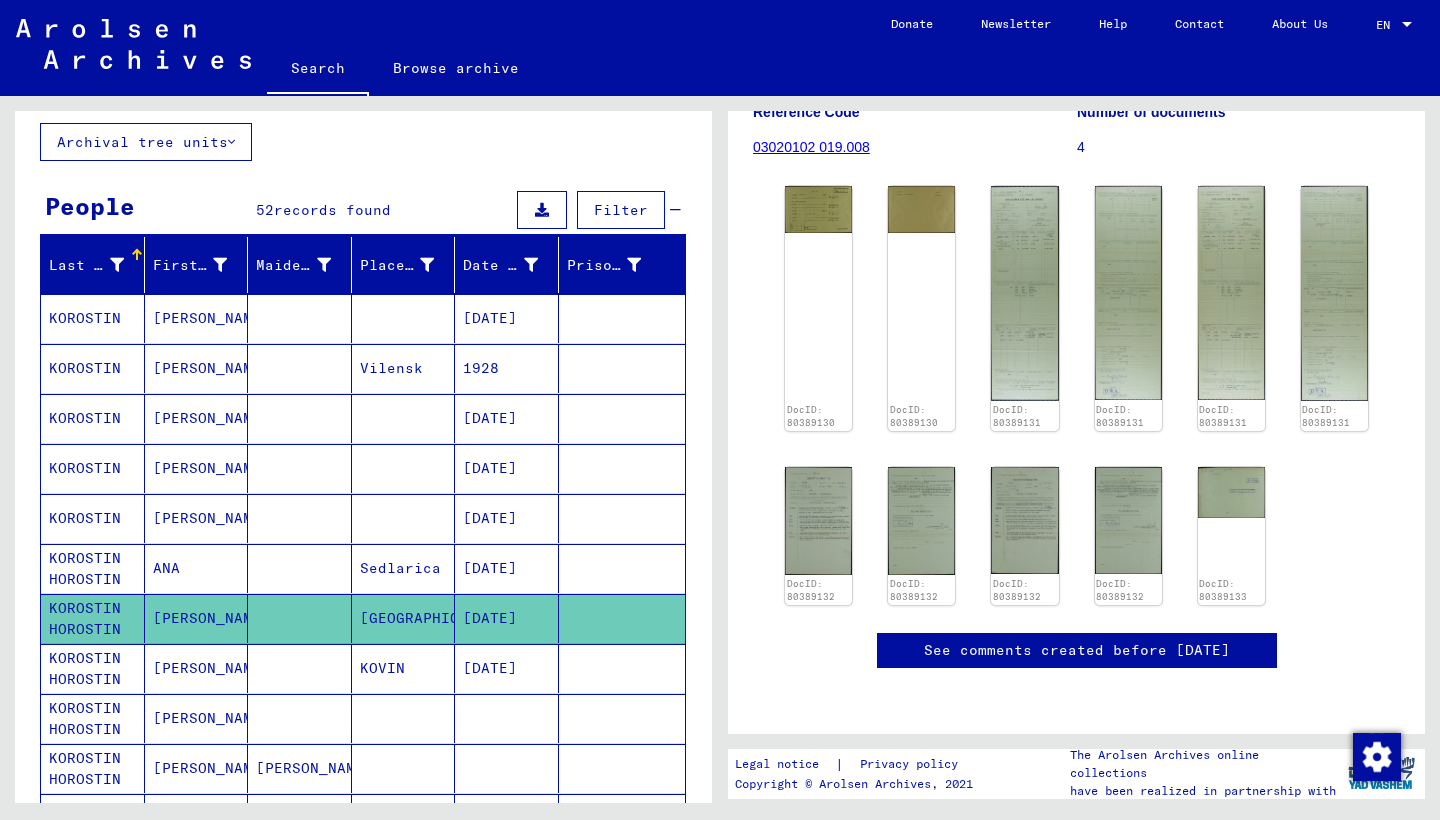 click on "ALEXIS" at bounding box center [197, 718] 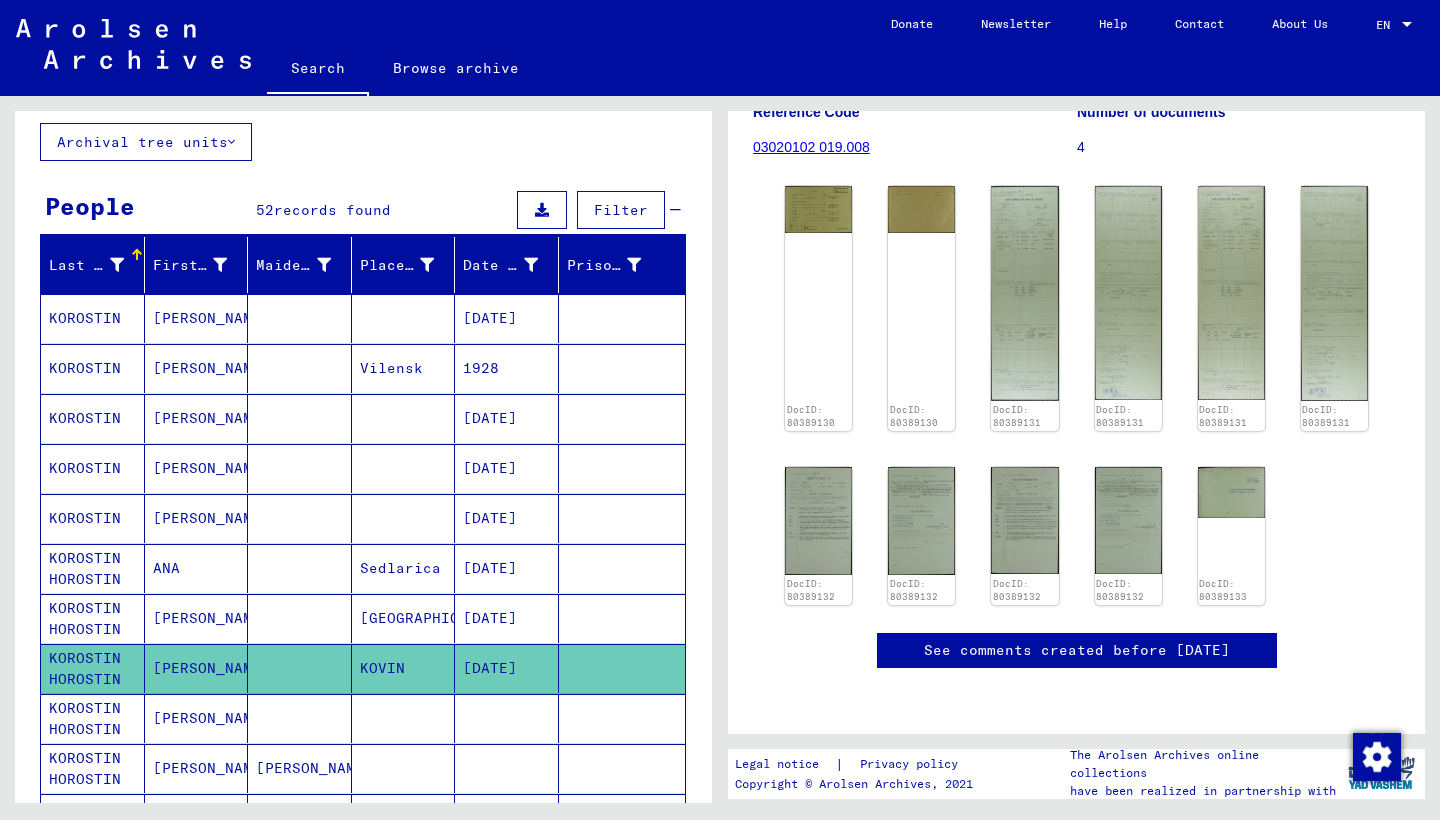 click on "ALEXIS" 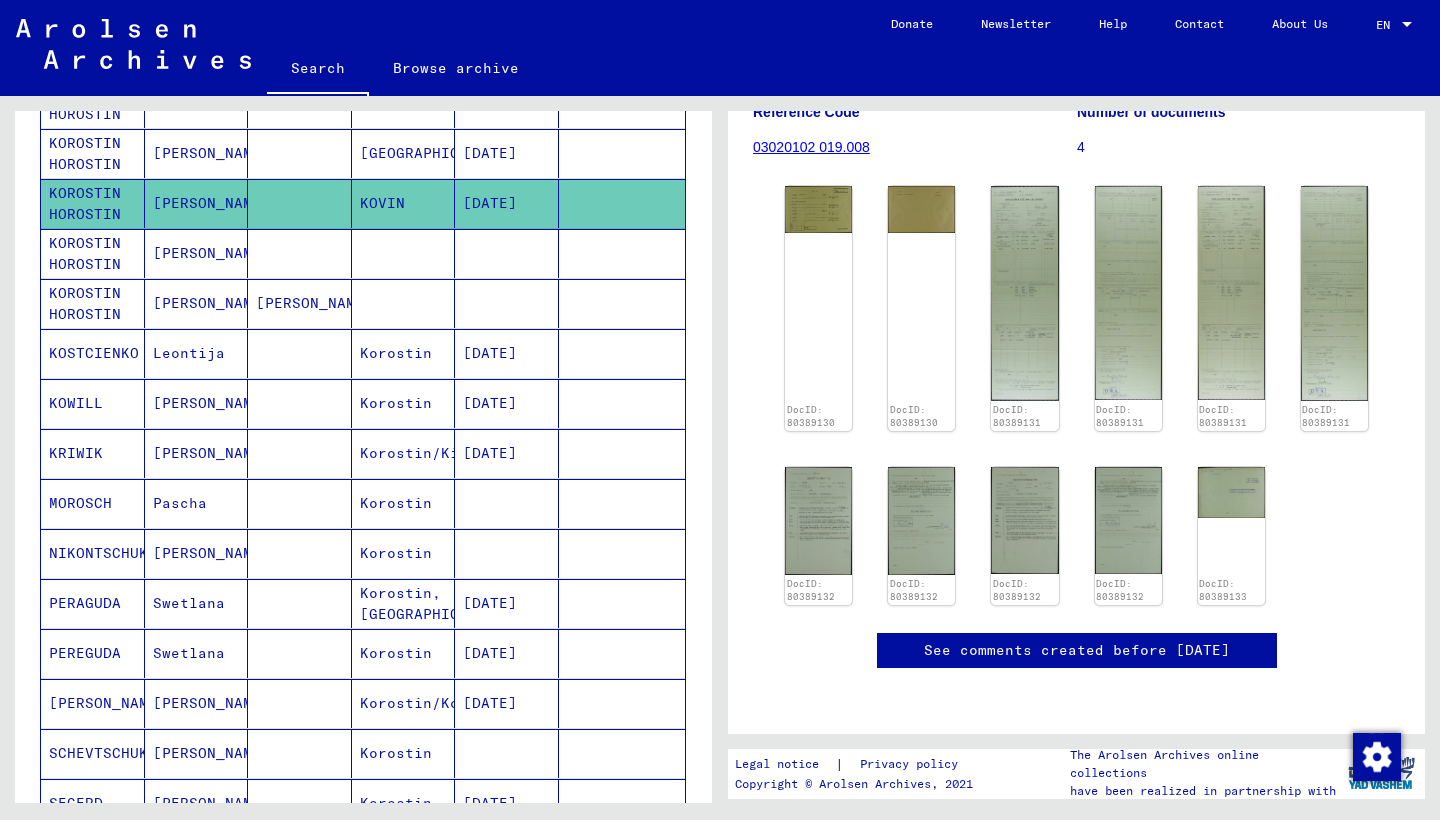 scroll, scrollTop: 580, scrollLeft: 0, axis: vertical 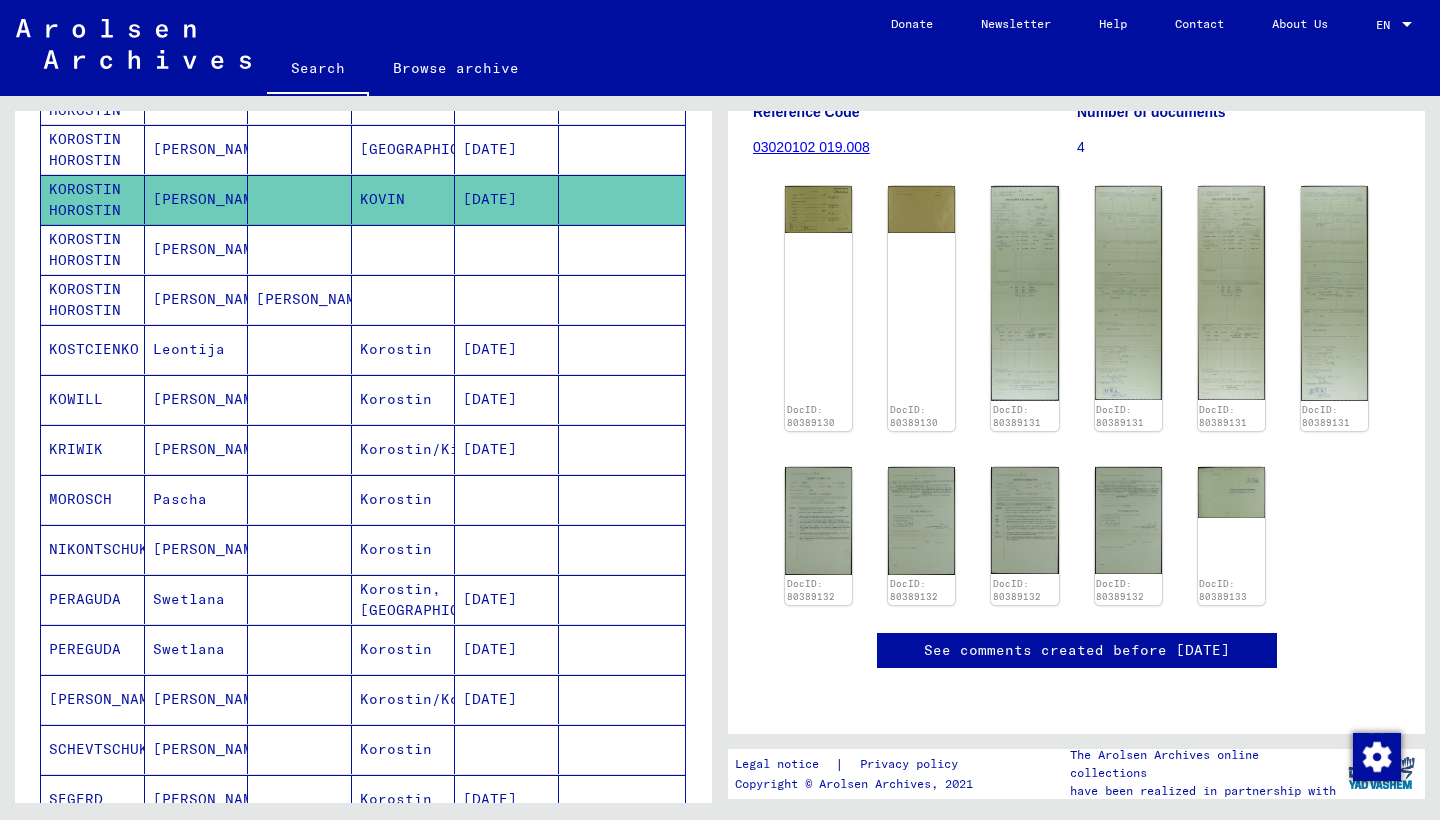 click on "ALEXANDRA" at bounding box center [197, 349] 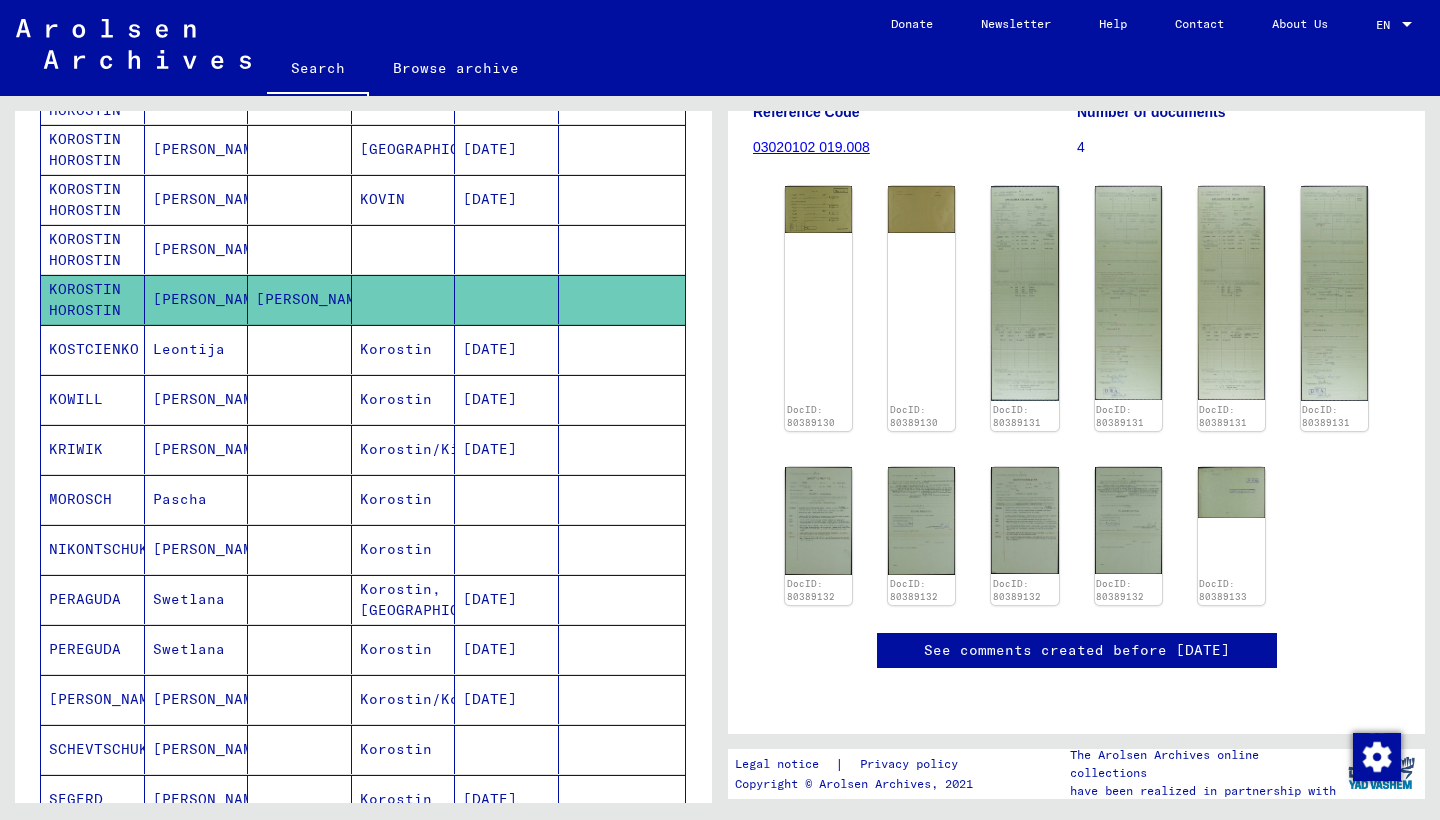 click on "ALEXANDRA" 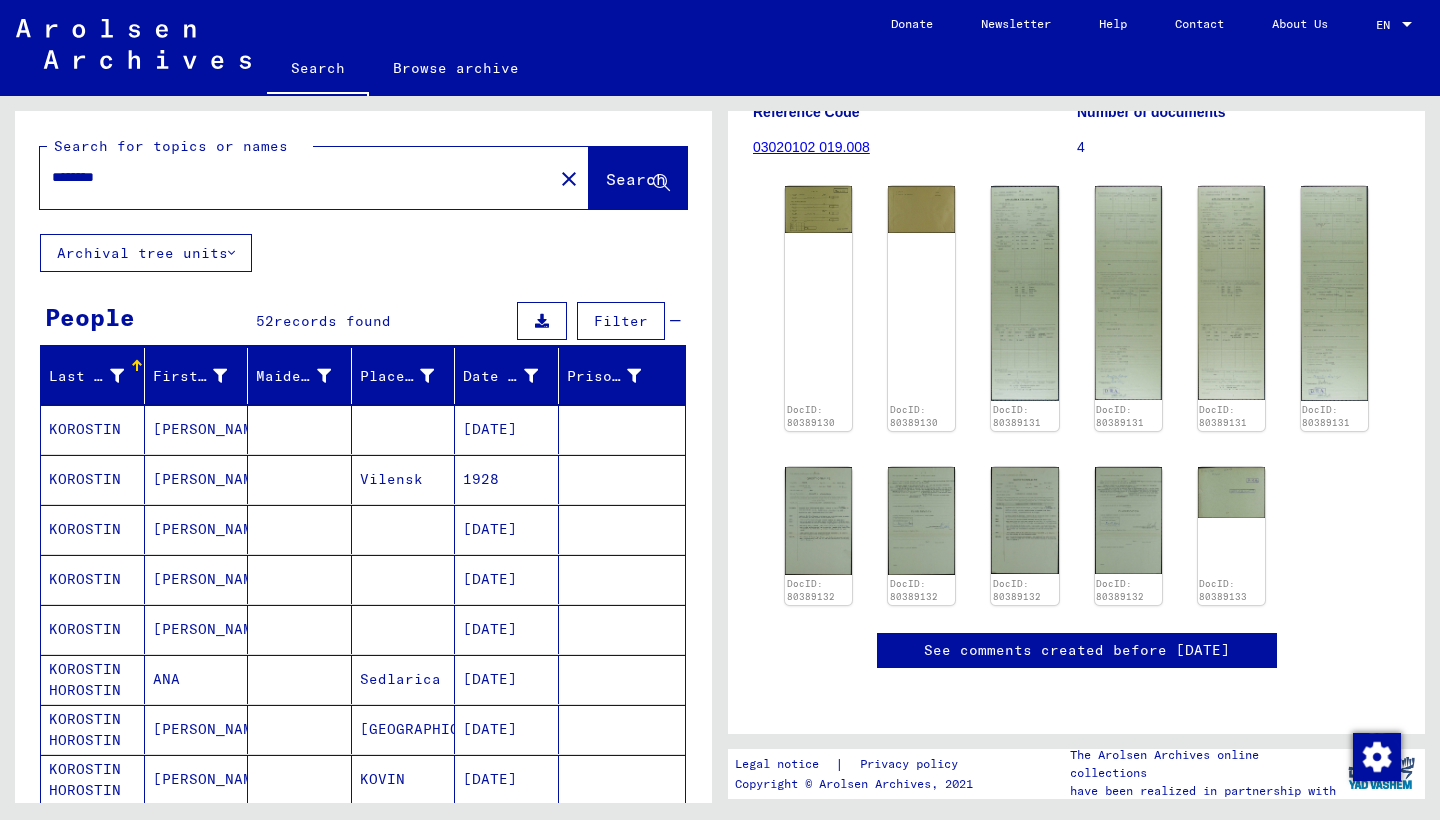 scroll, scrollTop: 0, scrollLeft: 0, axis: both 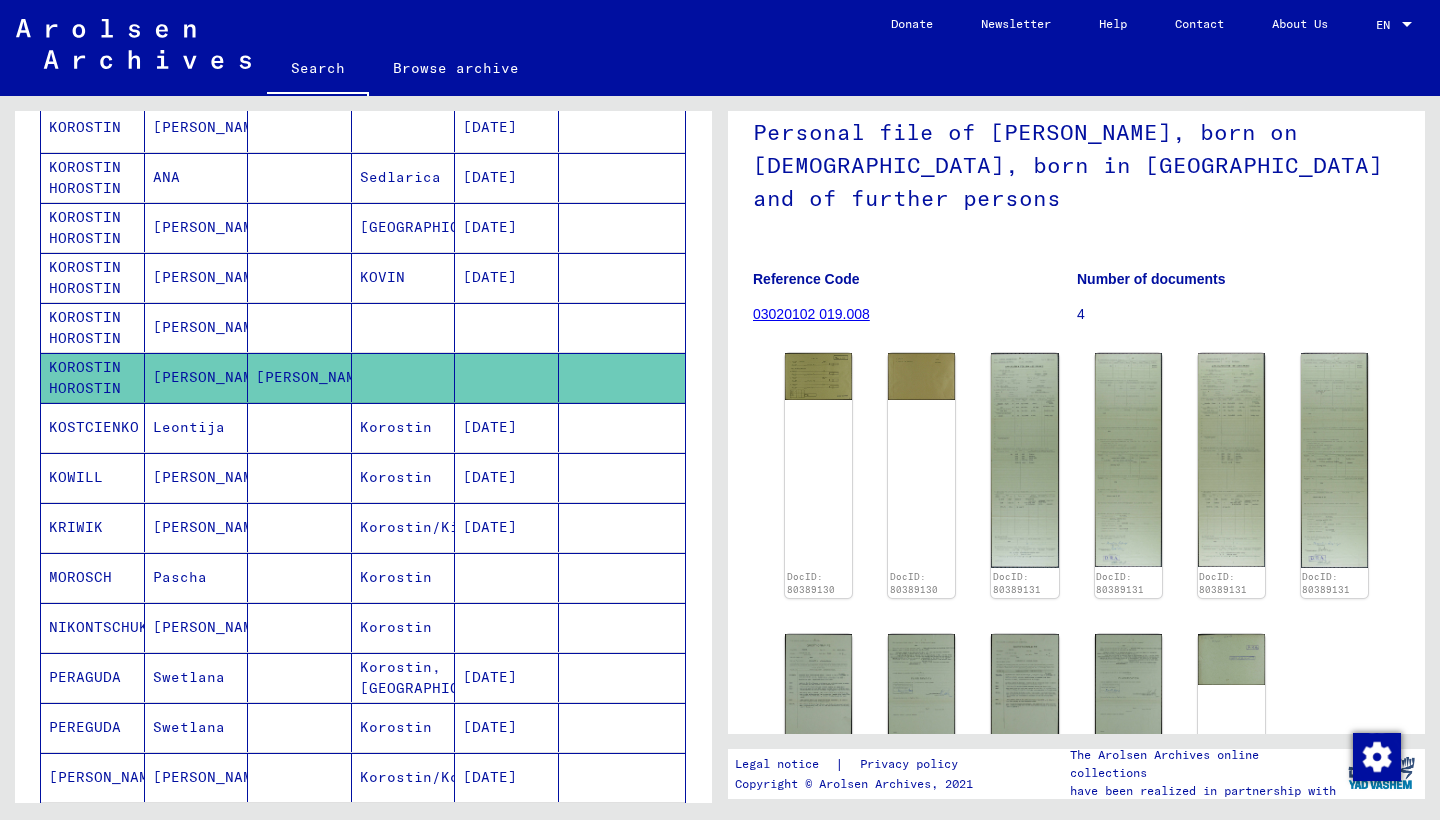 click on "KOROSTIN HOROSTIN" 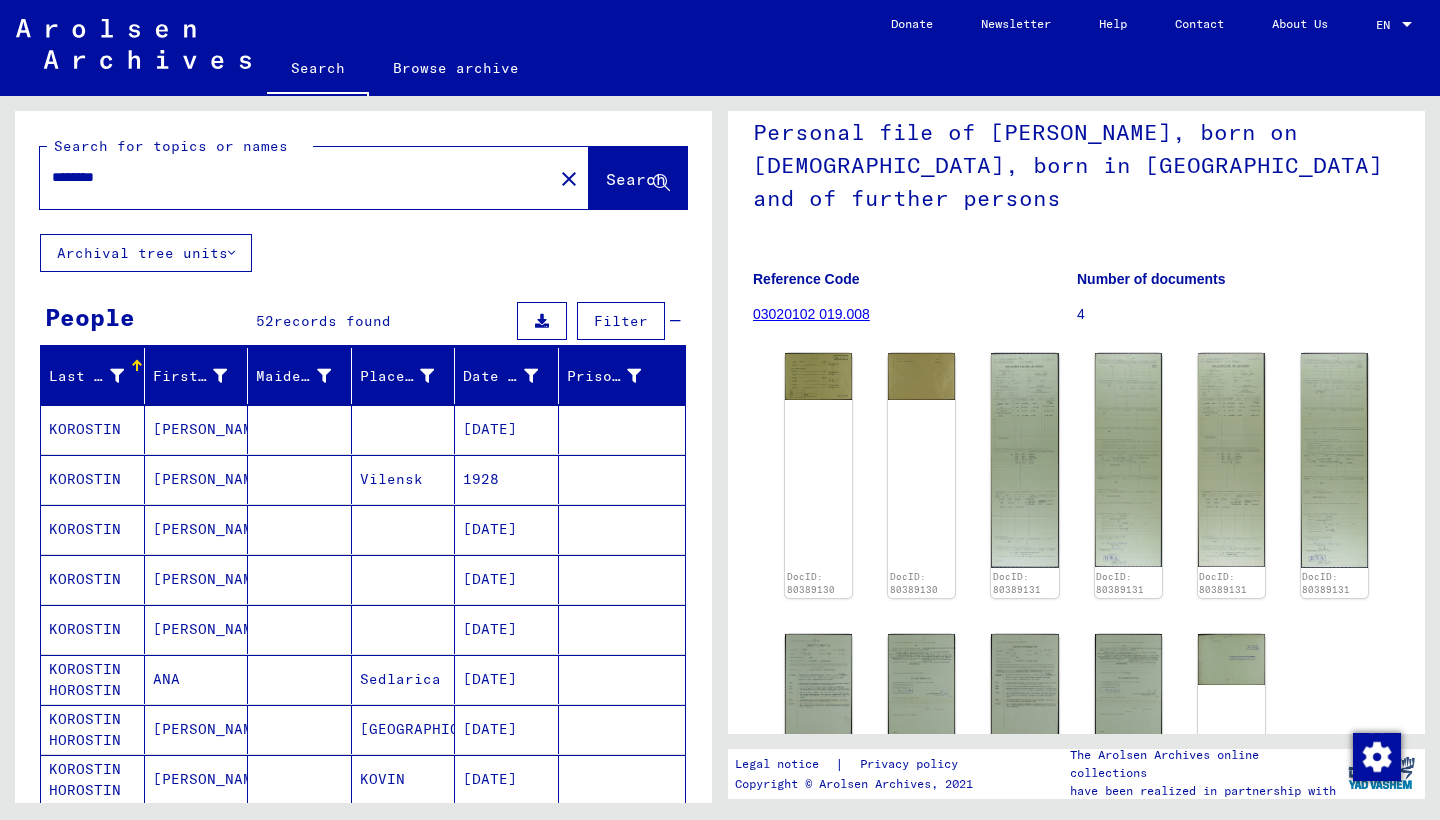 scroll, scrollTop: 0, scrollLeft: 0, axis: both 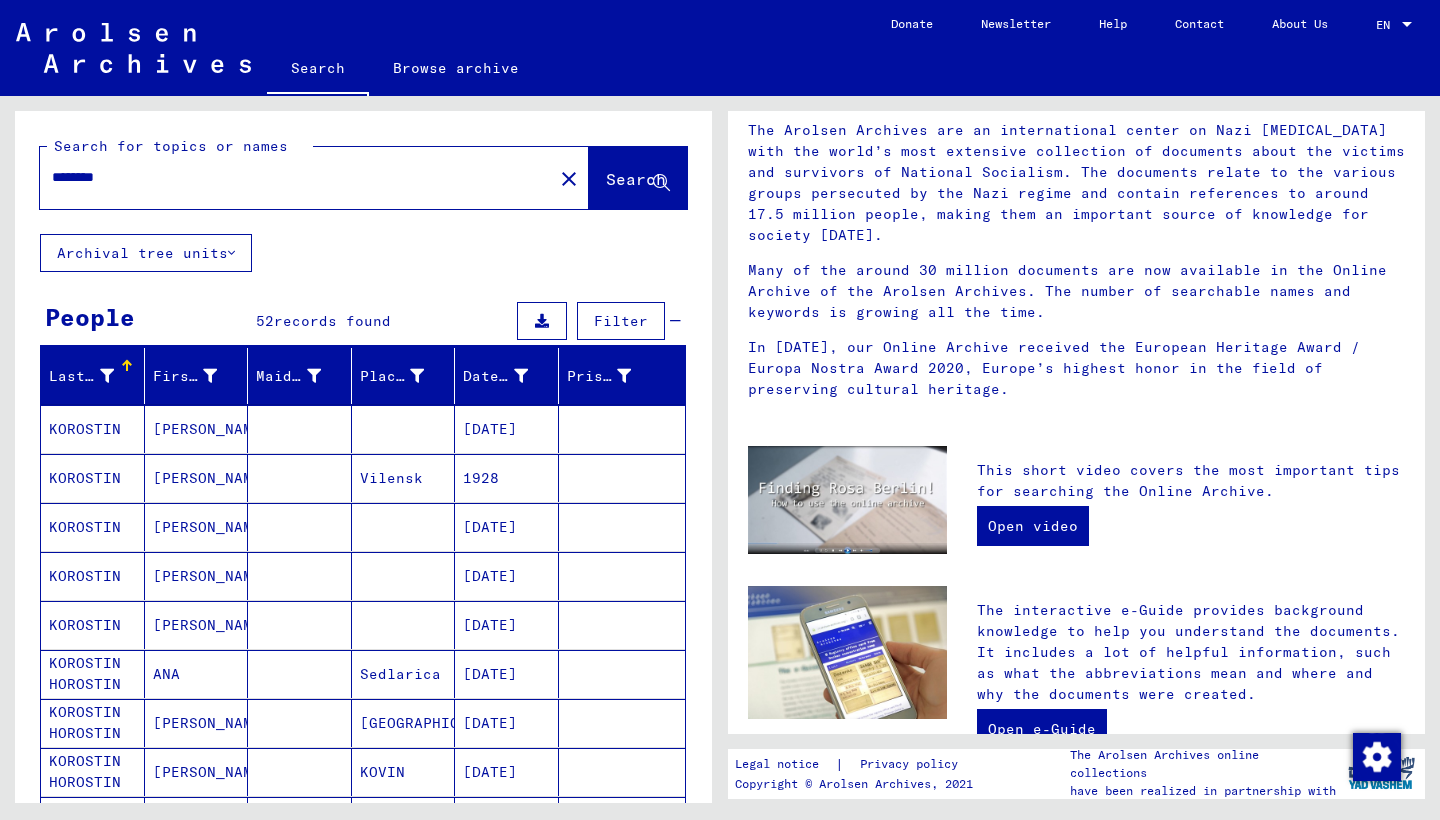 type 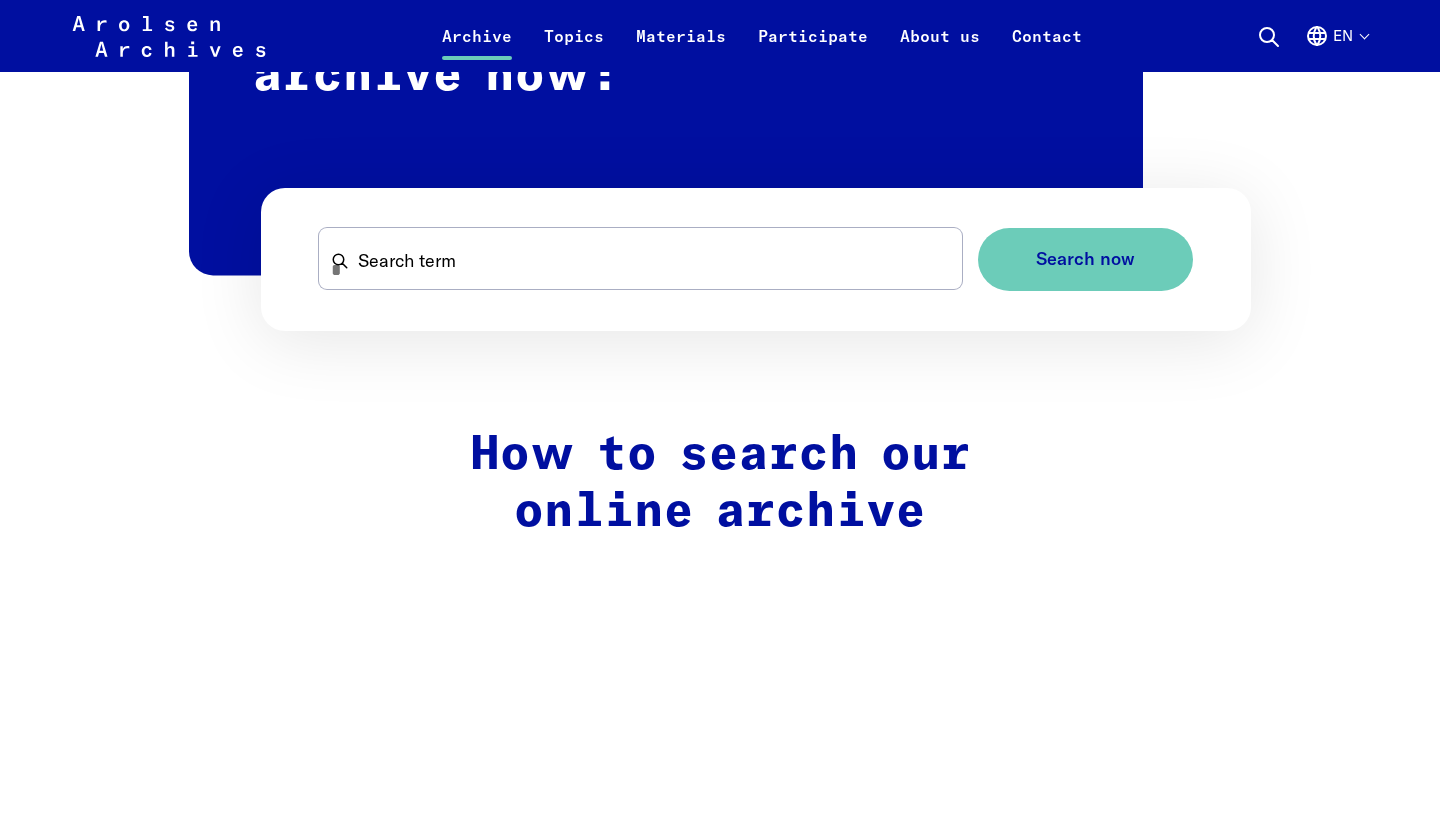 scroll, scrollTop: 1292, scrollLeft: 0, axis: vertical 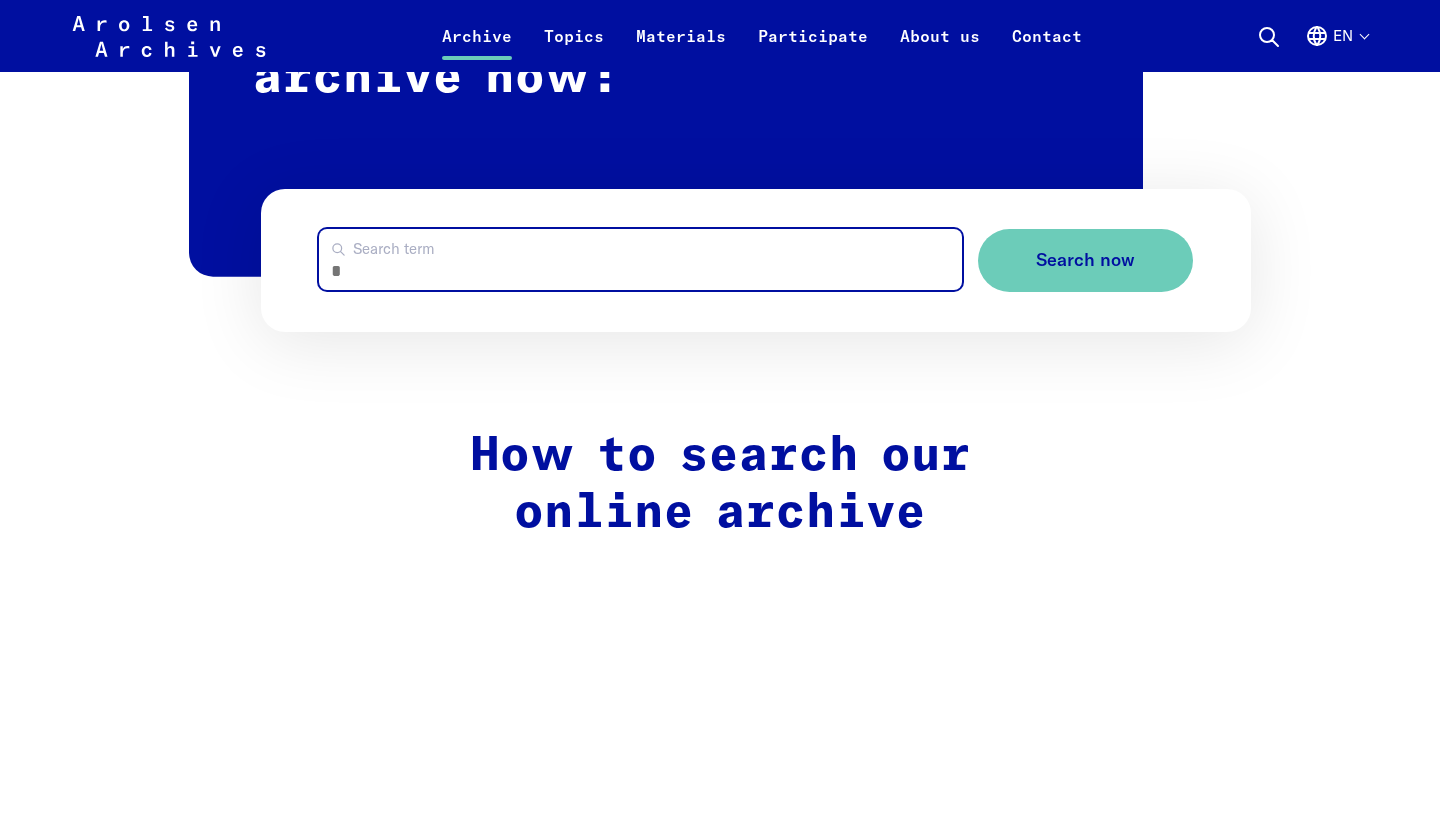 click on "Search term" at bounding box center [641, 259] 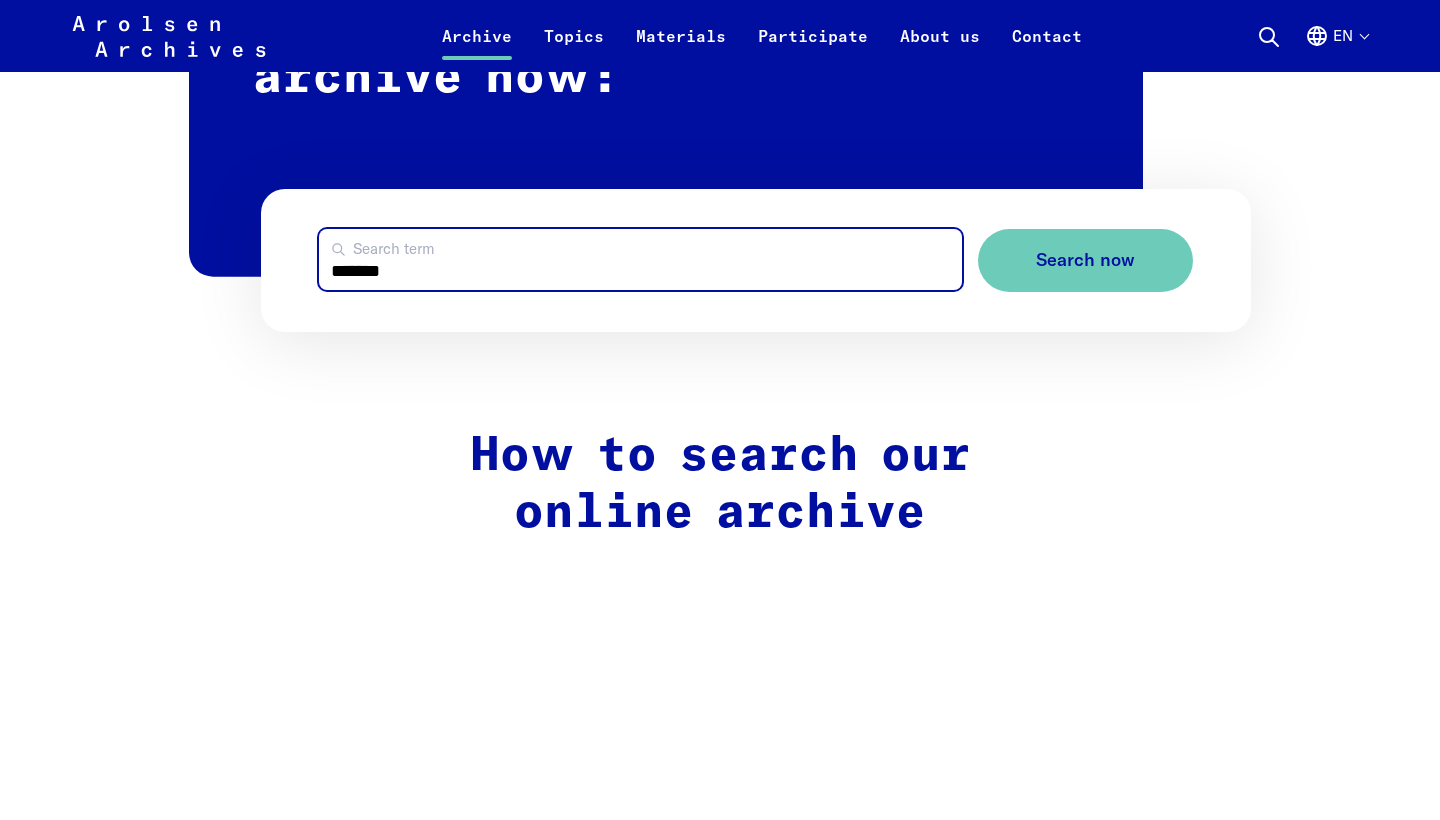 type on "*******" 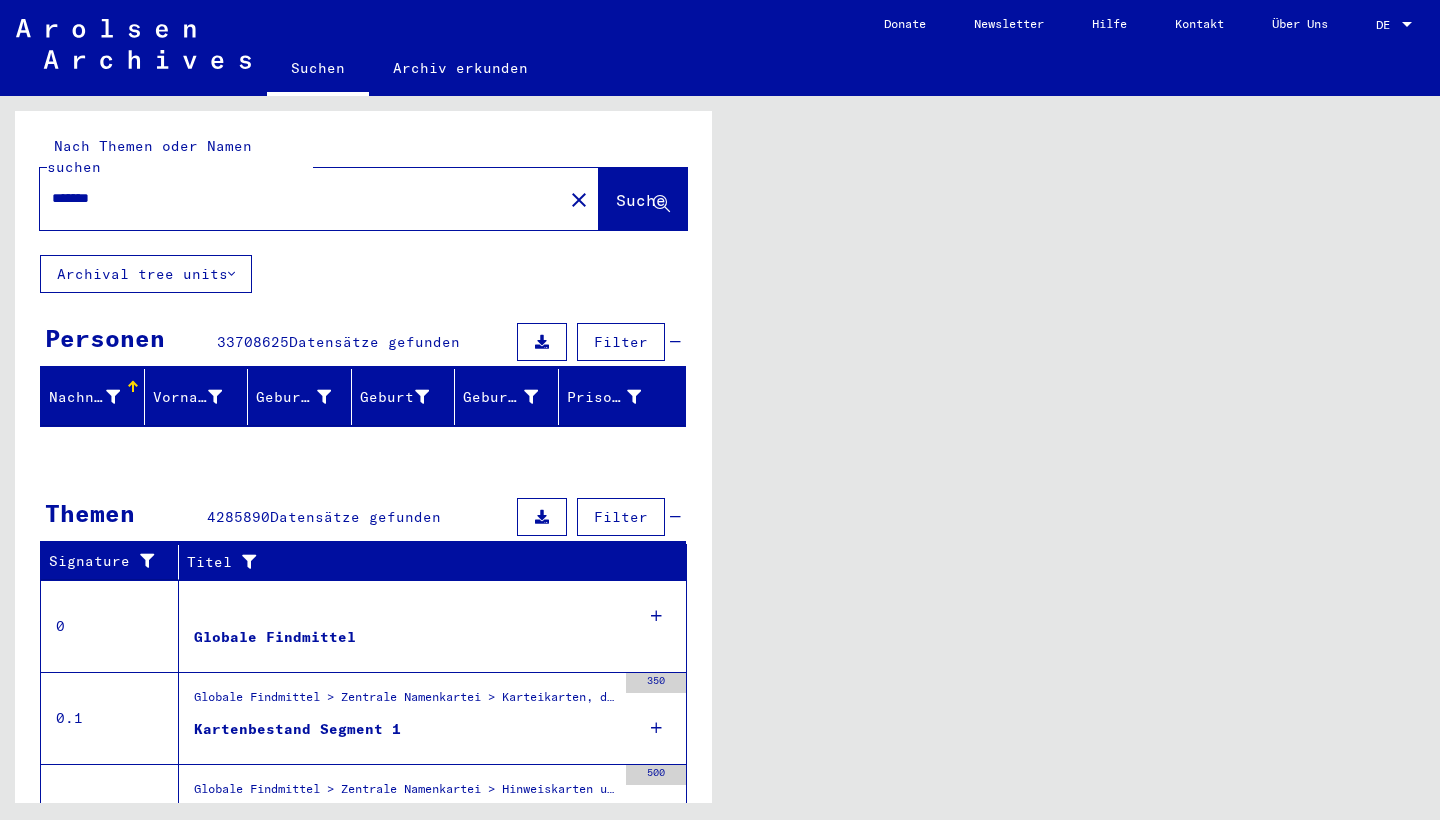 scroll, scrollTop: 0, scrollLeft: 0, axis: both 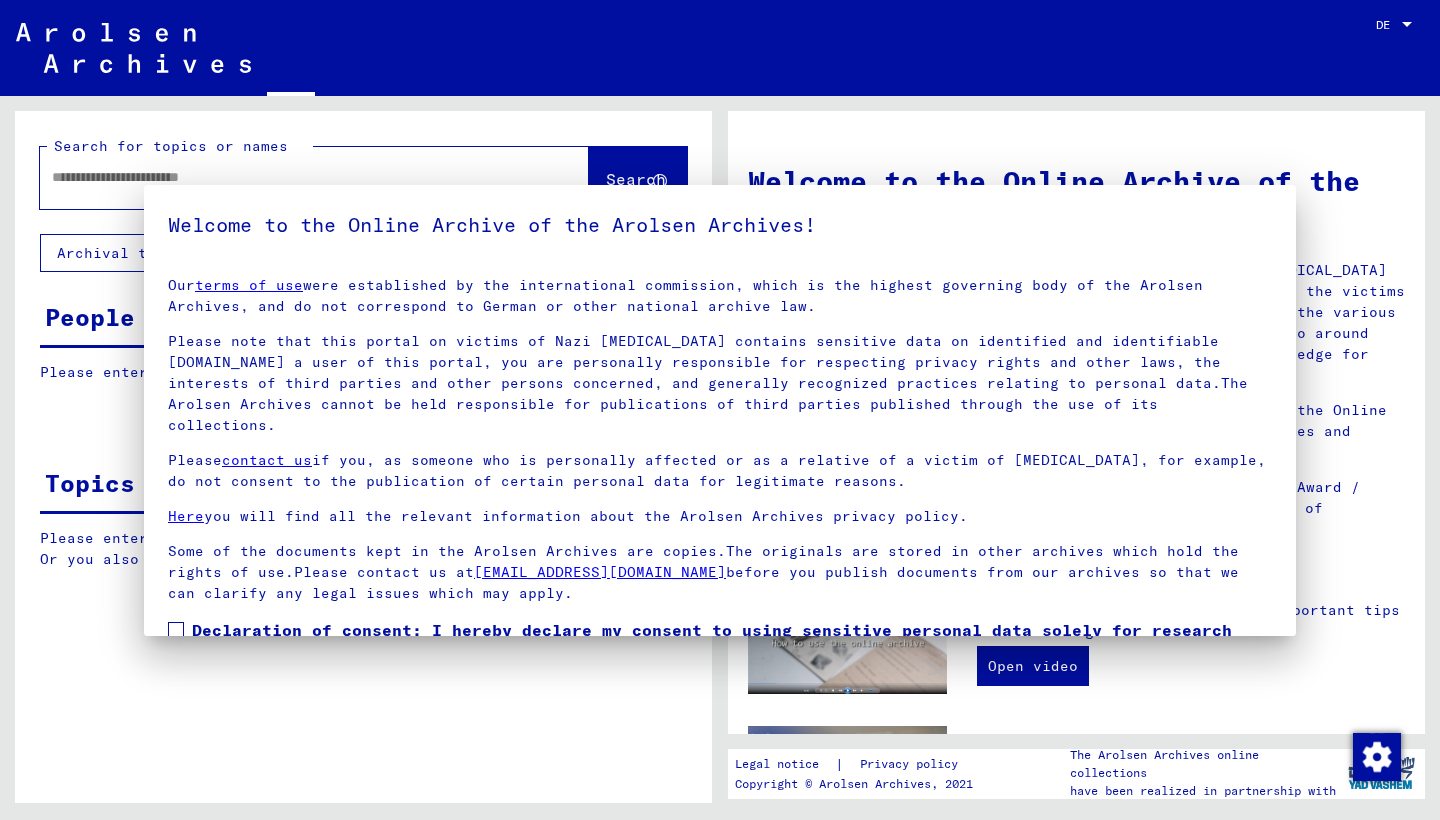type on "*******" 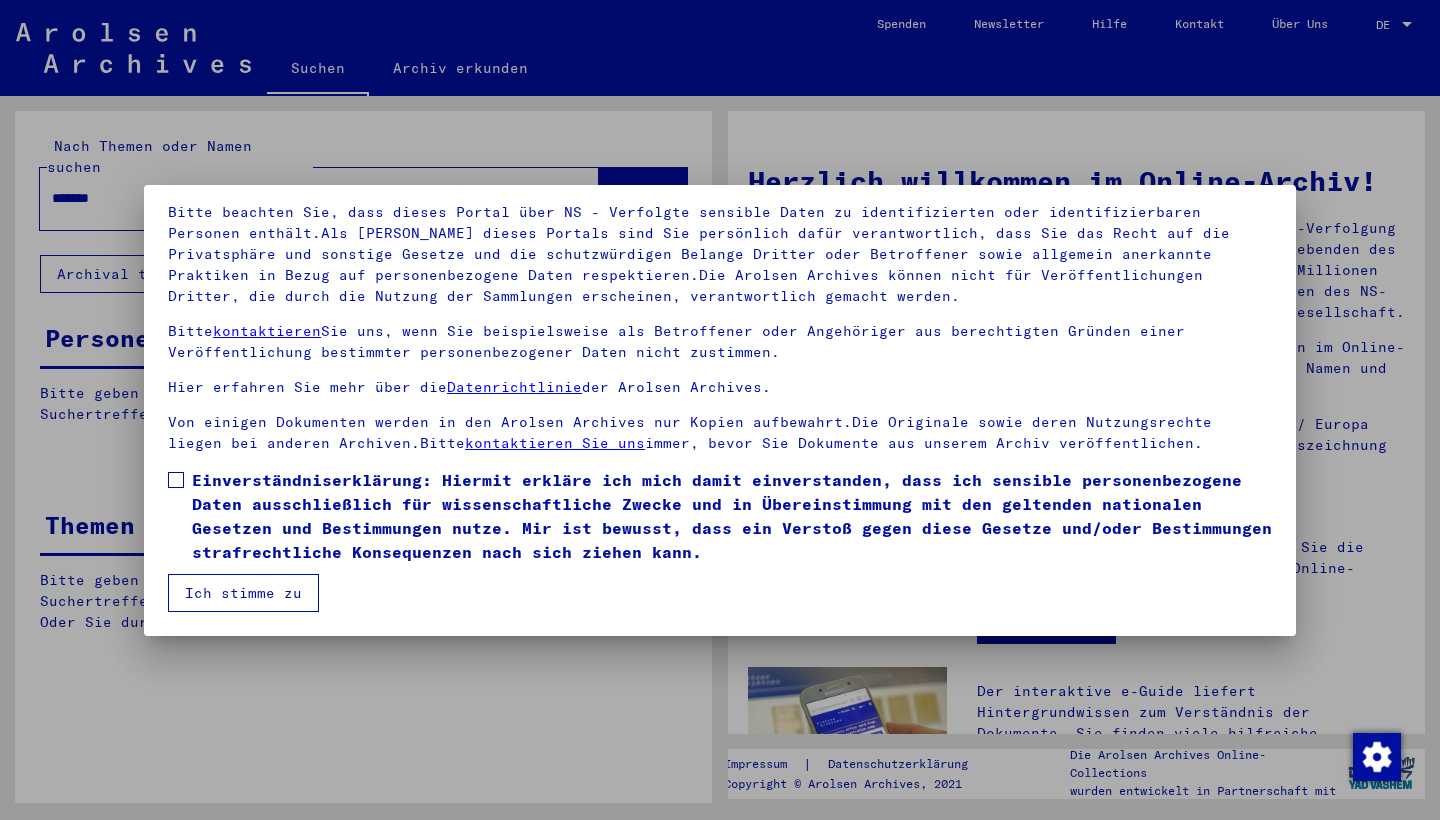 scroll, scrollTop: 129, scrollLeft: 0, axis: vertical 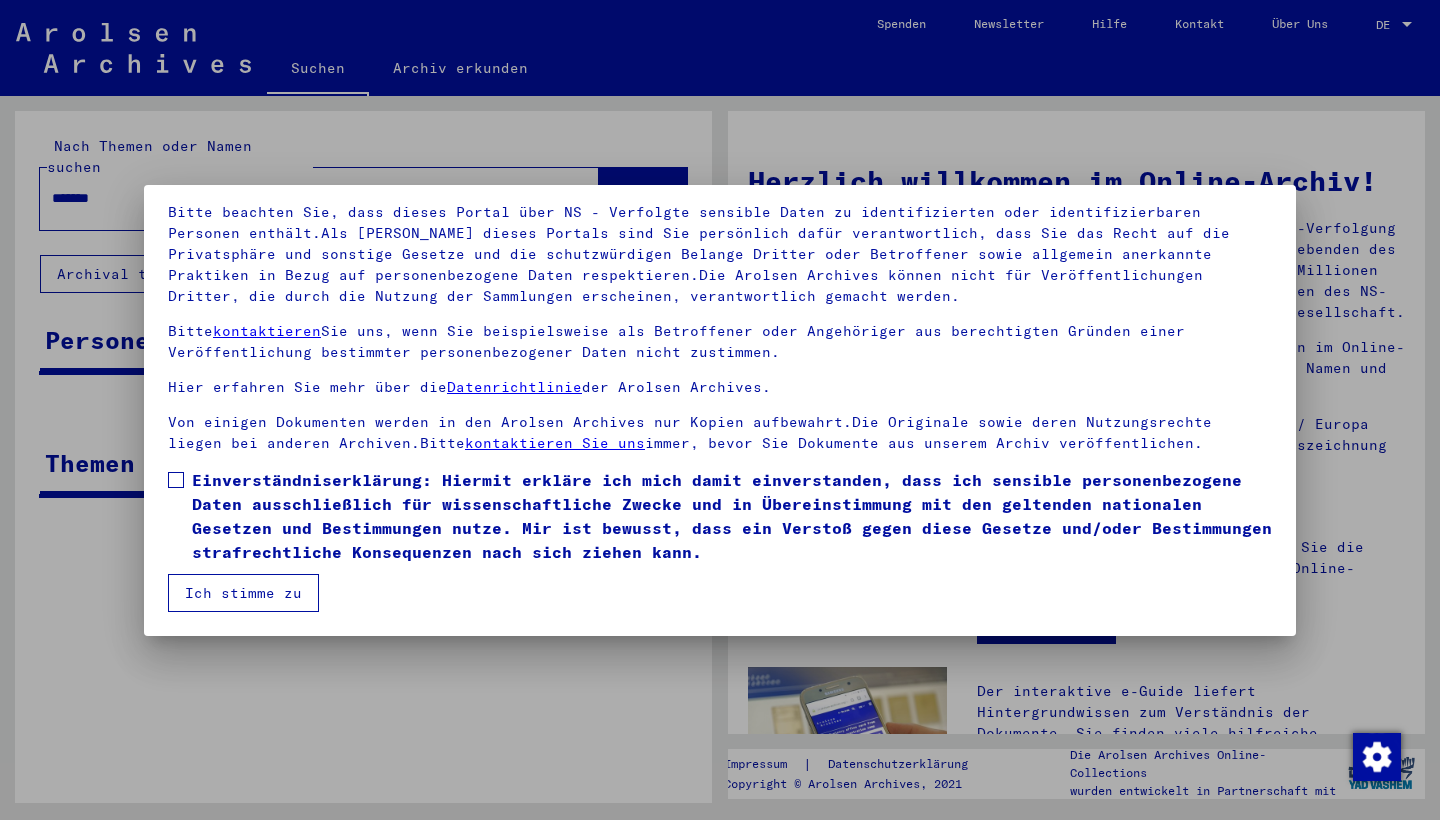click at bounding box center (176, 480) 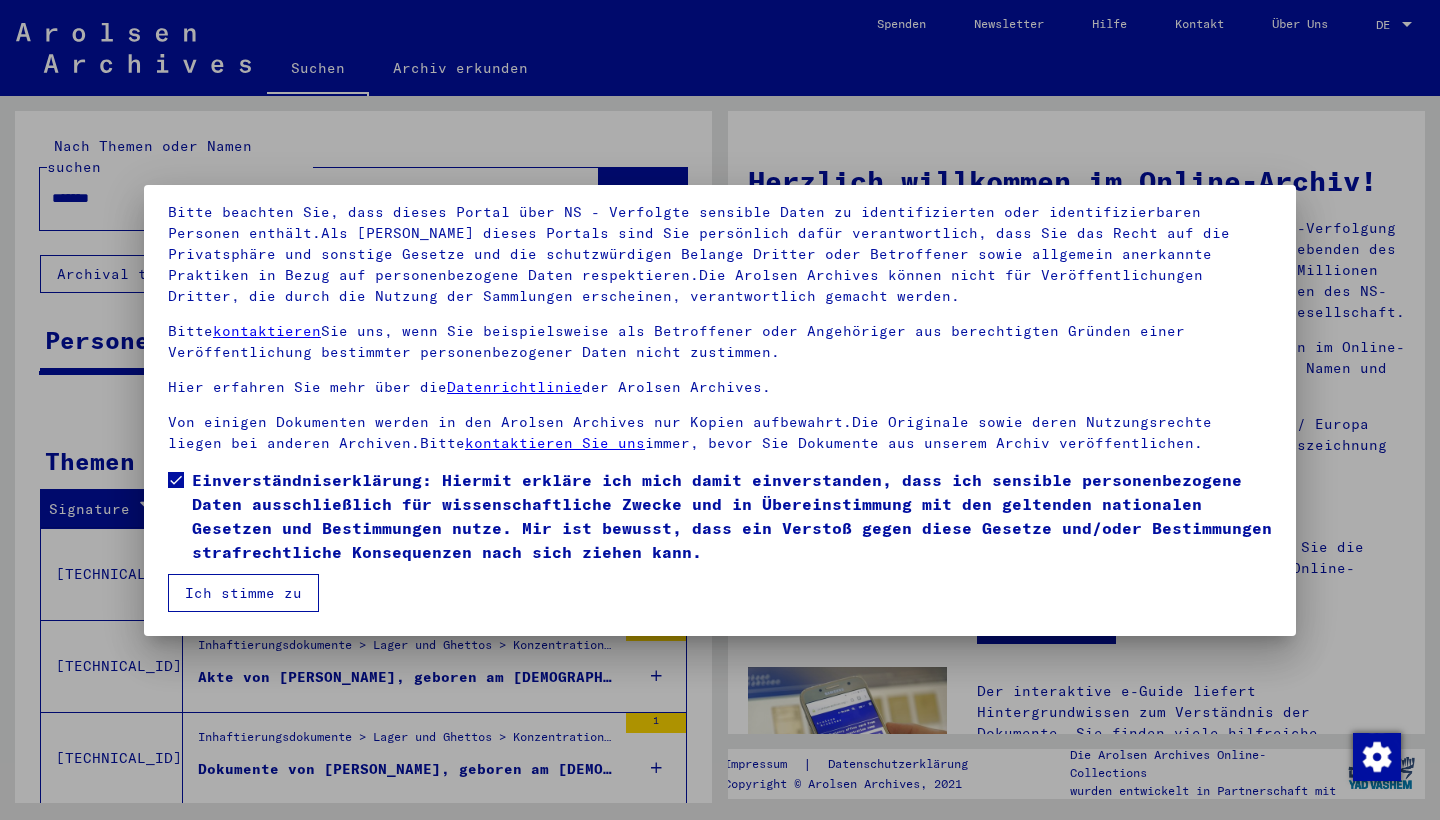 click on "Ich stimme zu" at bounding box center (243, 593) 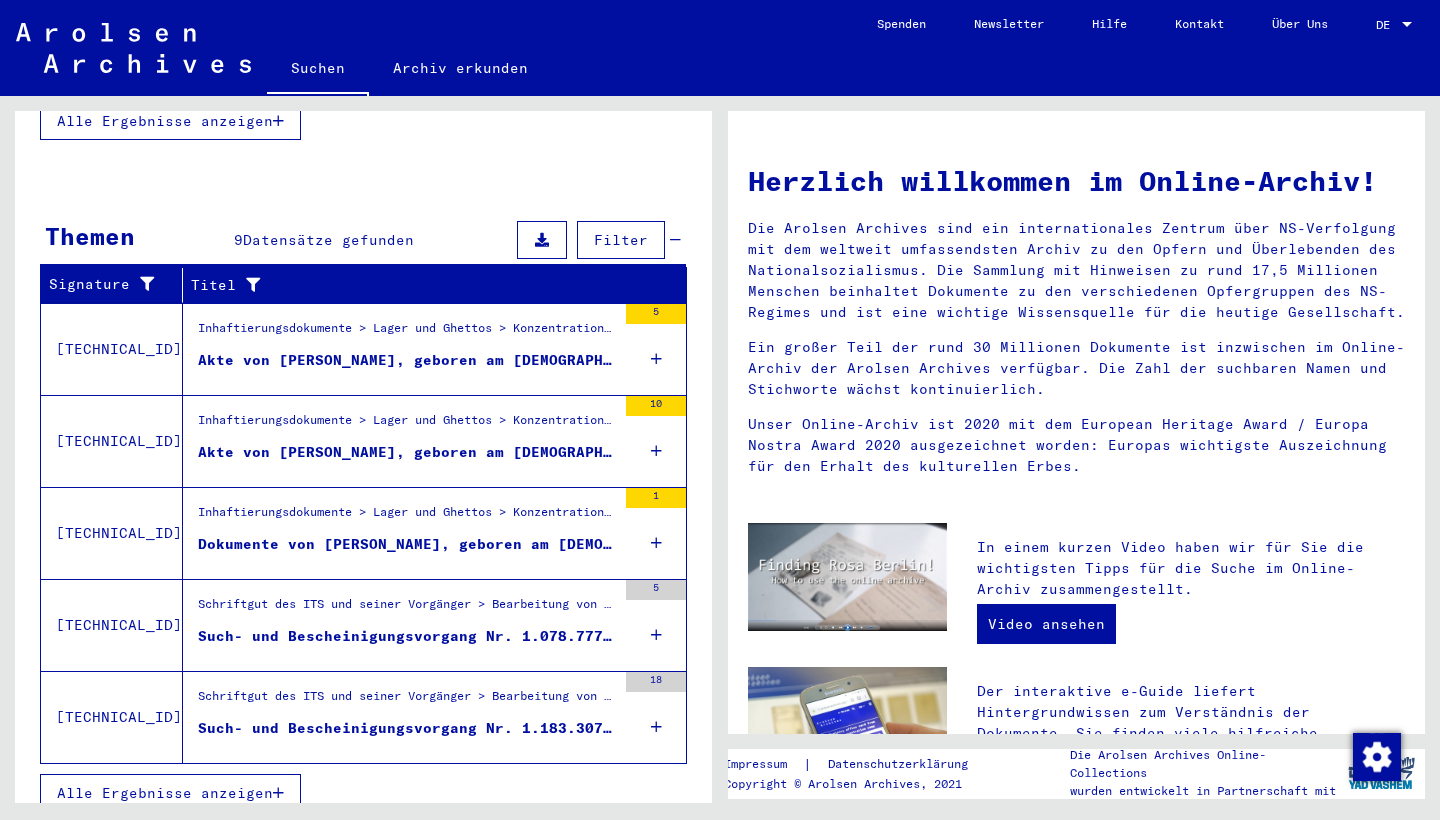 scroll, scrollTop: 579, scrollLeft: 0, axis: vertical 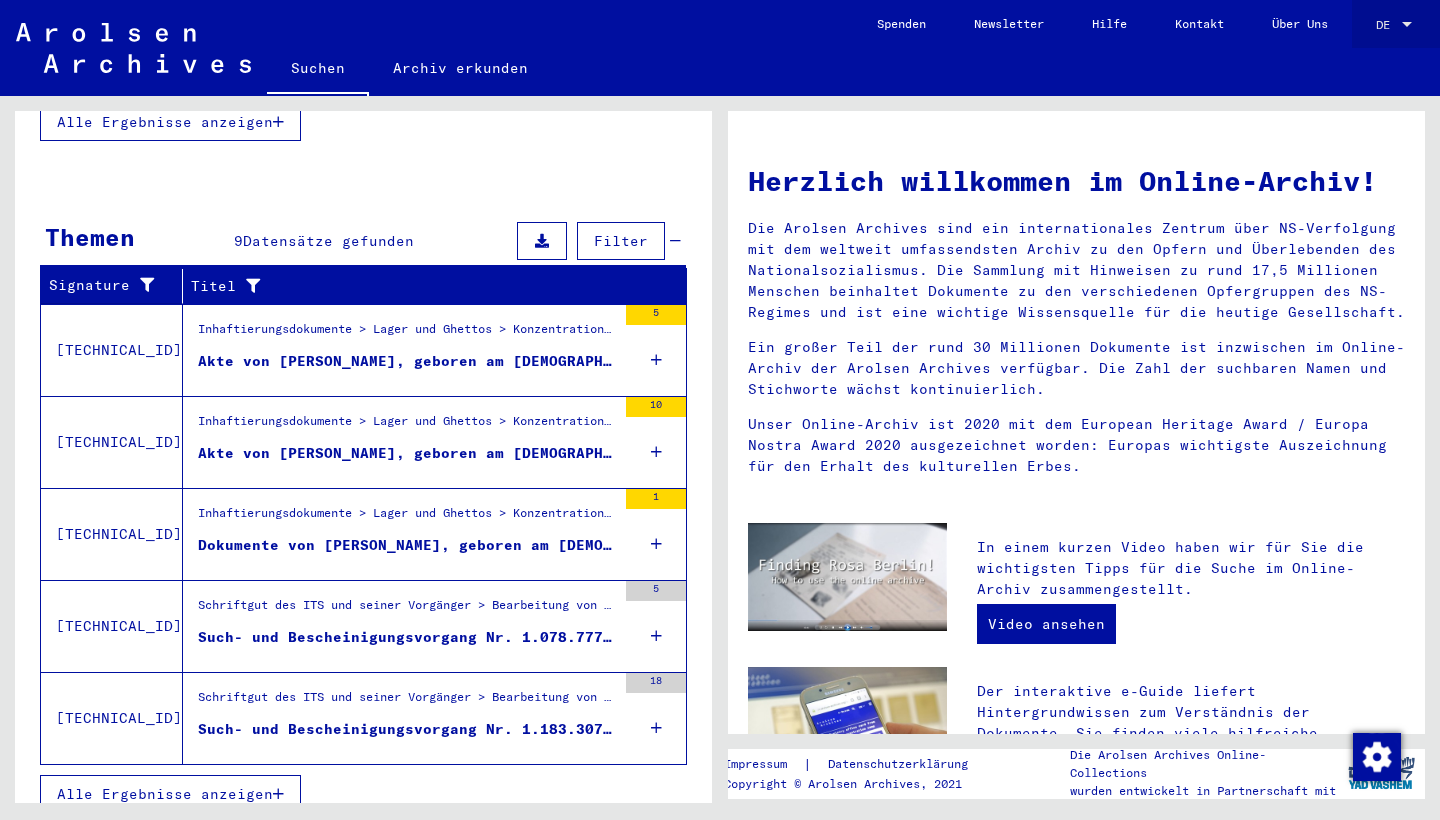 click on "DE" at bounding box center [1387, 25] 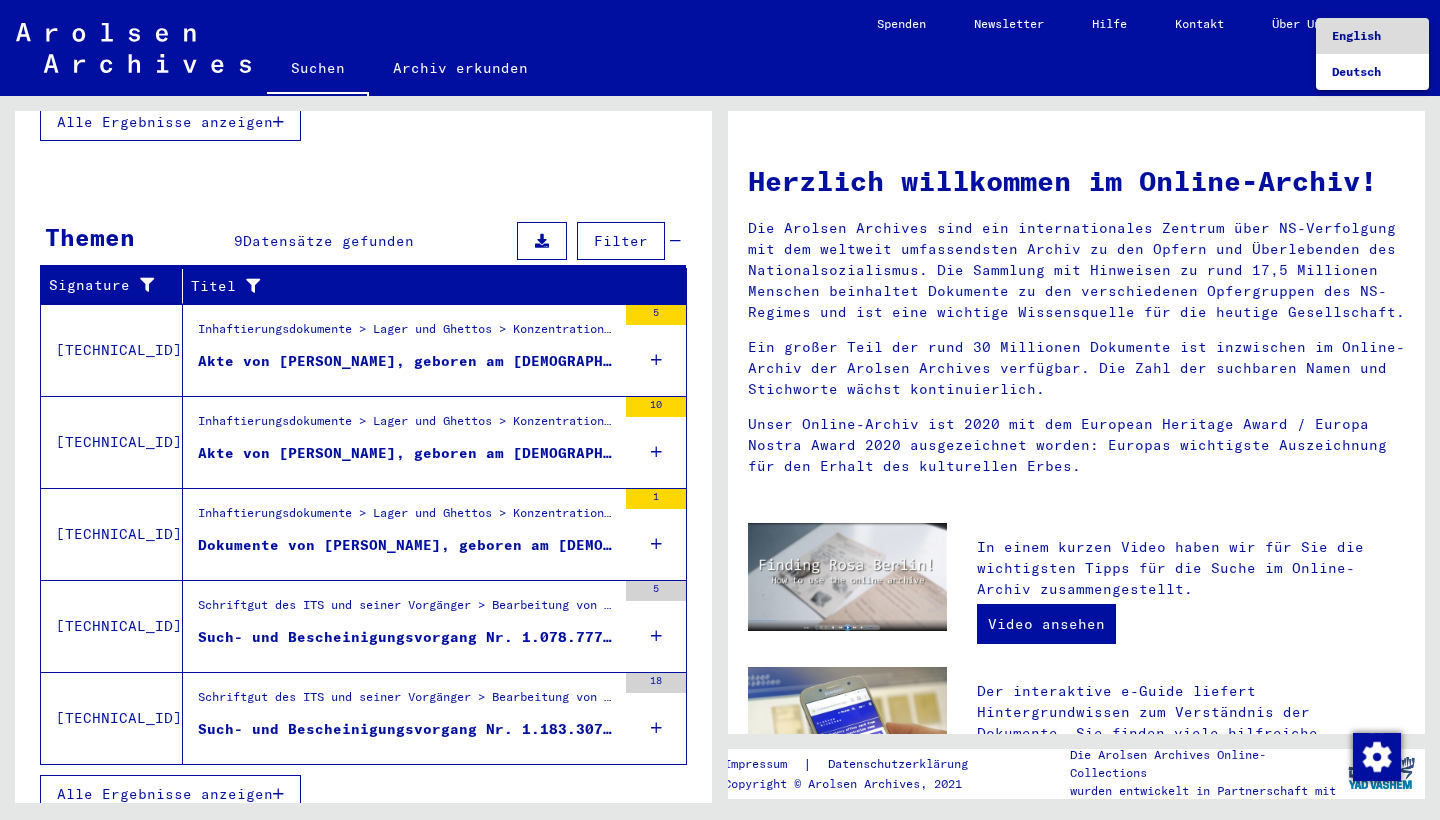 click on "English" at bounding box center (1356, 35) 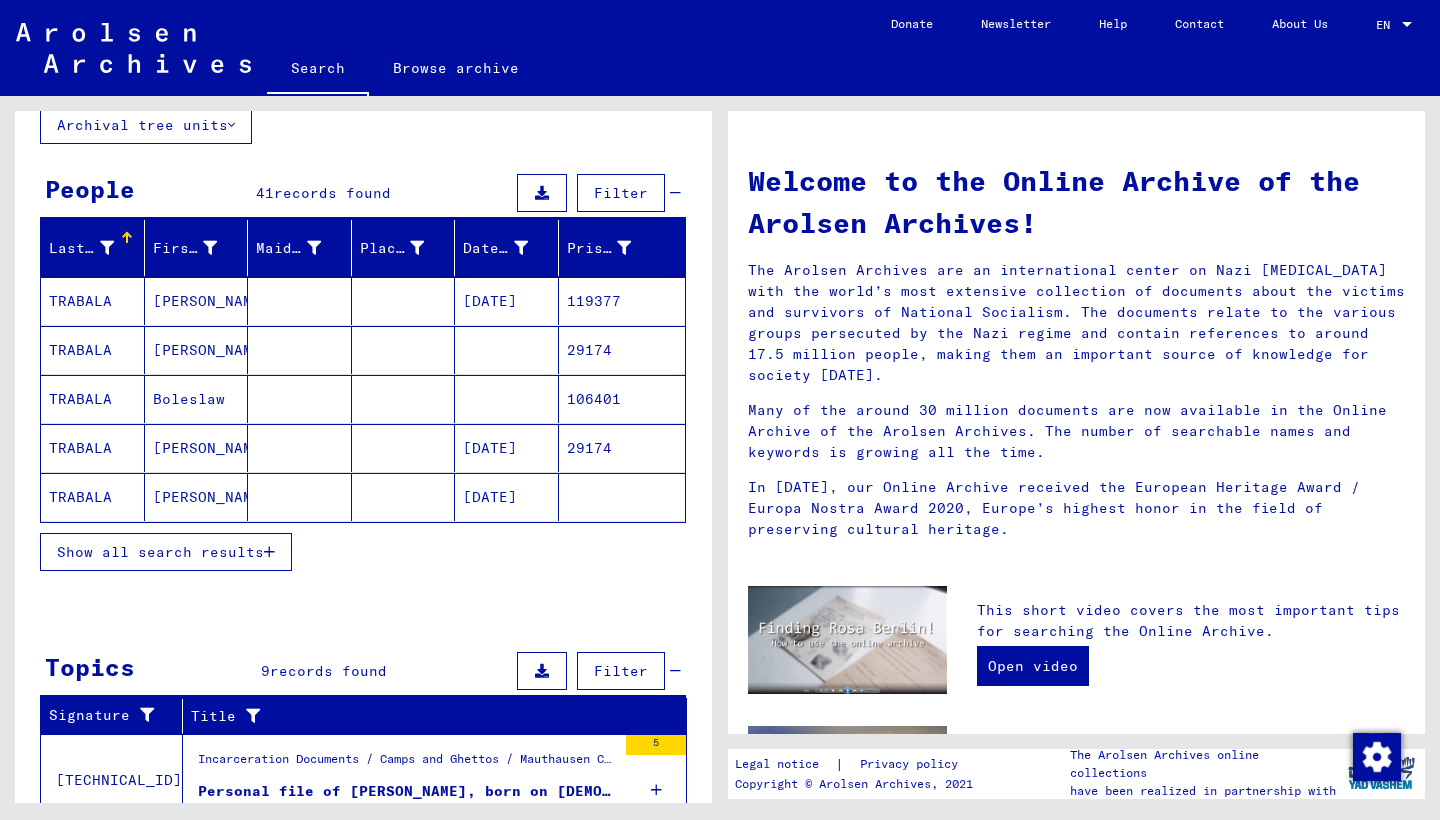 scroll, scrollTop: 132, scrollLeft: 0, axis: vertical 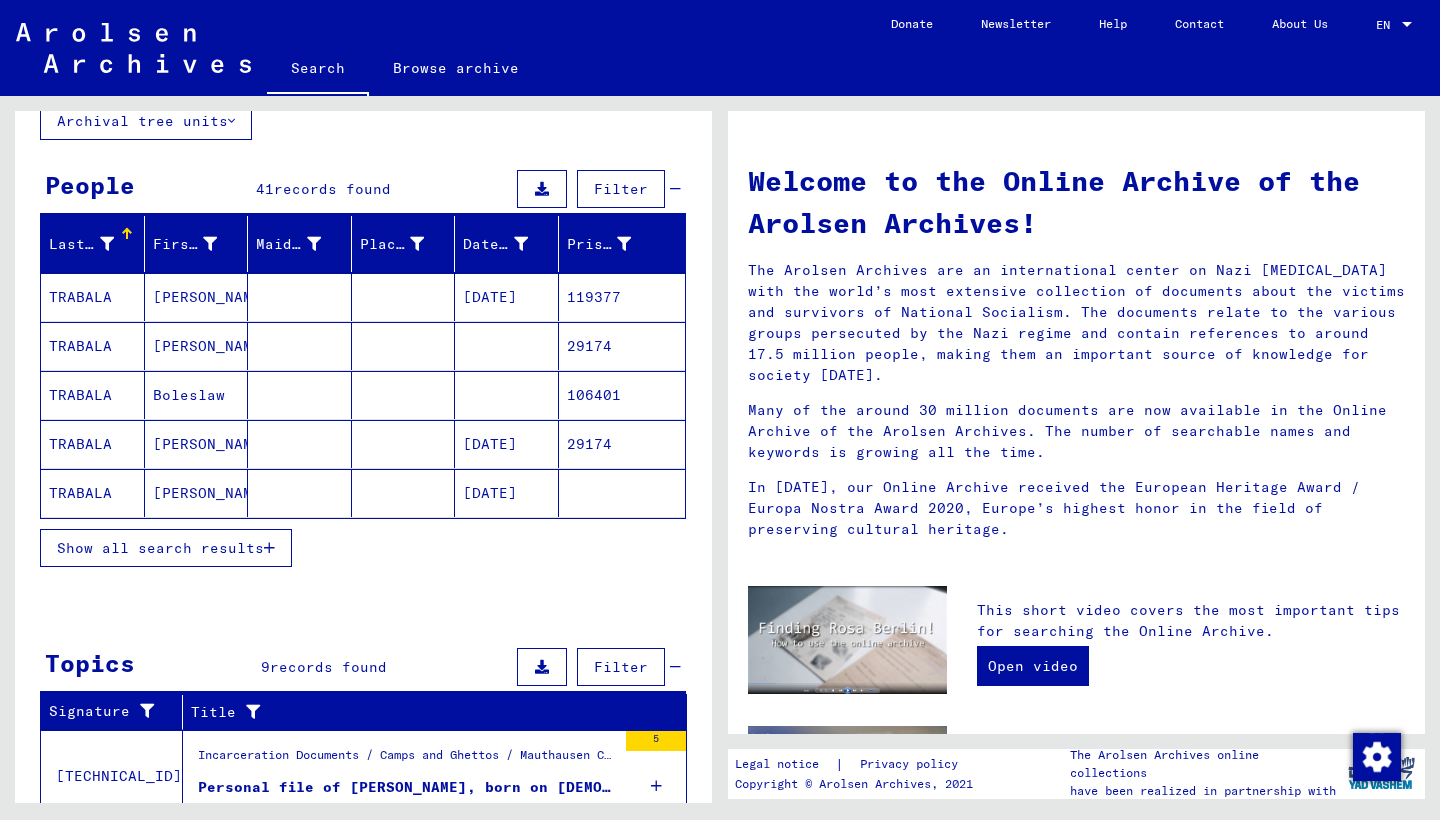 click on "[PERSON_NAME]" at bounding box center (197, 395) 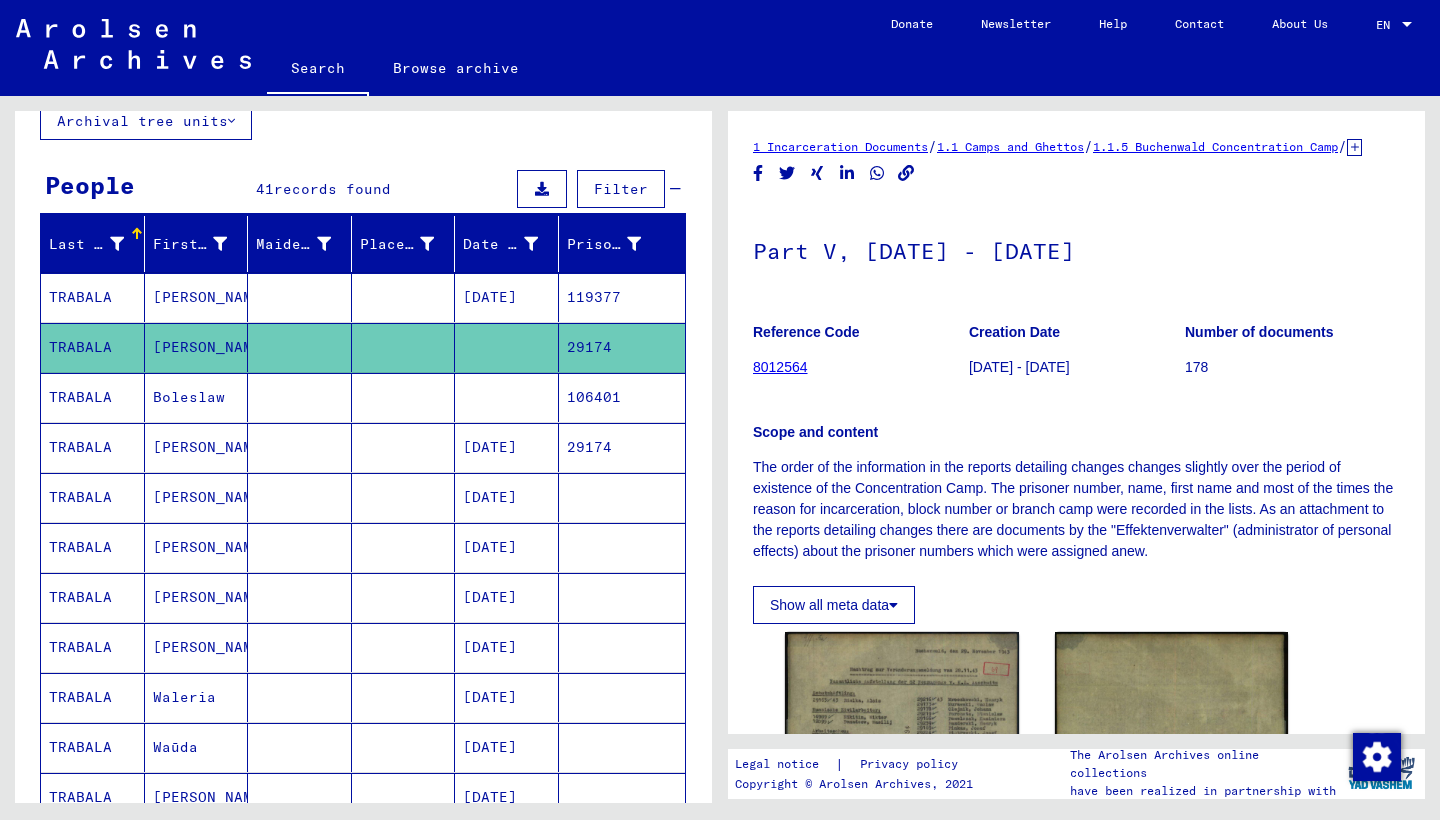 scroll, scrollTop: 0, scrollLeft: 0, axis: both 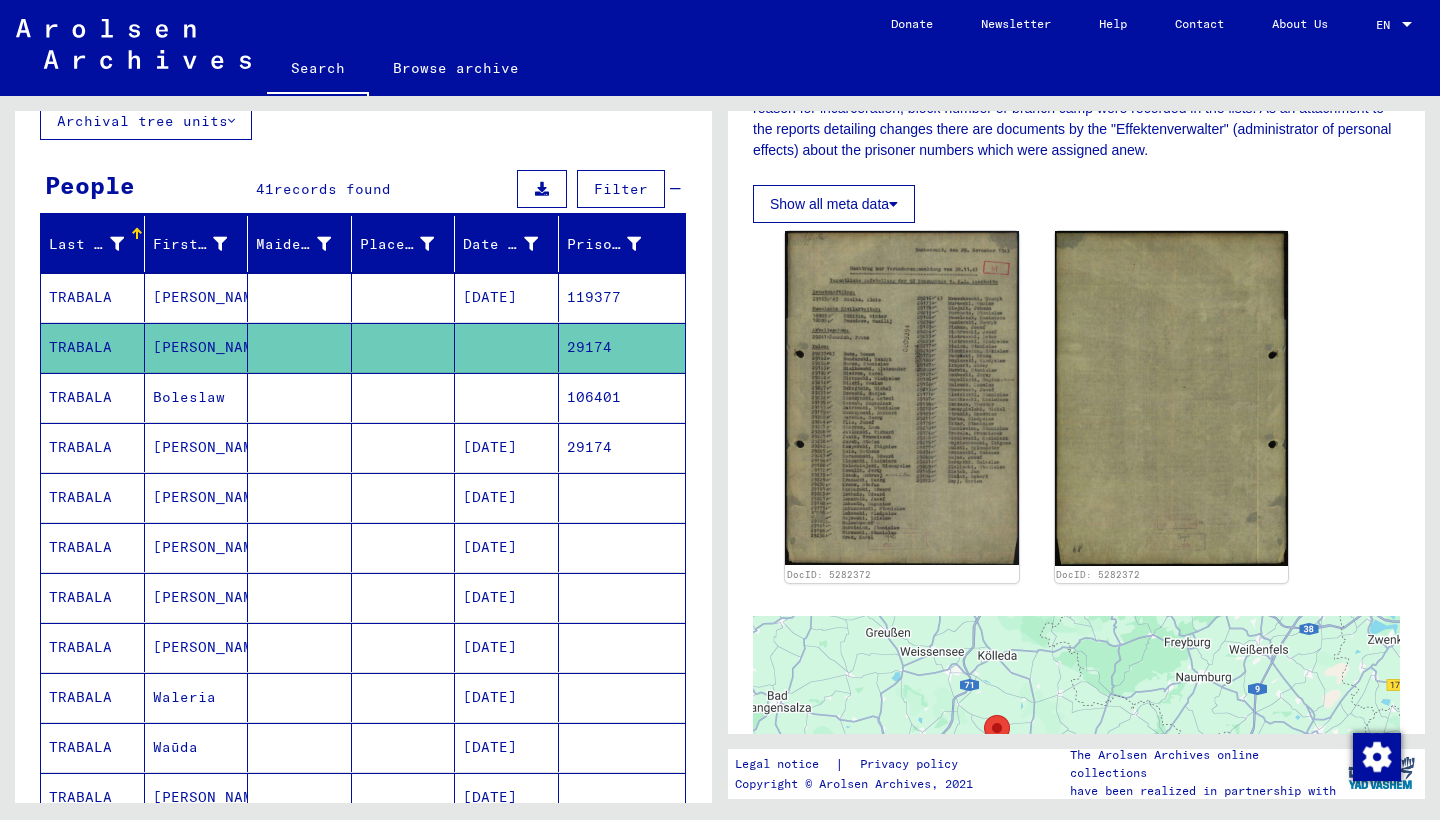 click on "Boleslaw" at bounding box center (197, 447) 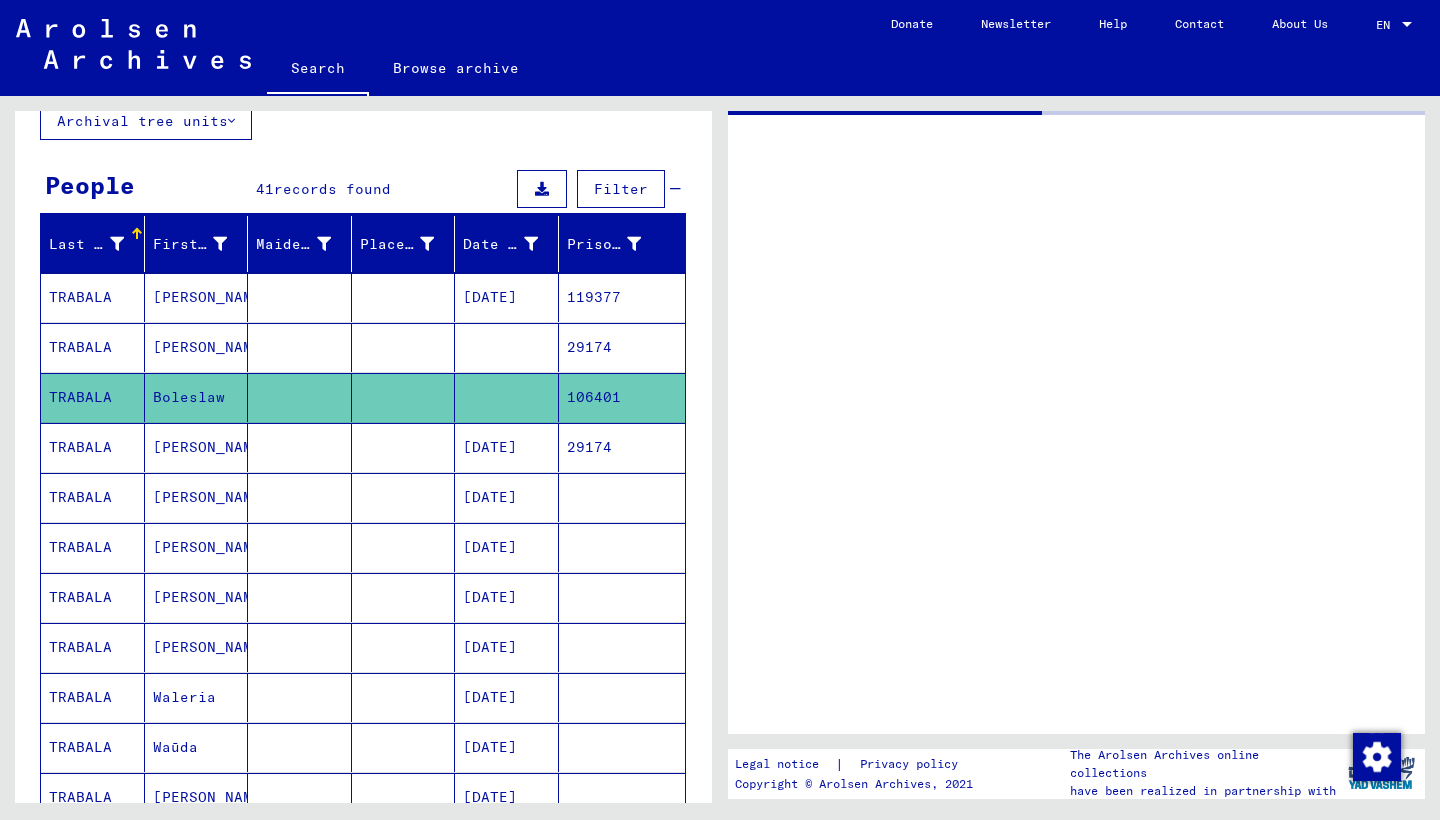 scroll, scrollTop: 0, scrollLeft: 0, axis: both 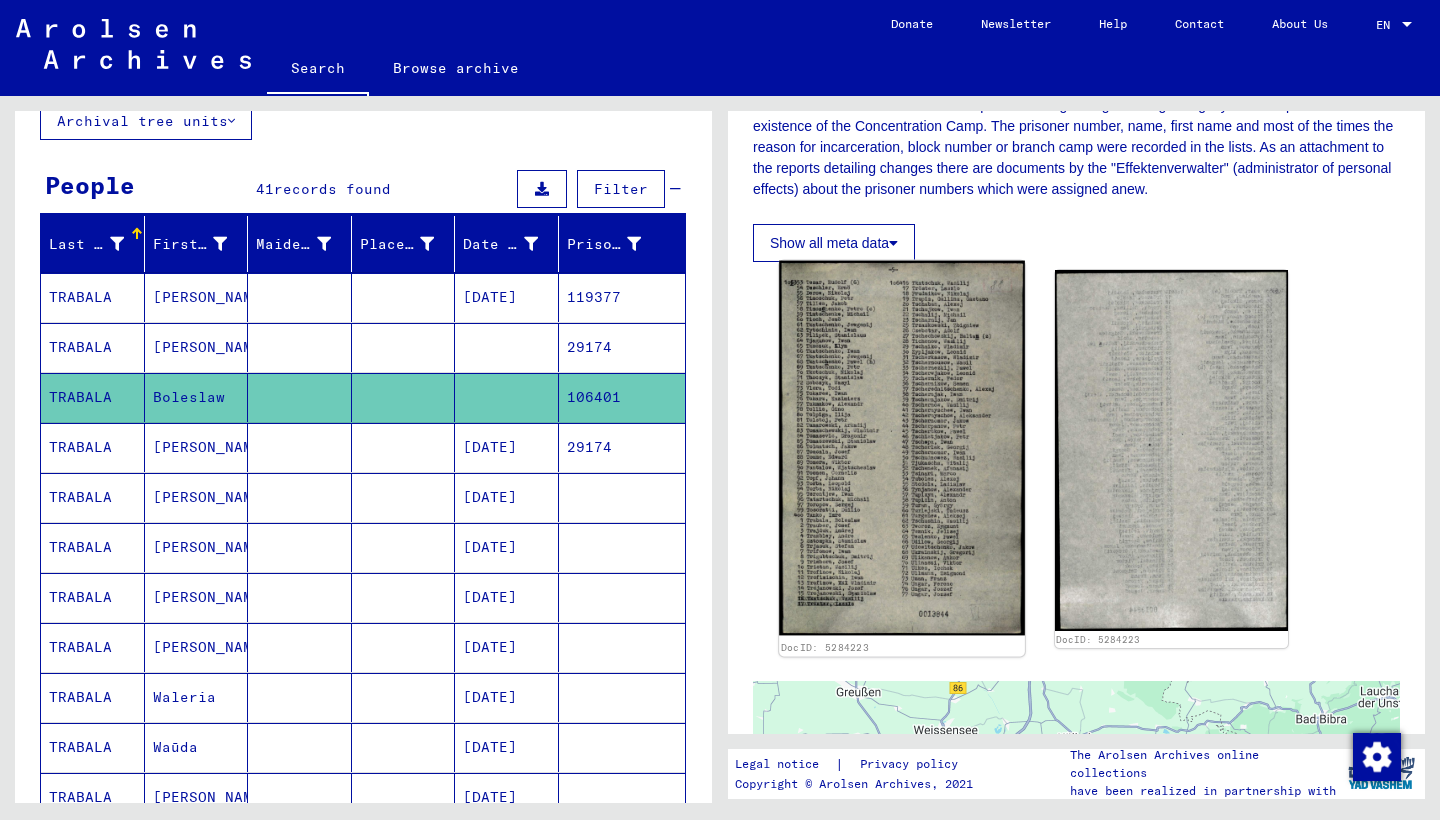 click 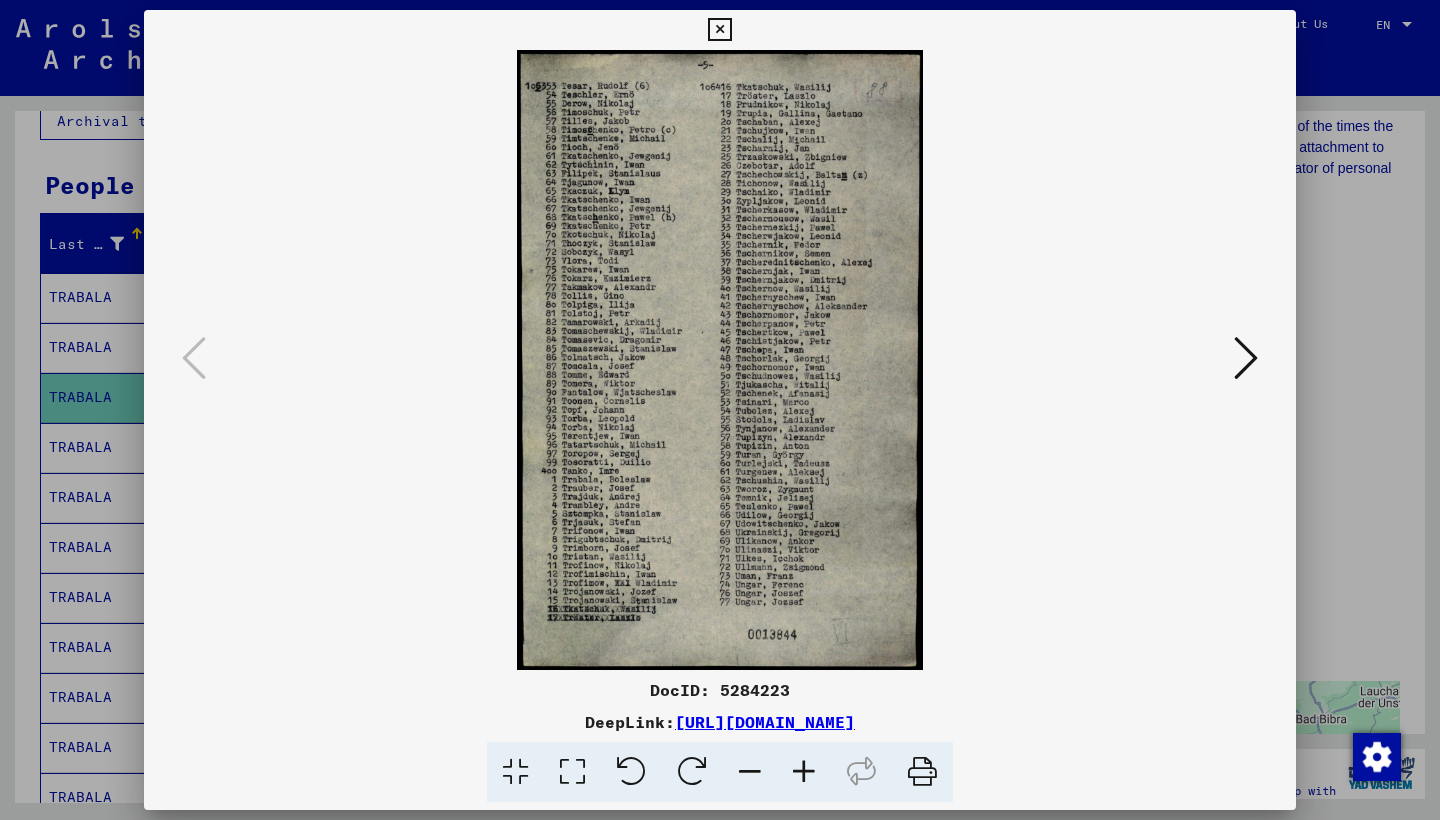 click at bounding box center (804, 772) 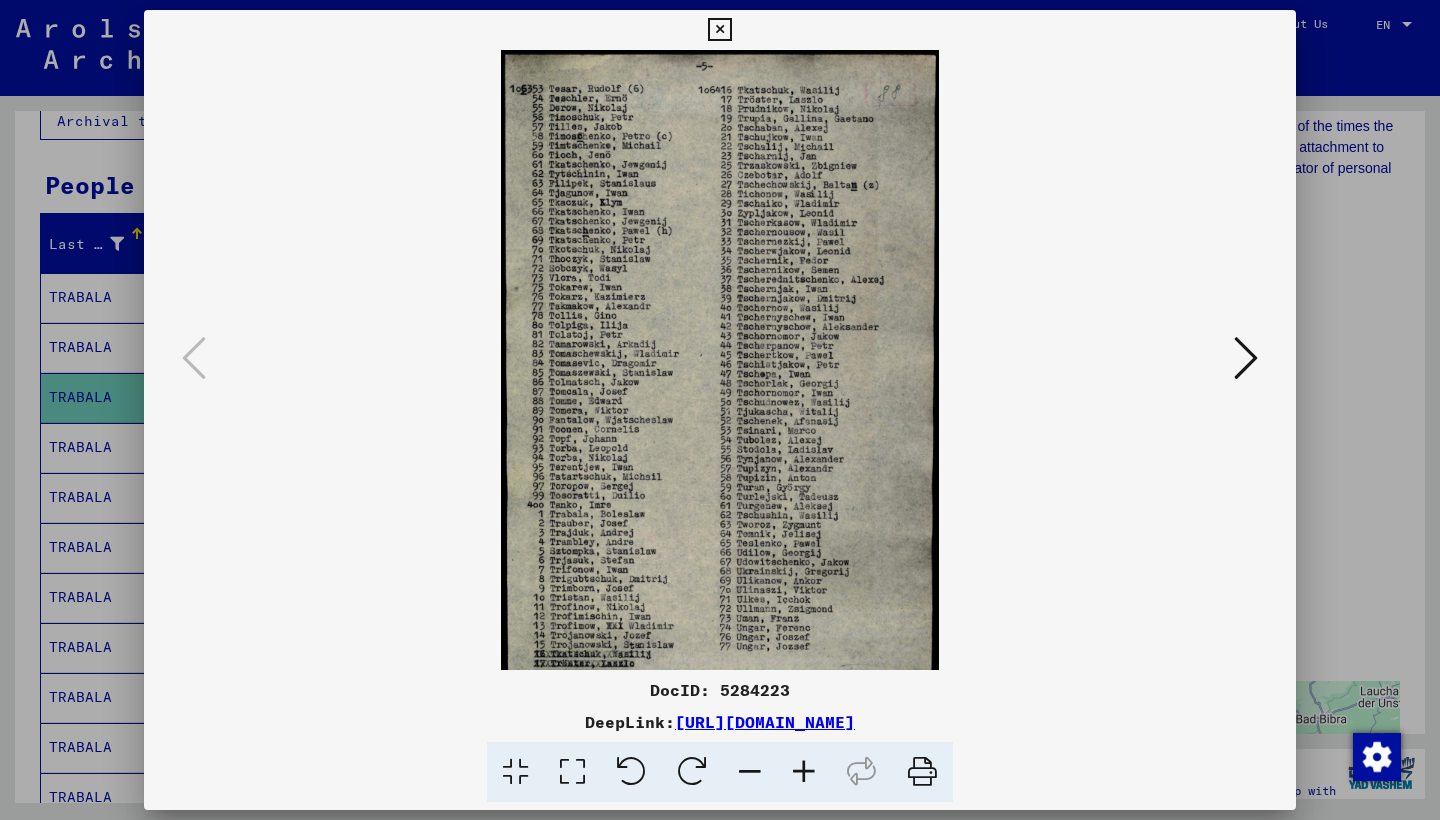 click at bounding box center [804, 772] 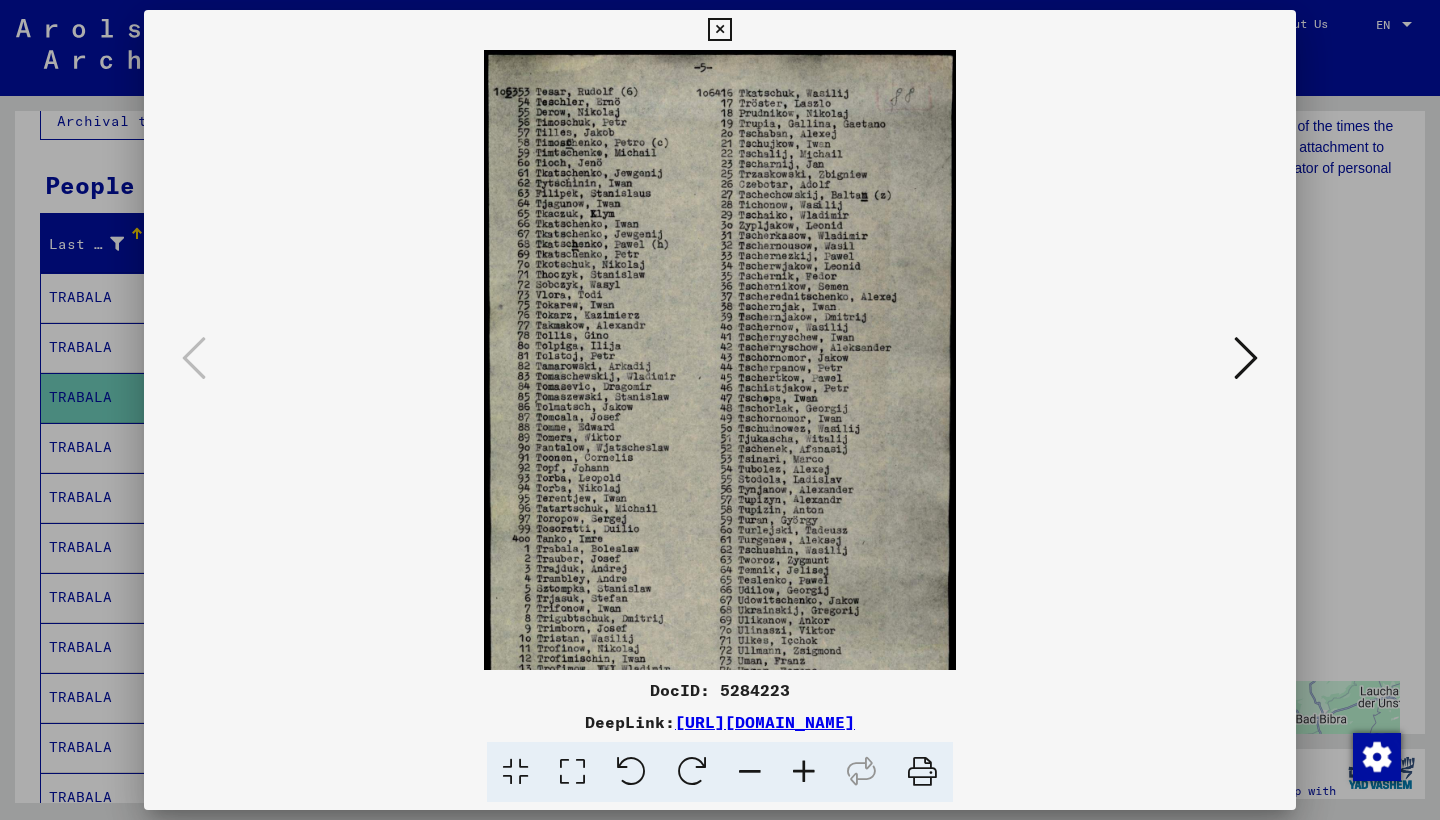 click at bounding box center [804, 772] 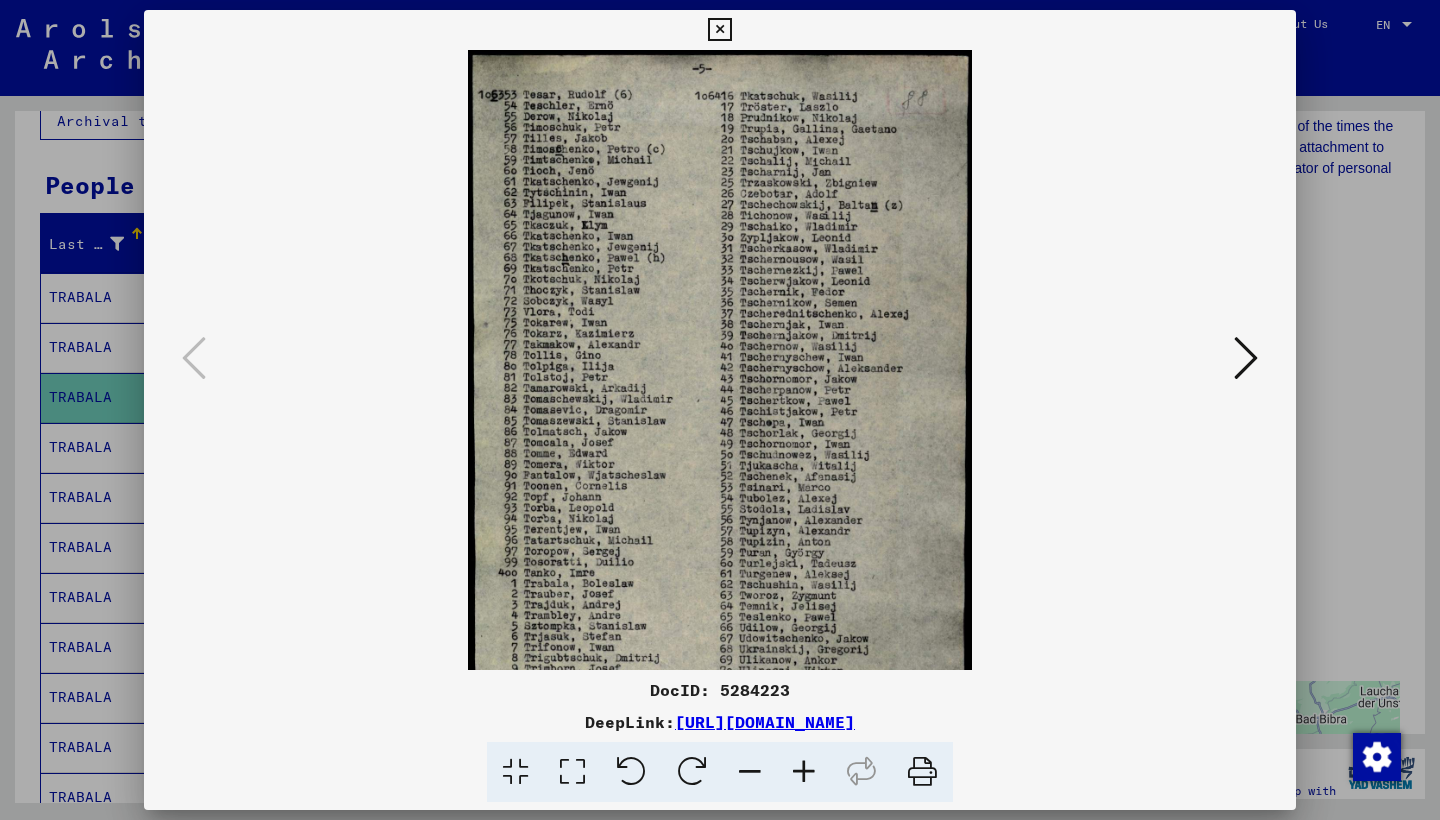 click at bounding box center (804, 772) 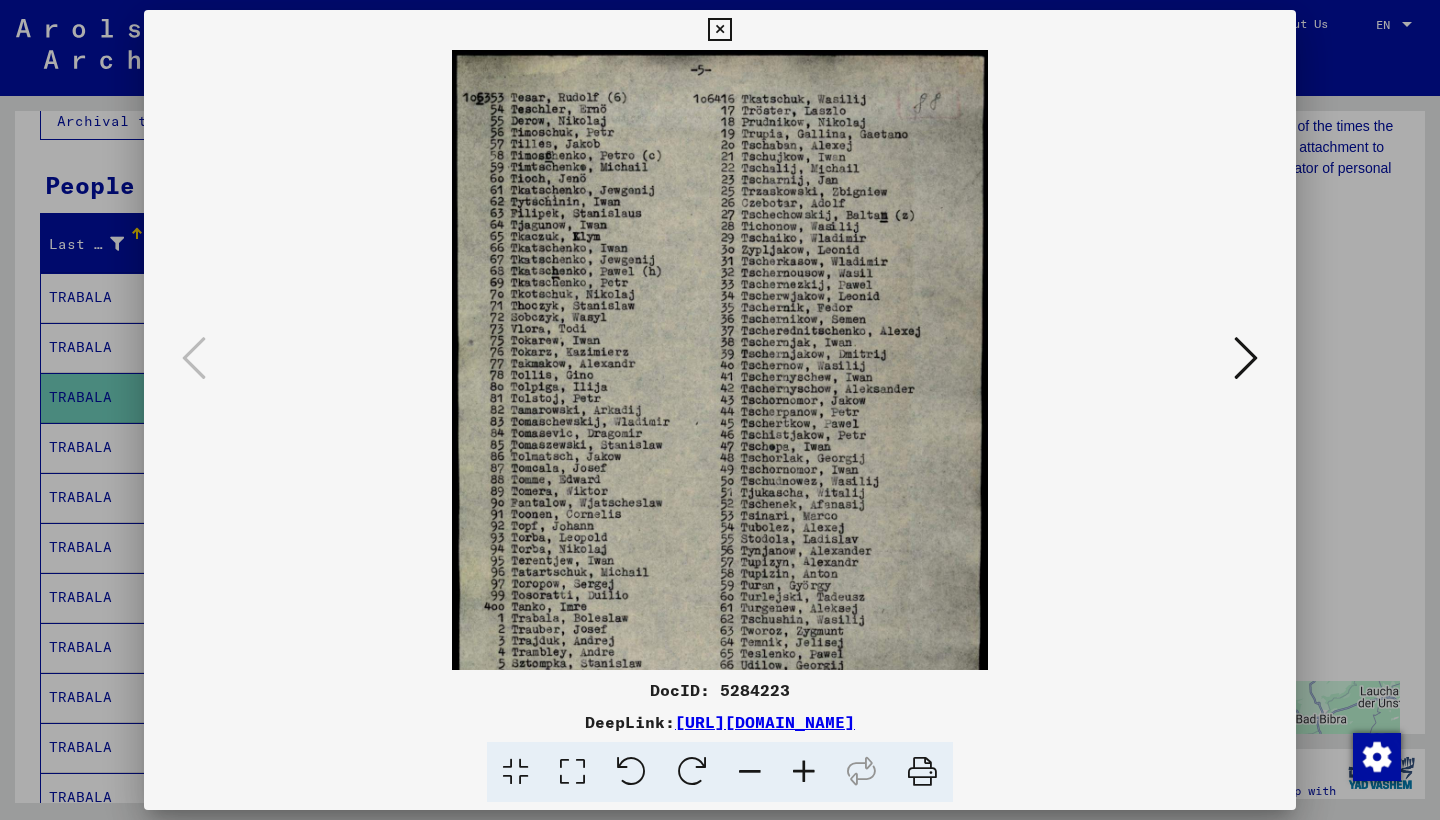 click at bounding box center (804, 772) 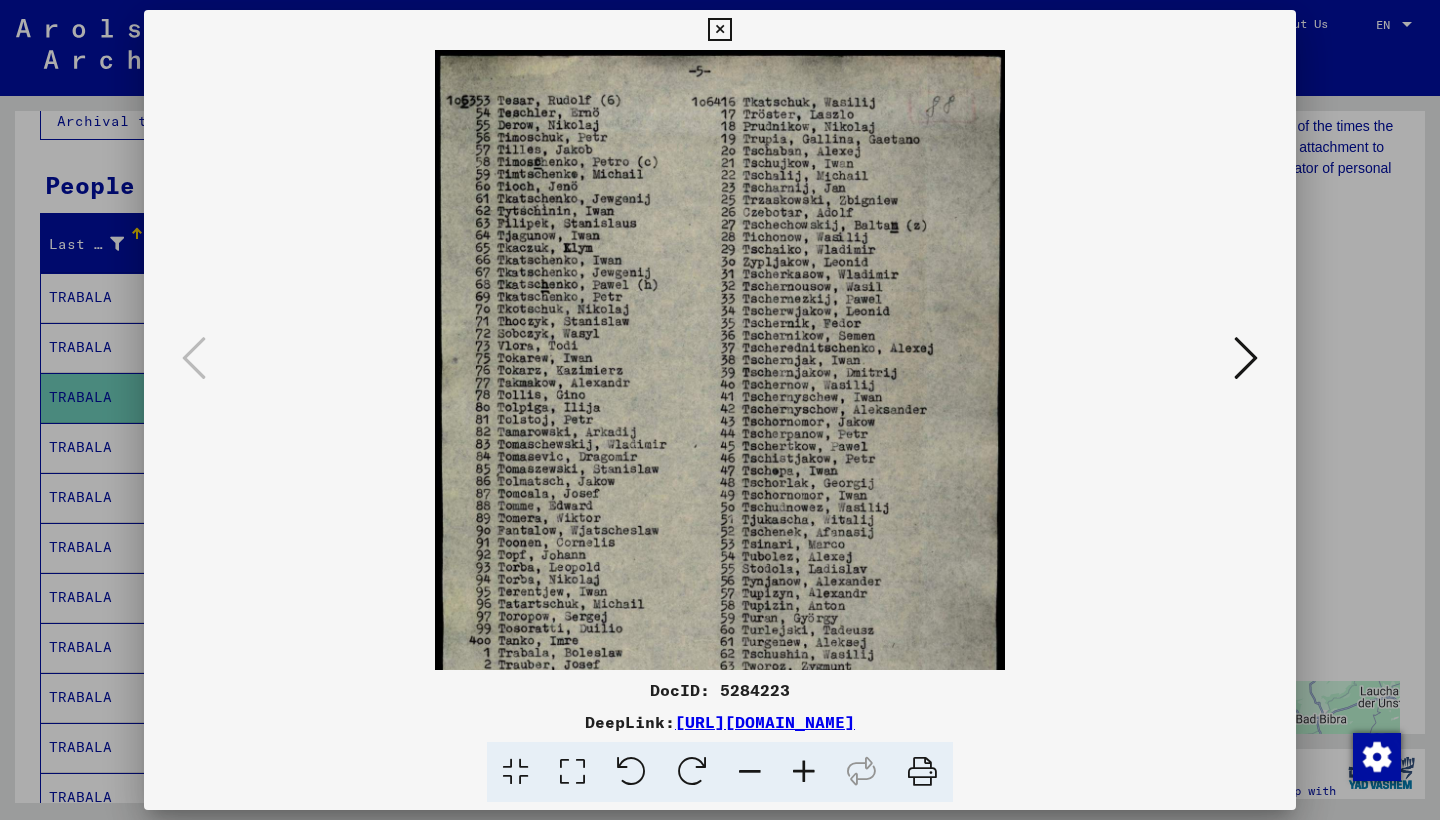click at bounding box center (804, 772) 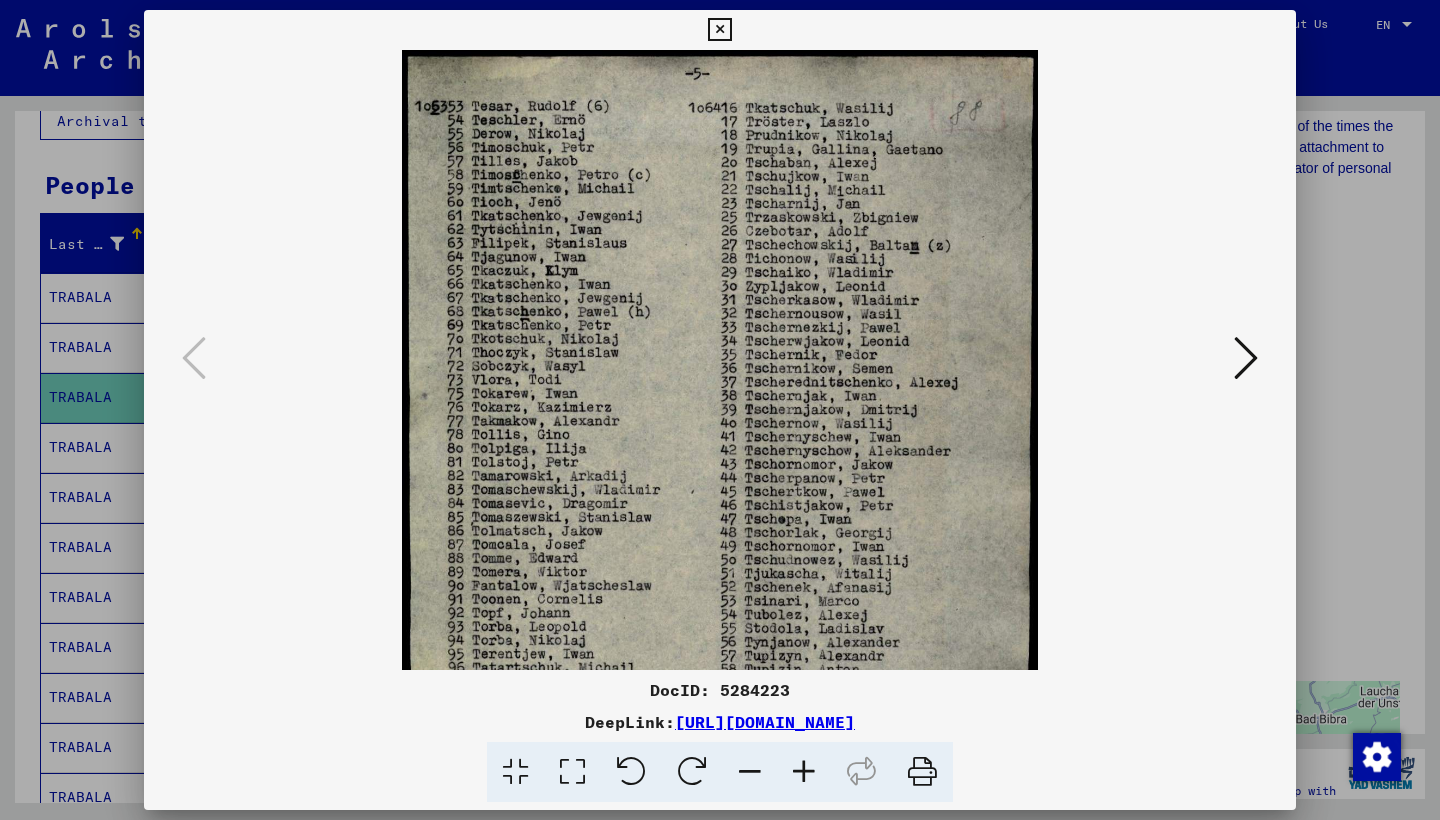 click at bounding box center (804, 772) 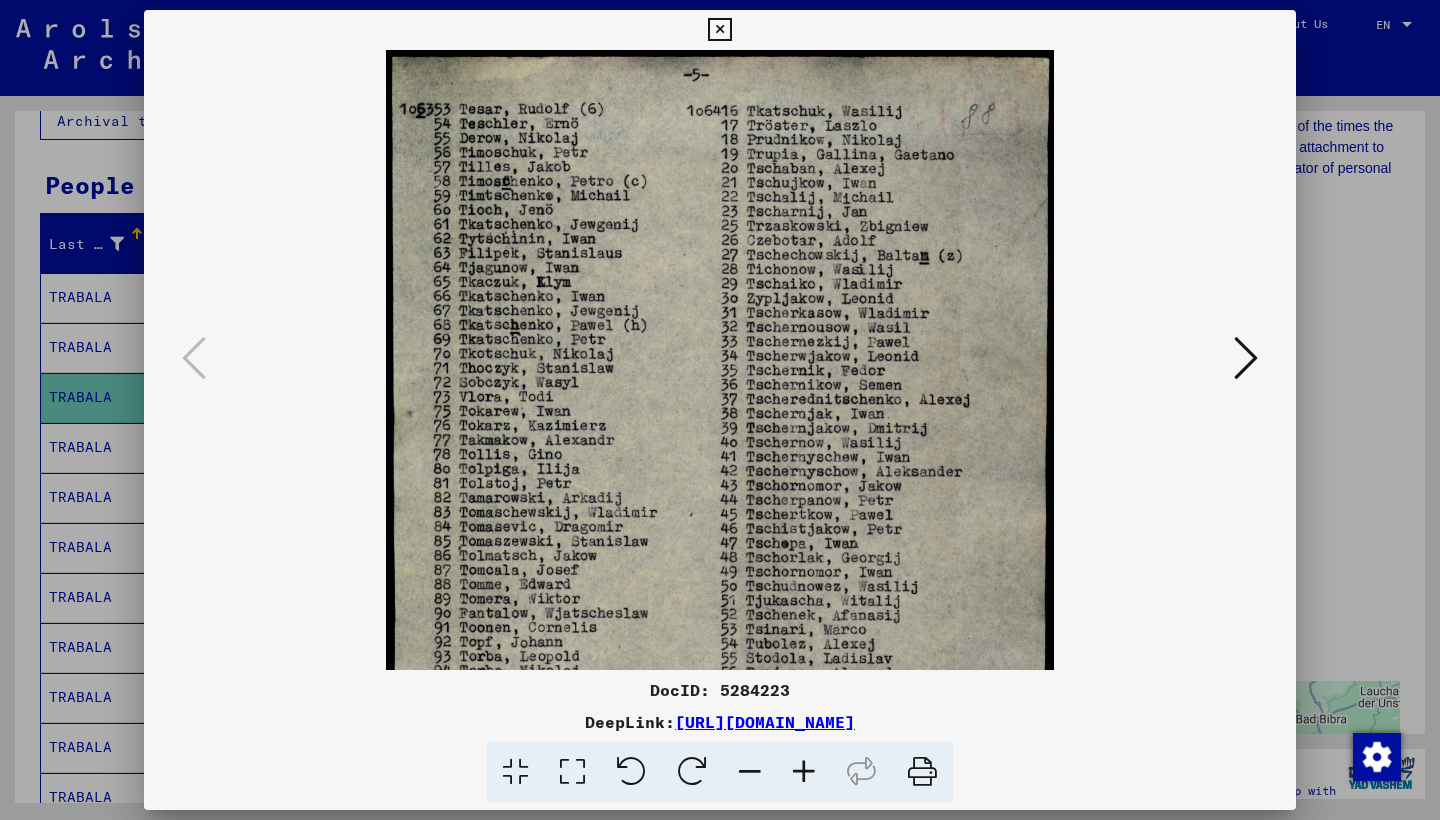 click at bounding box center (804, 772) 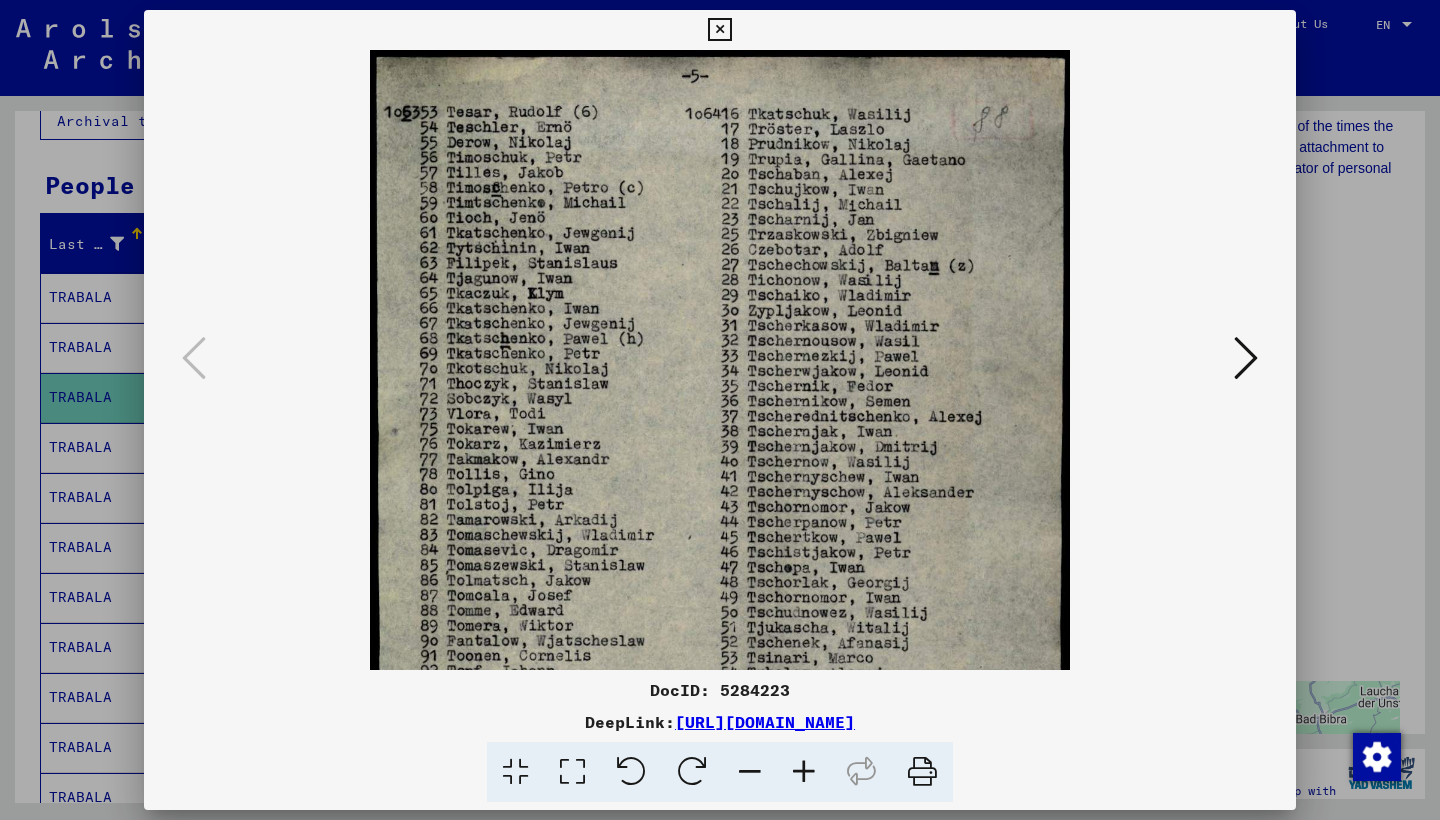 click at bounding box center [804, 772] 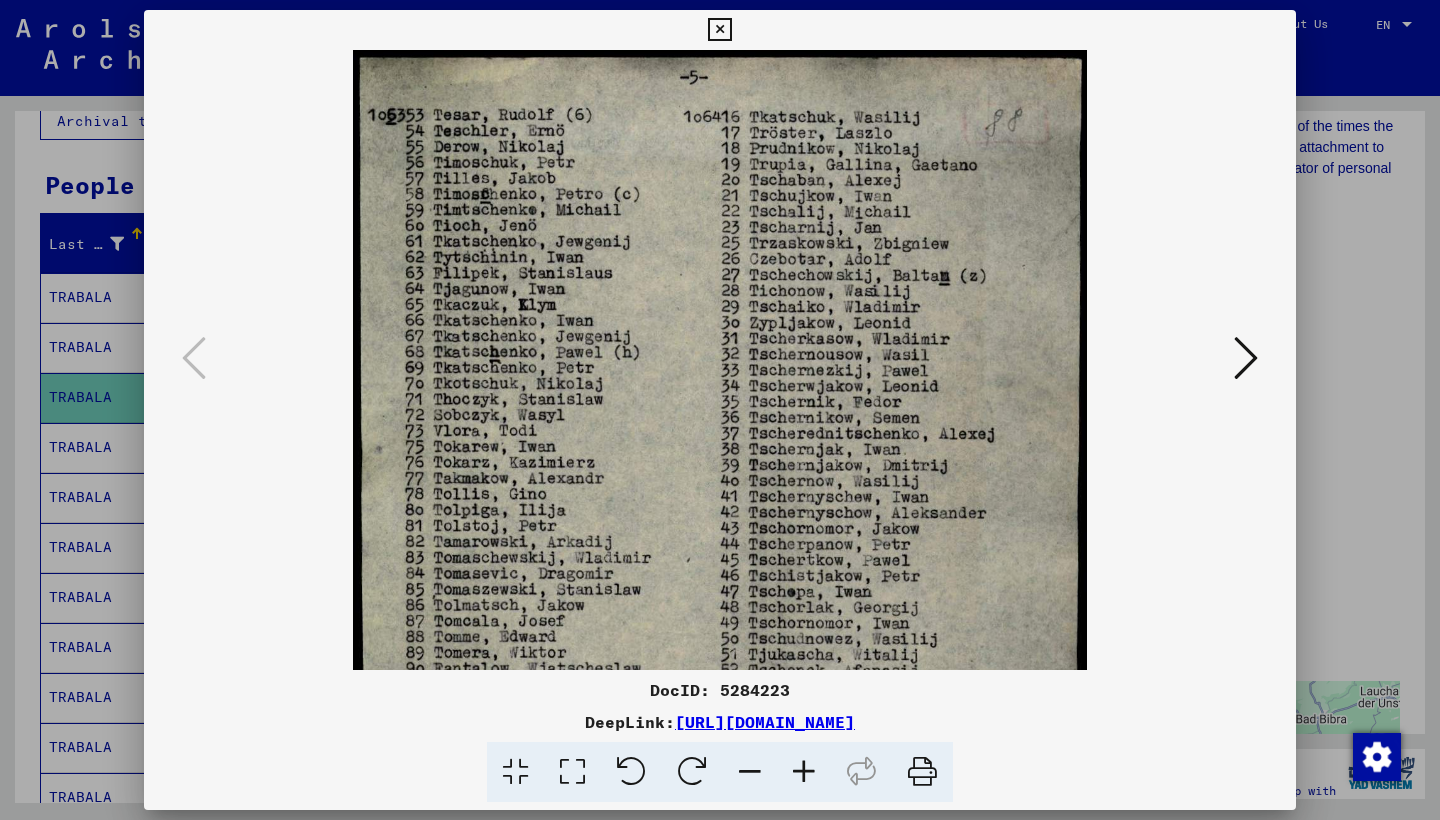 click at bounding box center [804, 772] 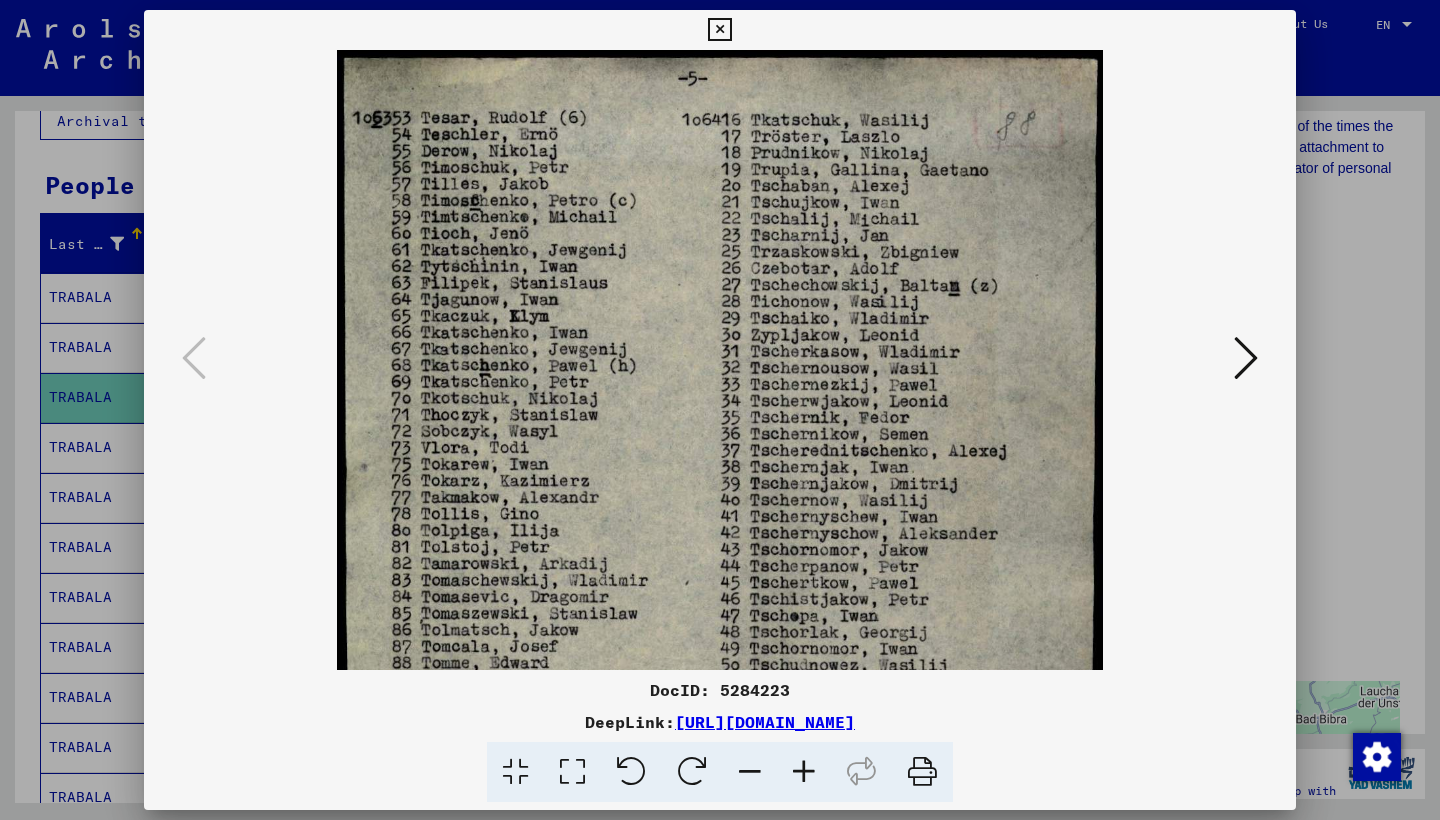click at bounding box center [804, 772] 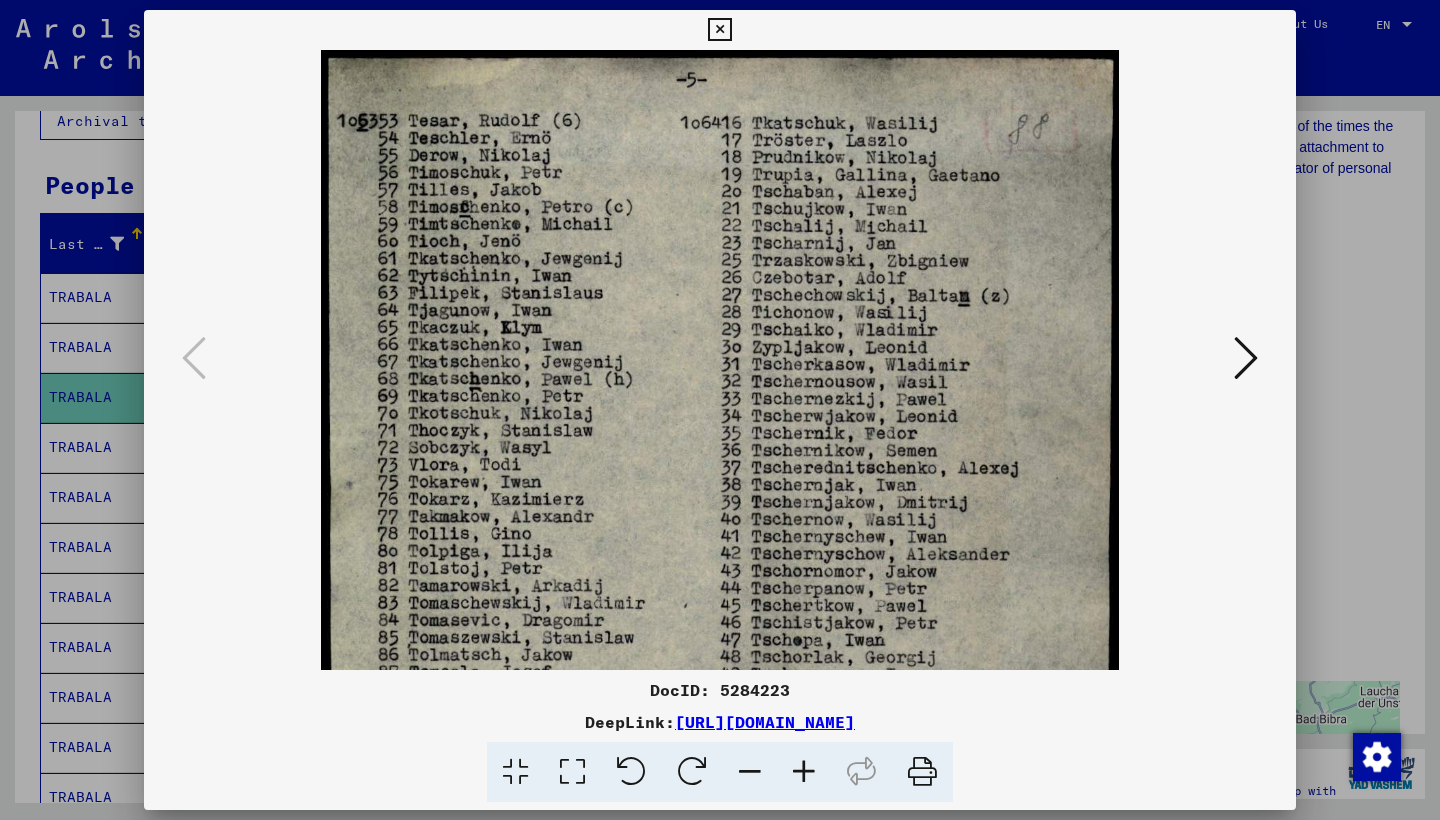 click at bounding box center [804, 772] 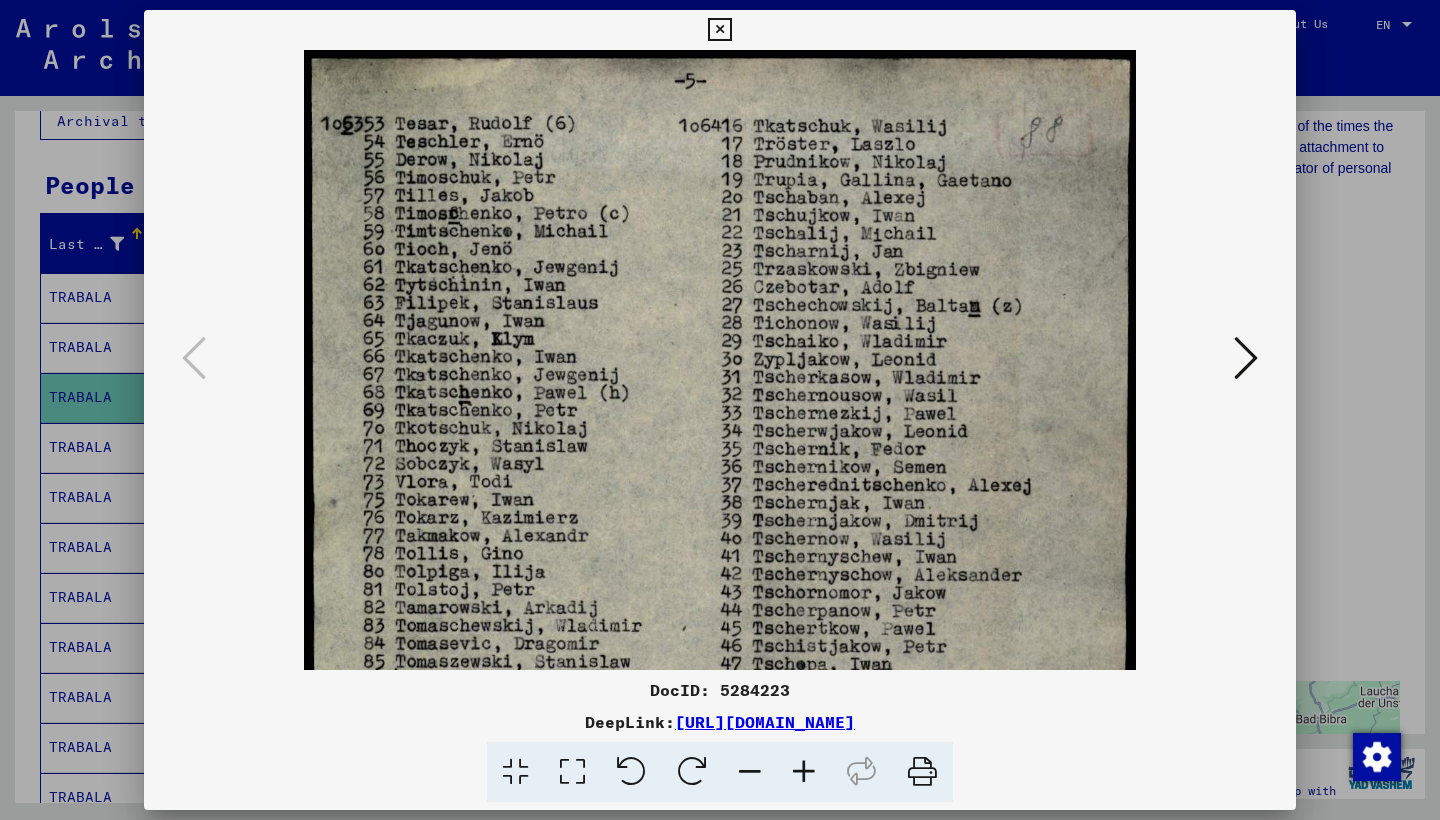 click at bounding box center (804, 772) 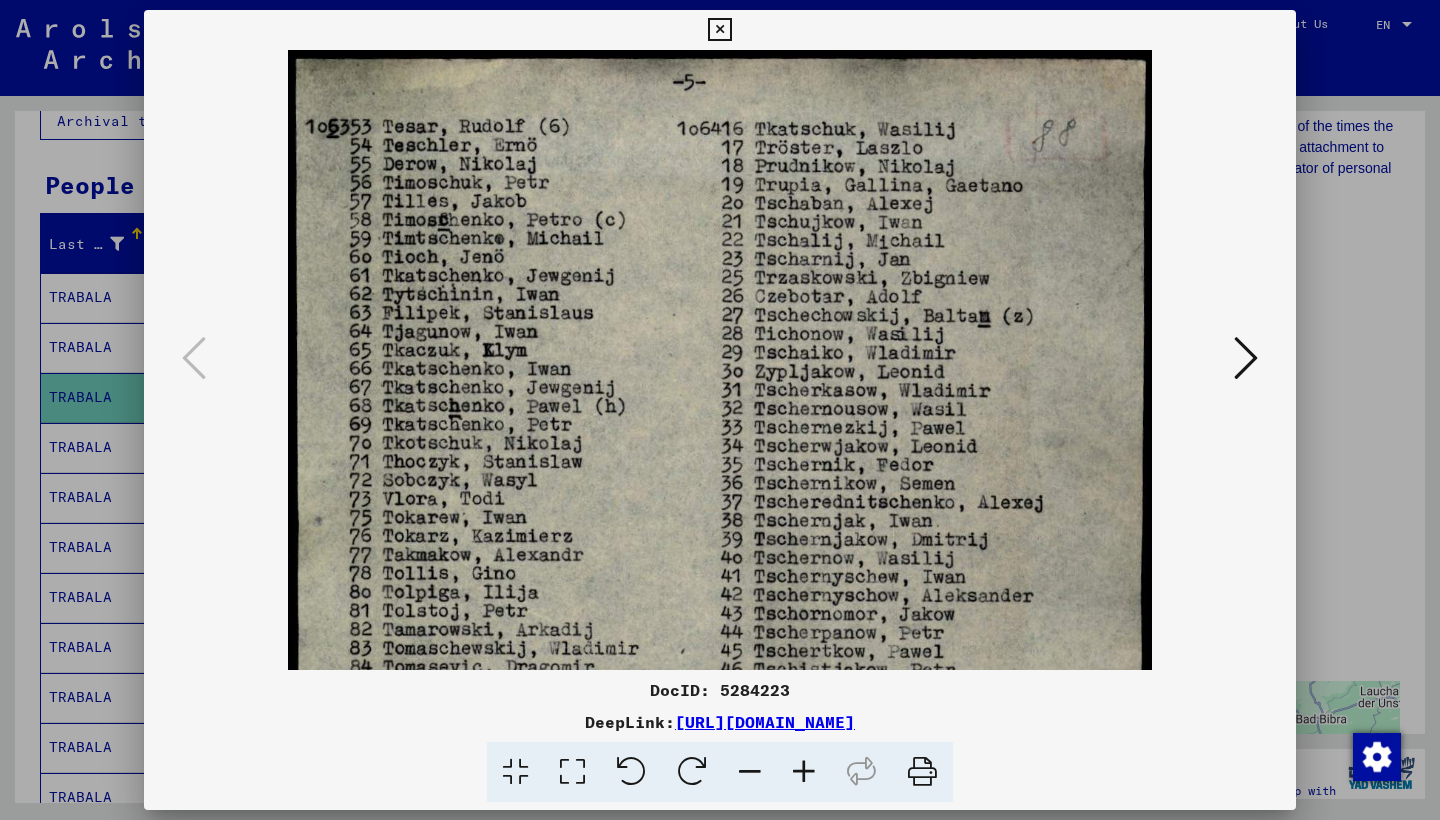 click at bounding box center [804, 772] 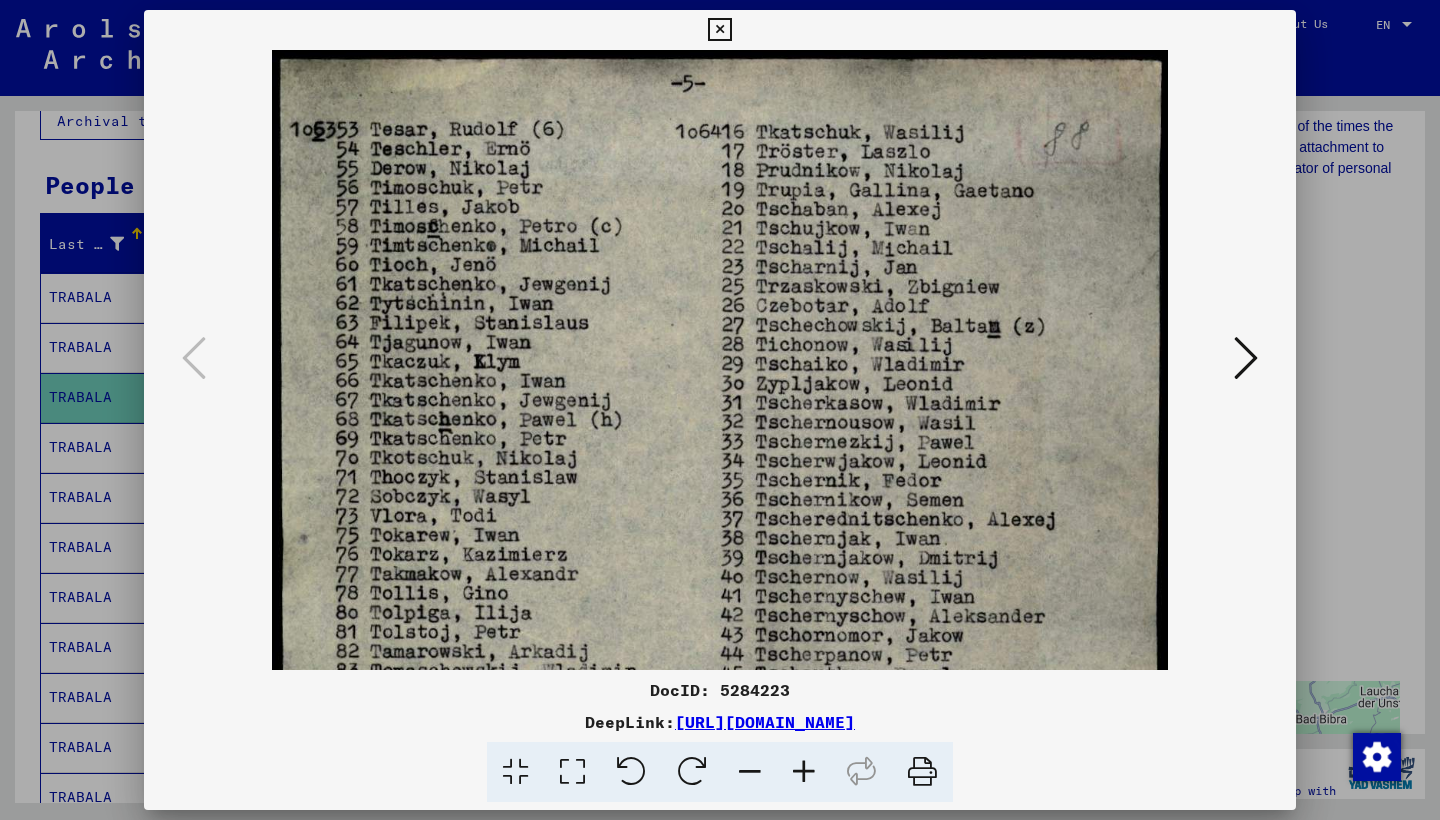 scroll, scrollTop: 0, scrollLeft: 0, axis: both 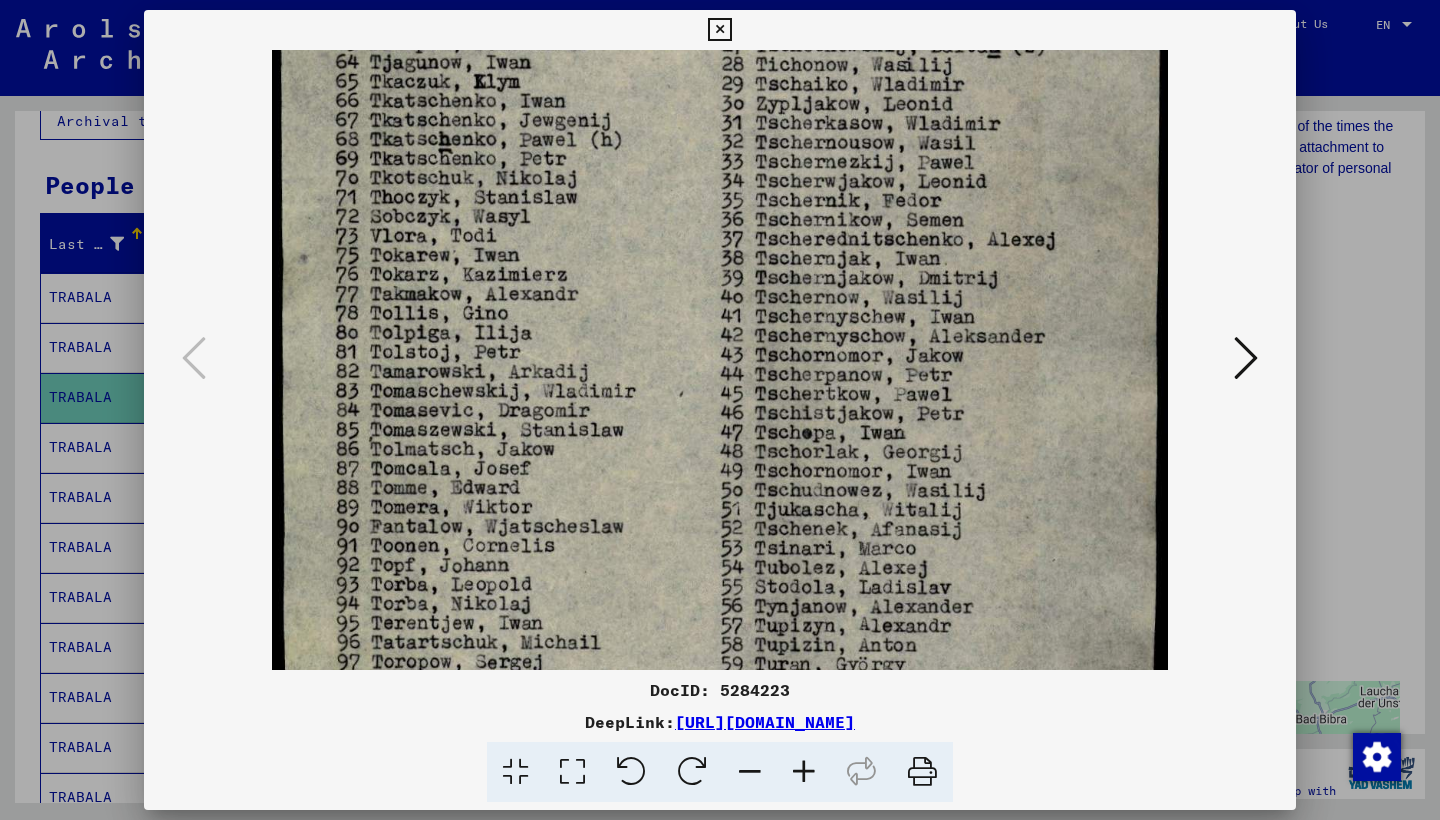 drag, startPoint x: 737, startPoint y: 588, endPoint x: 723, endPoint y: 308, distance: 280.3498 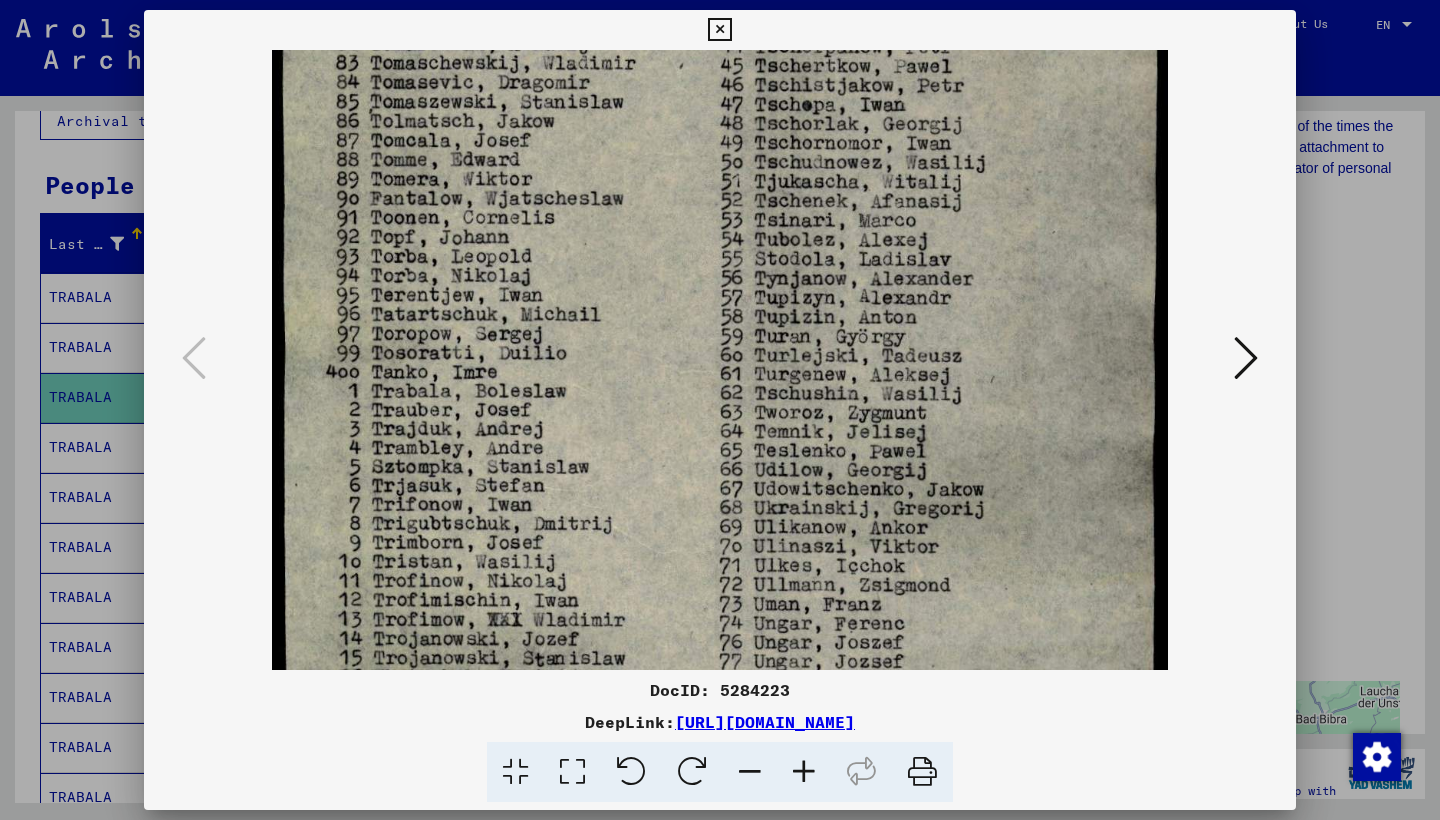drag, startPoint x: 723, startPoint y: 308, endPoint x: 707, endPoint y: -18, distance: 326.3924 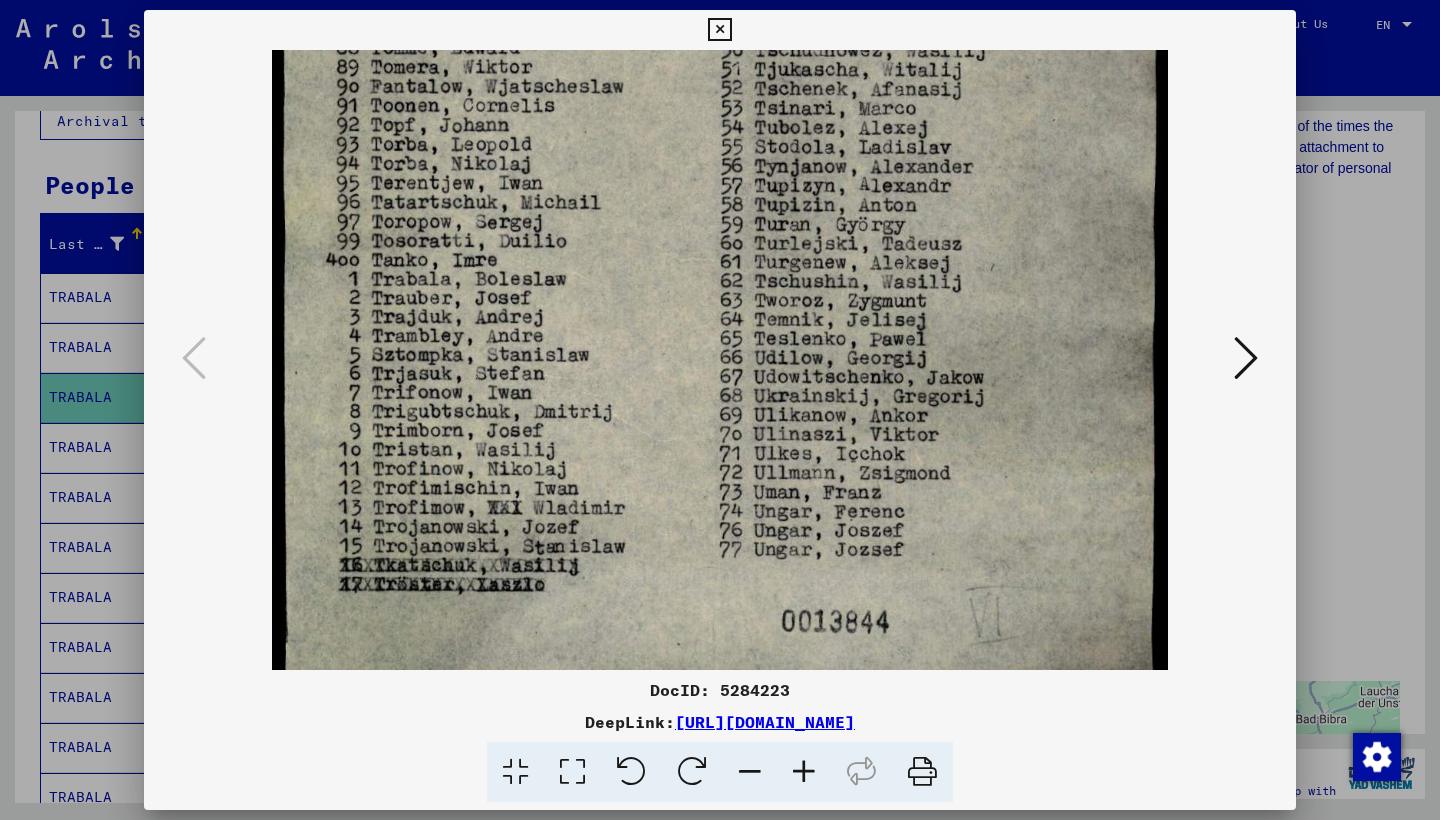 scroll, scrollTop: 750, scrollLeft: 0, axis: vertical 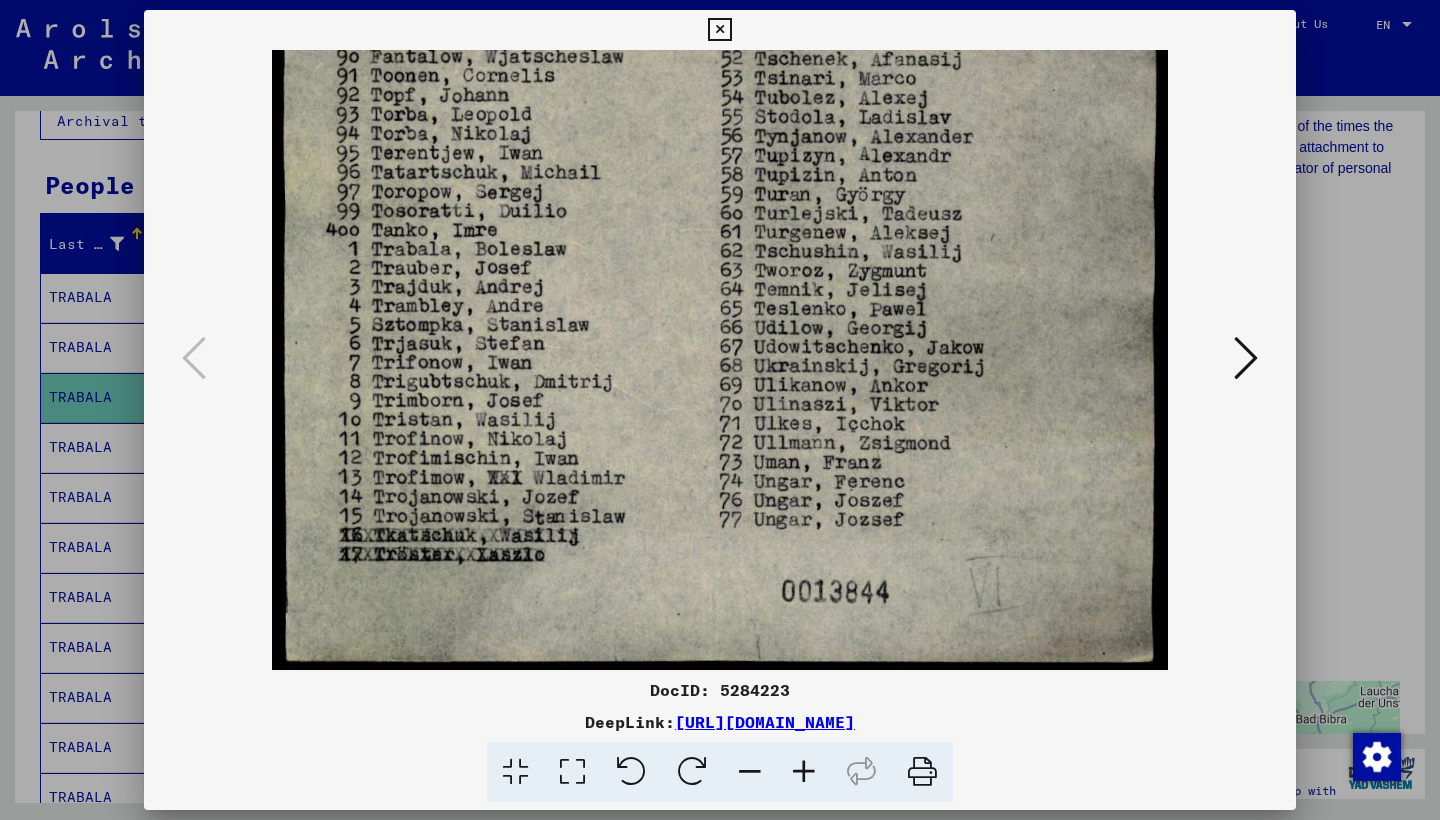 drag, startPoint x: 681, startPoint y: 376, endPoint x: 661, endPoint y: 68, distance: 308.64868 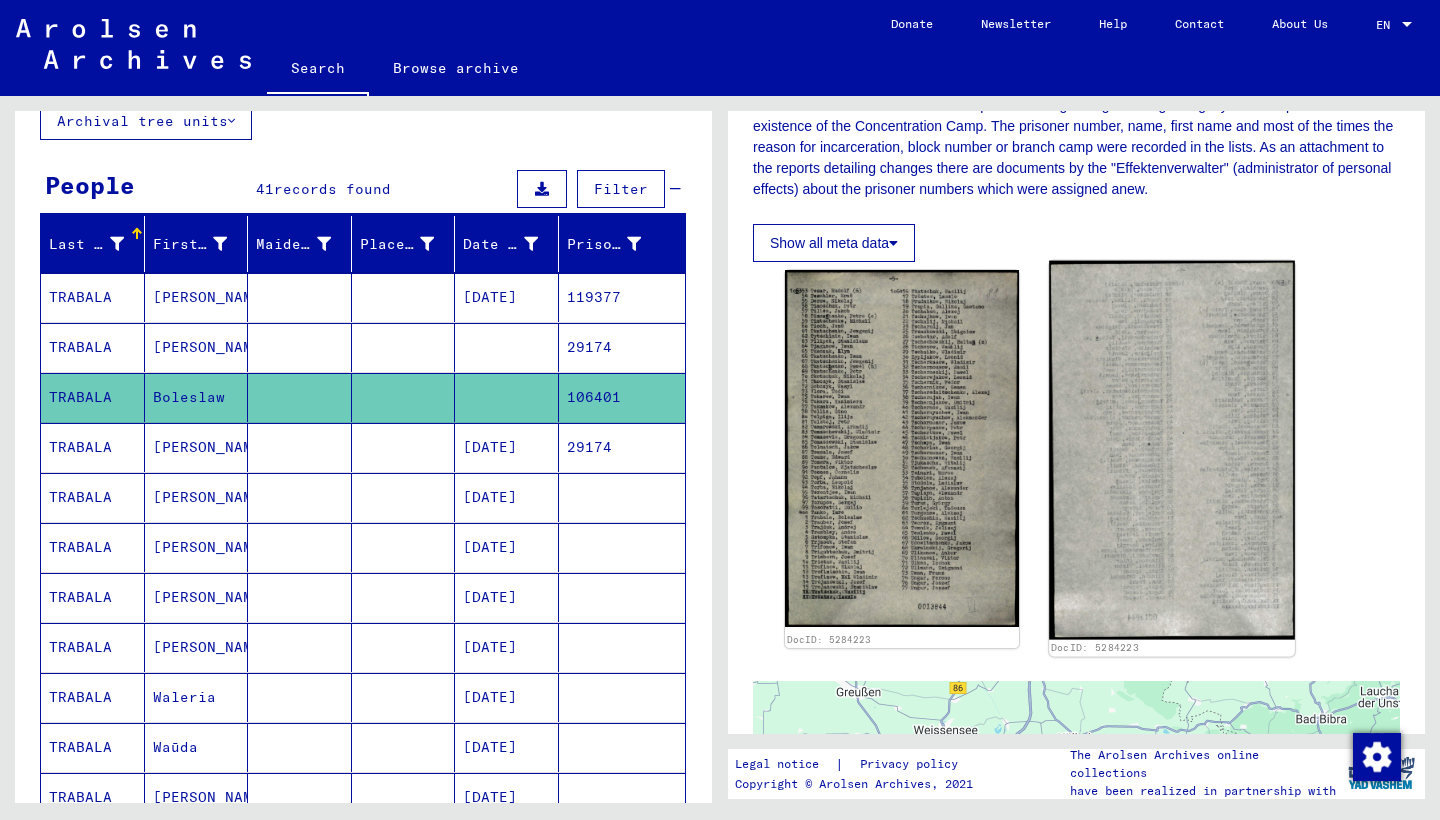 click 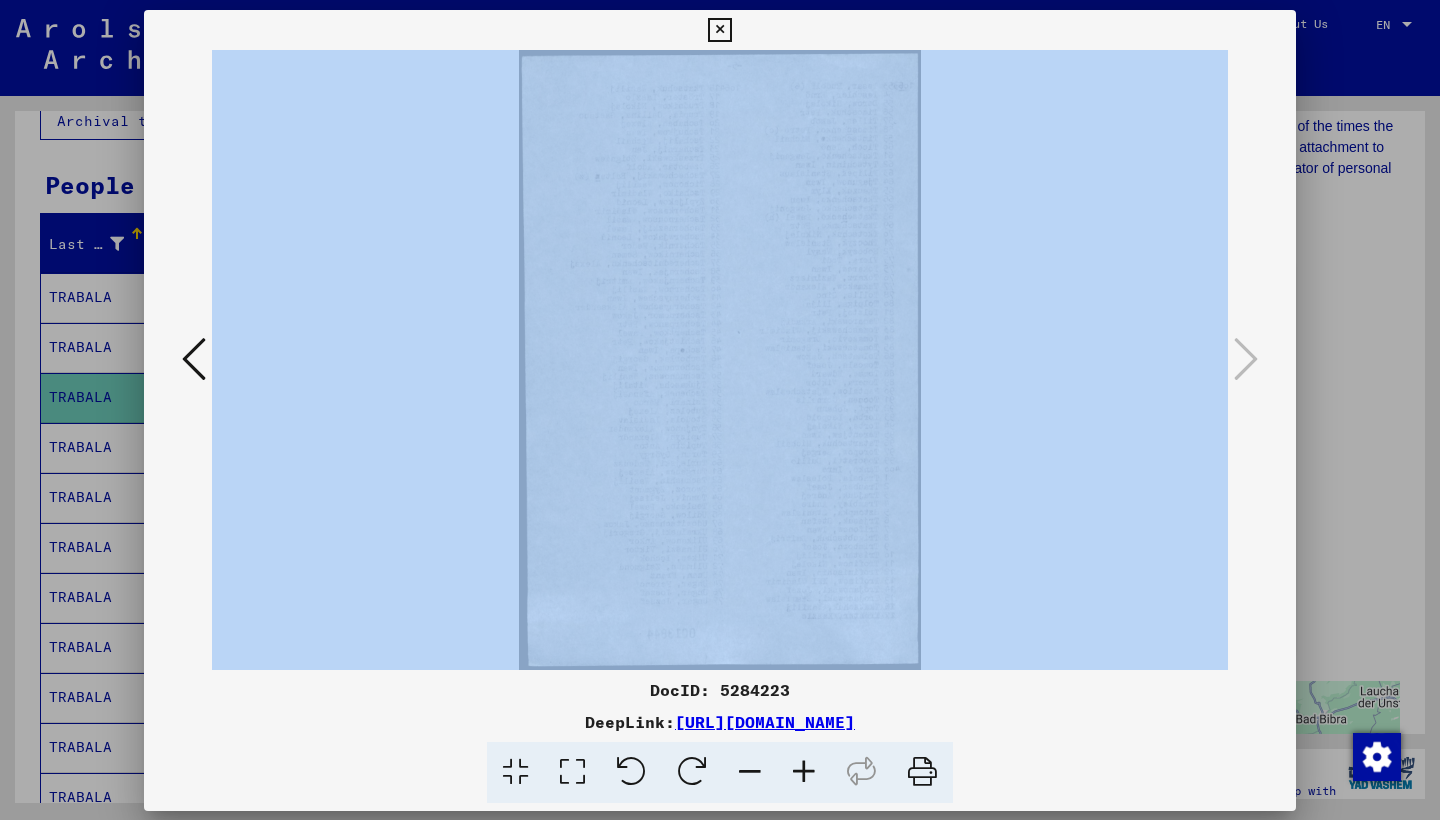 click at bounding box center [720, 360] 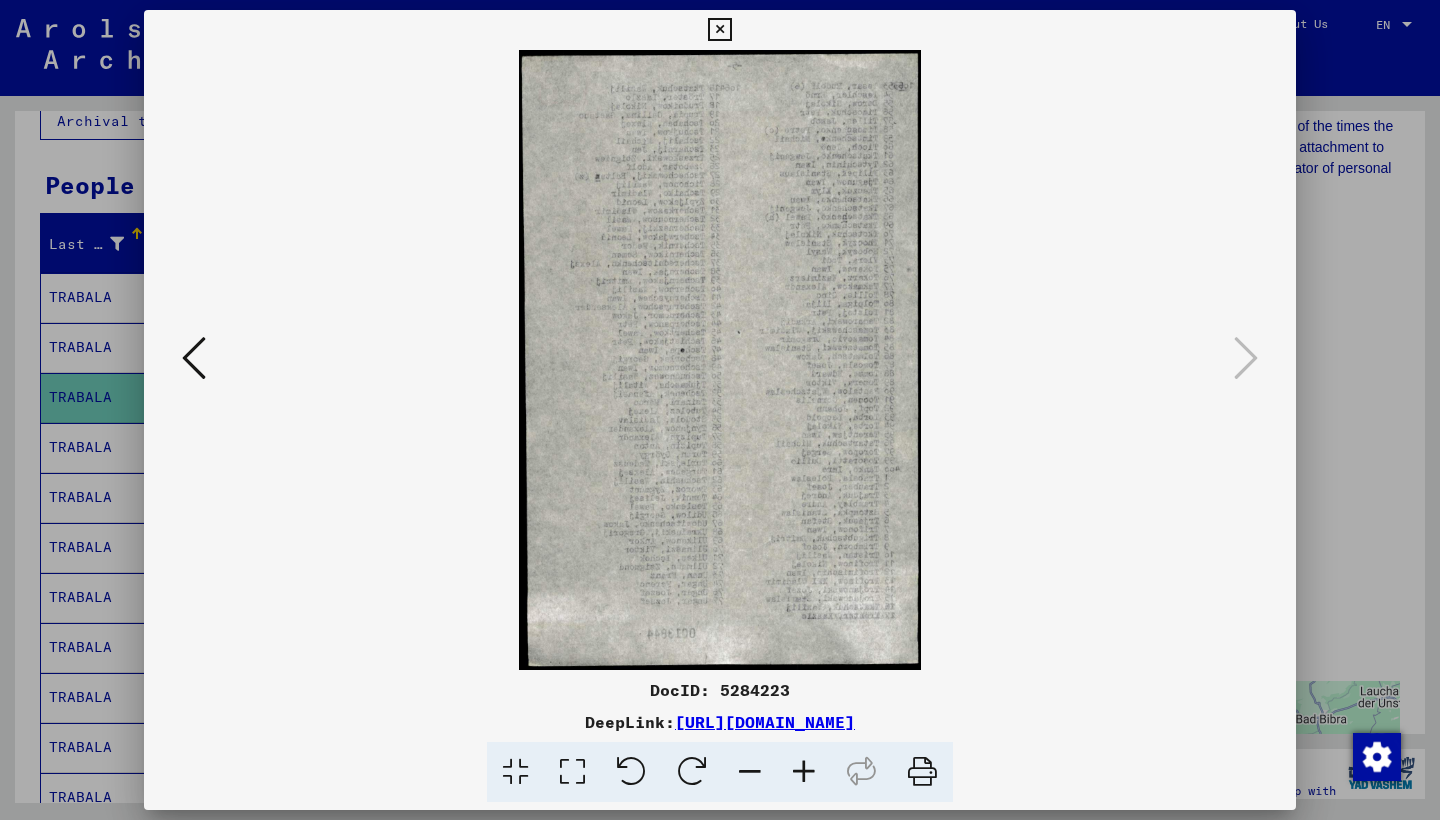 type 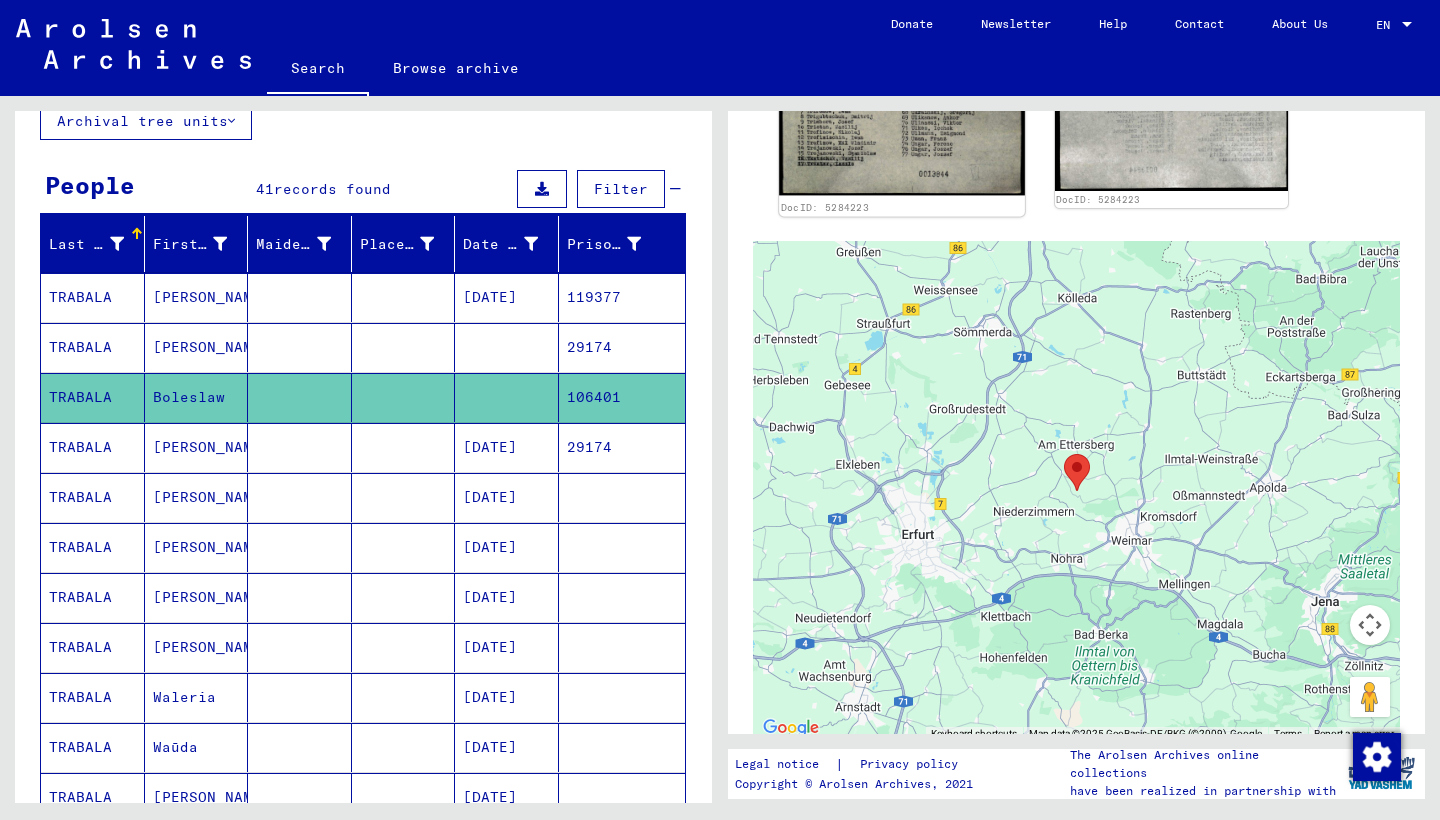 scroll, scrollTop: 813, scrollLeft: 0, axis: vertical 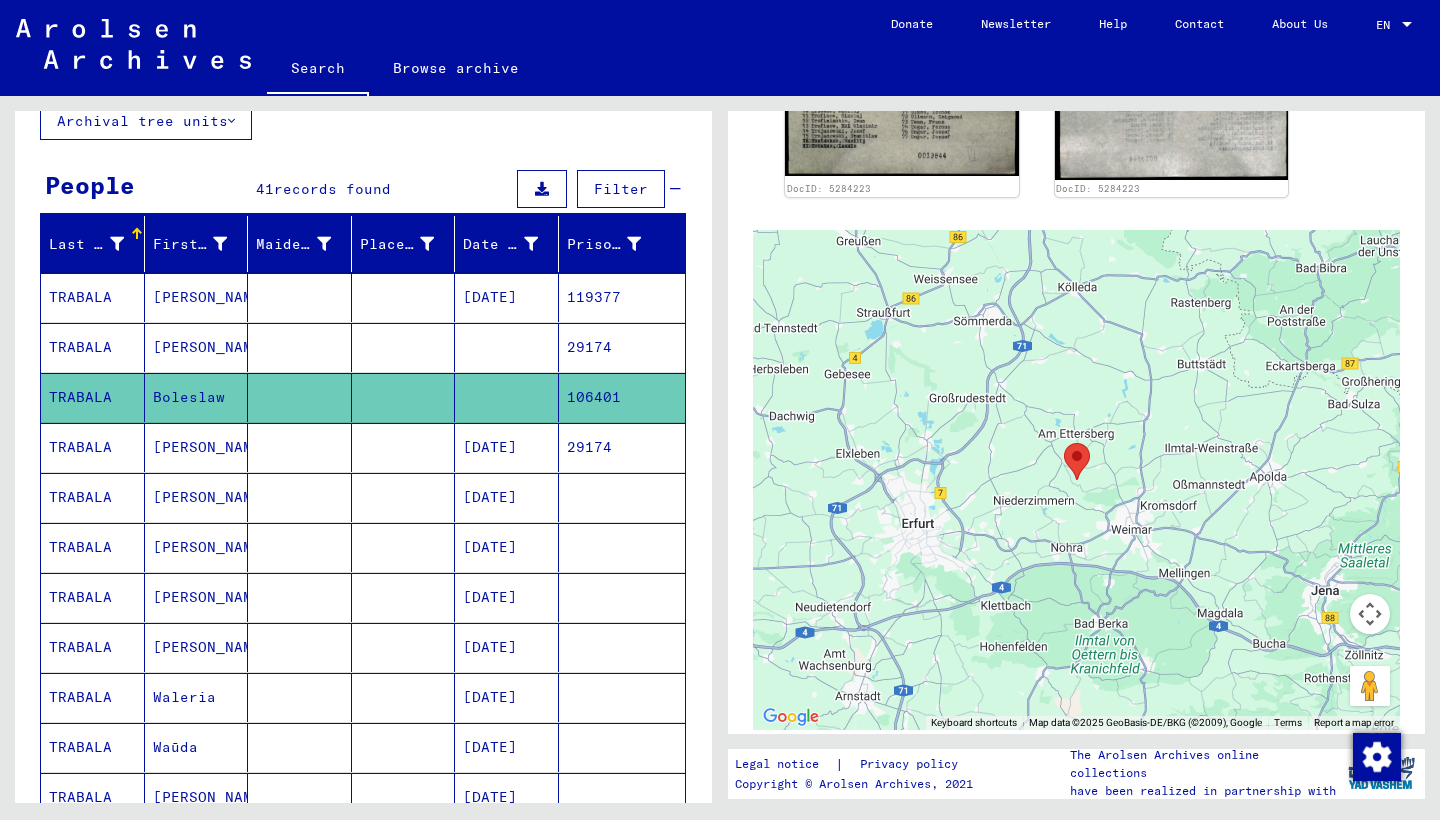 click on "[PERSON_NAME]" at bounding box center [197, 647] 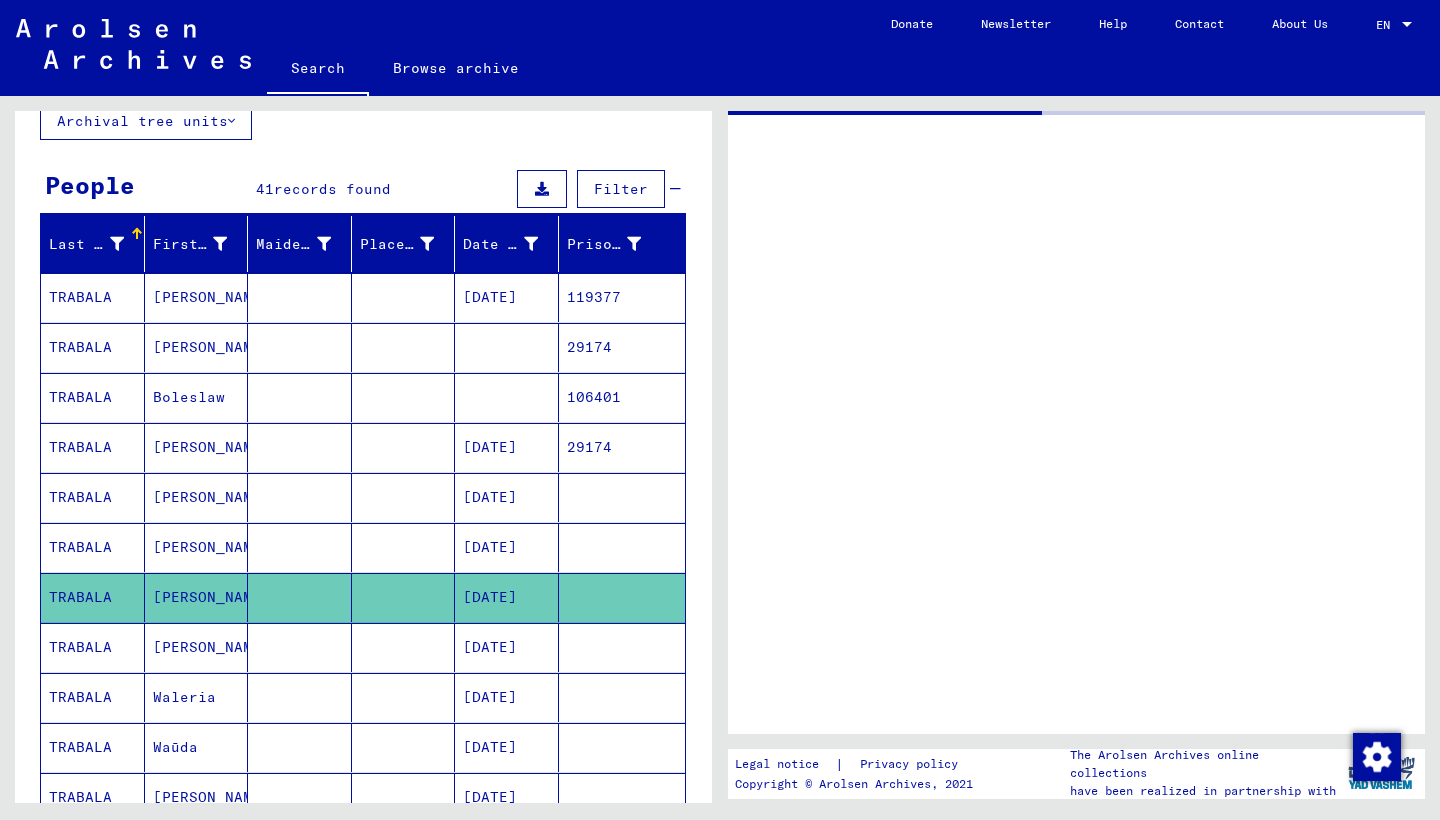 scroll, scrollTop: 0, scrollLeft: 0, axis: both 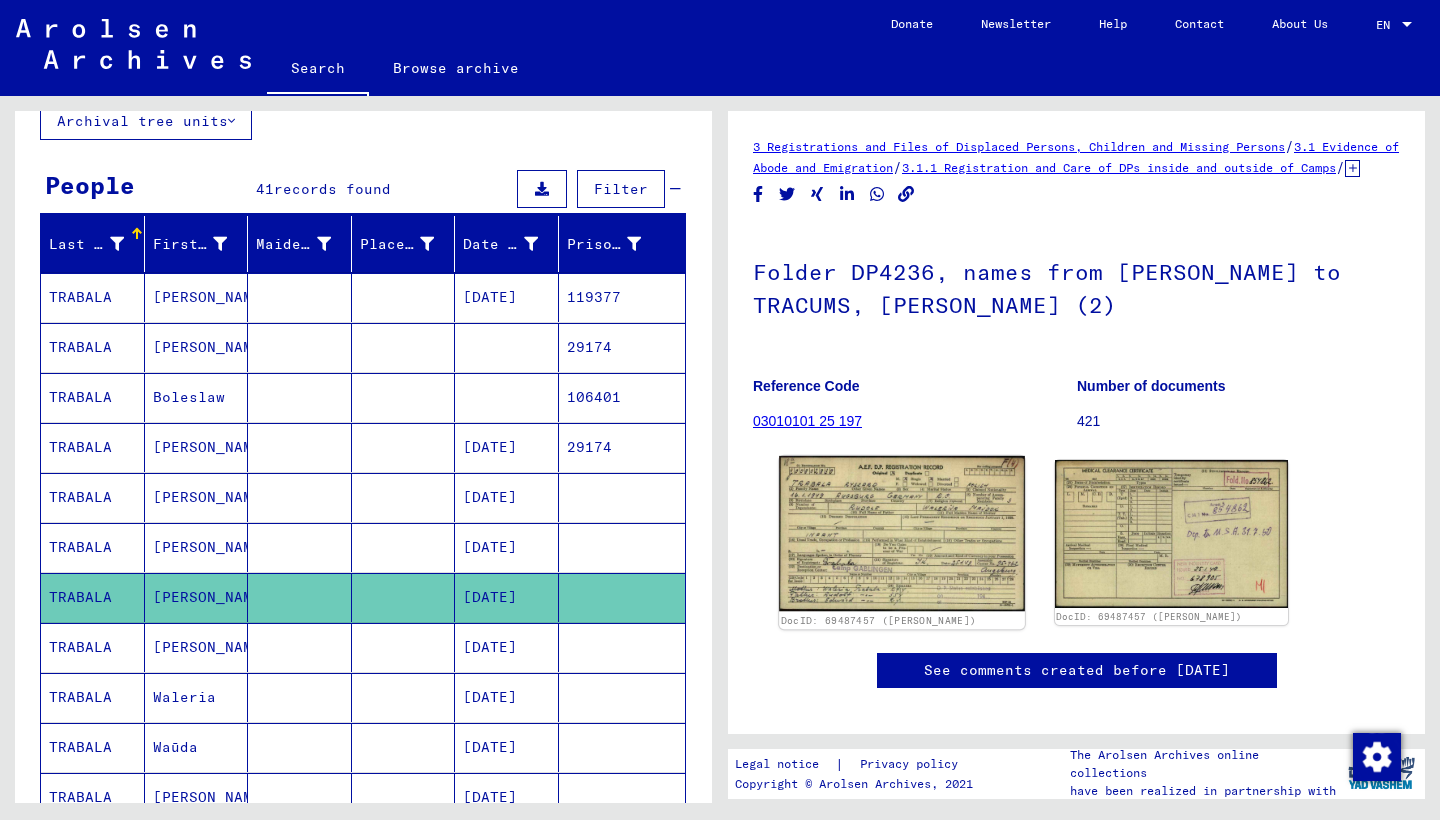 click 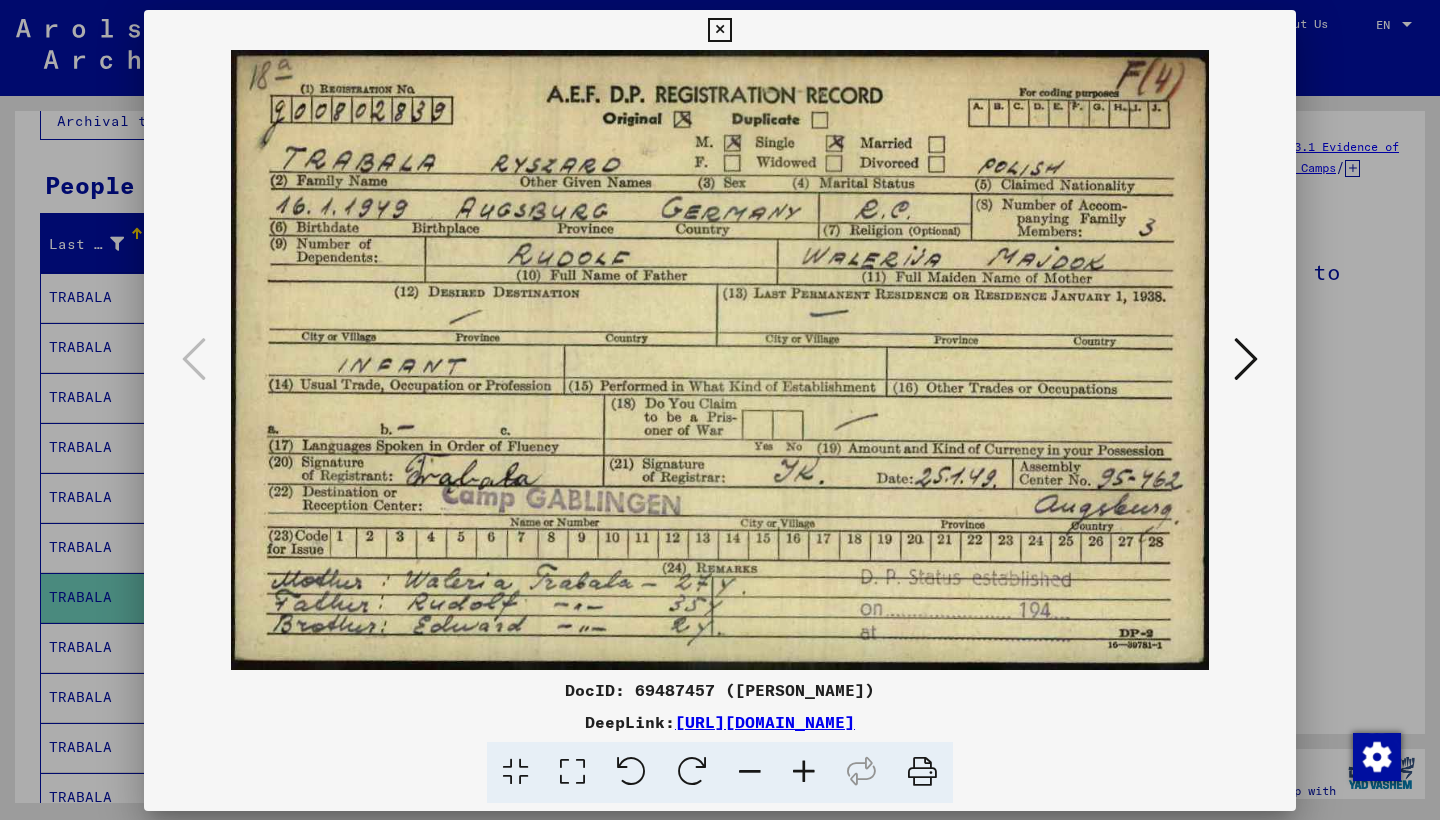 click at bounding box center (720, 360) 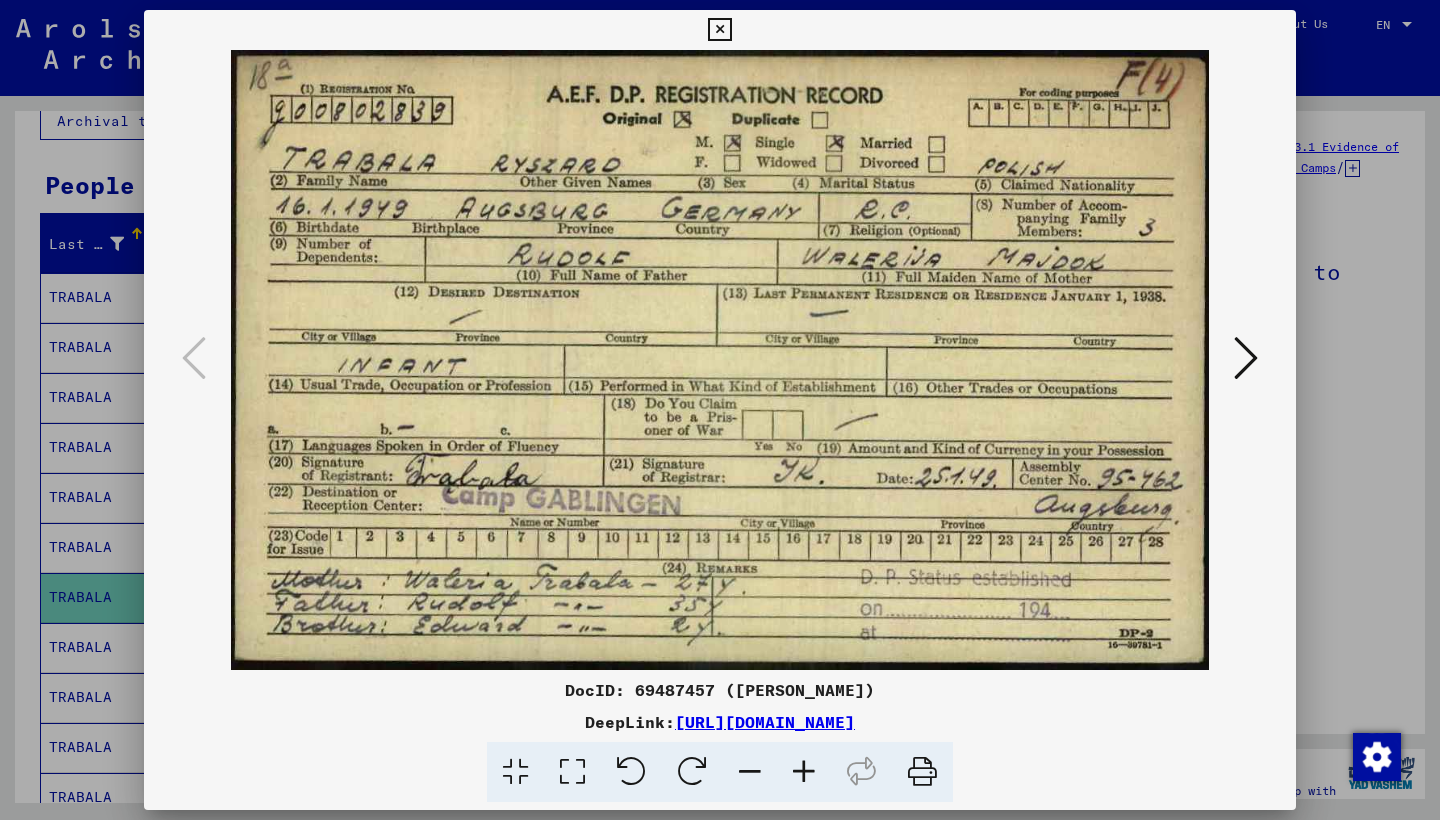 scroll, scrollTop: 0, scrollLeft: 0, axis: both 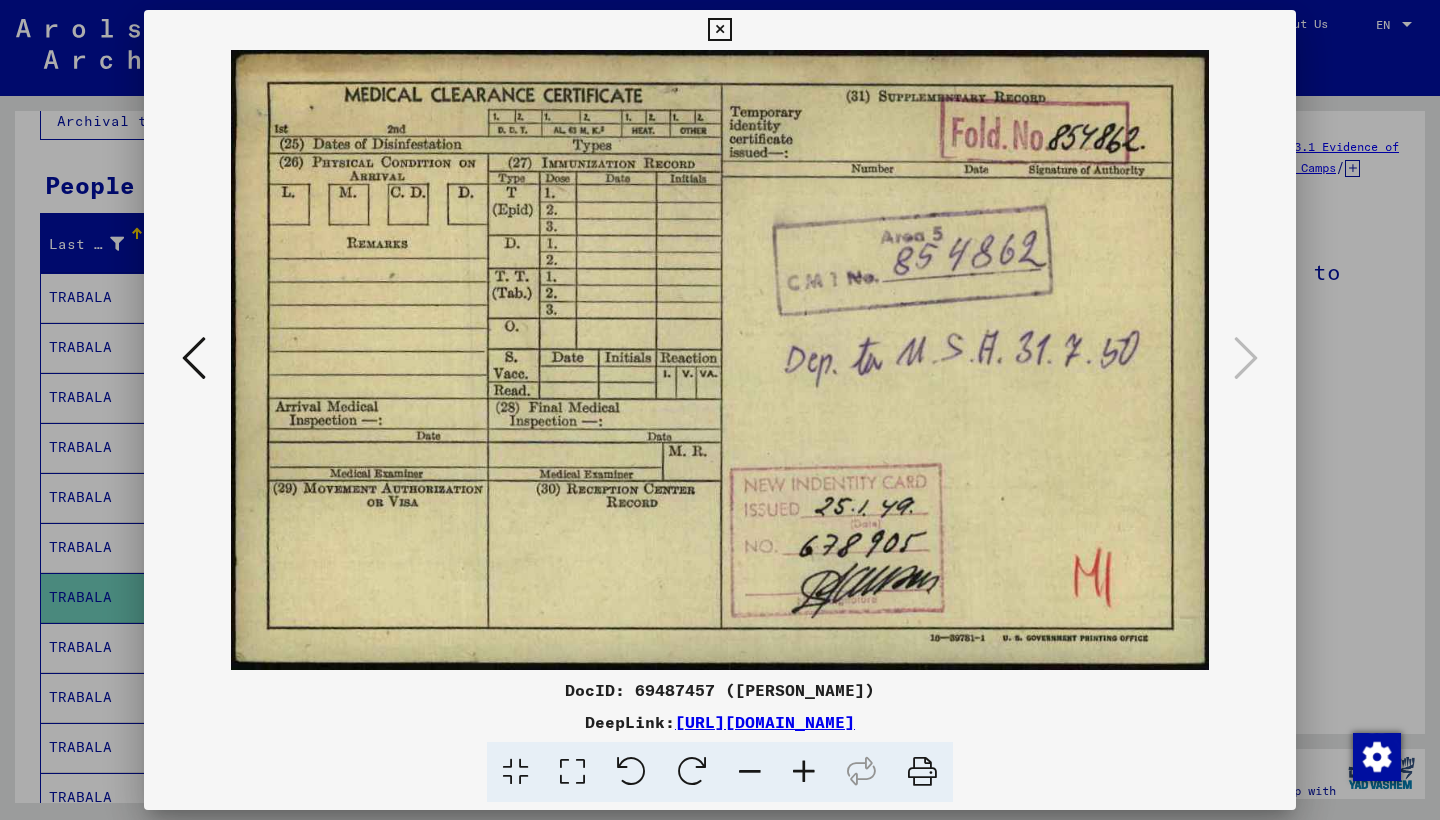 click at bounding box center (194, 358) 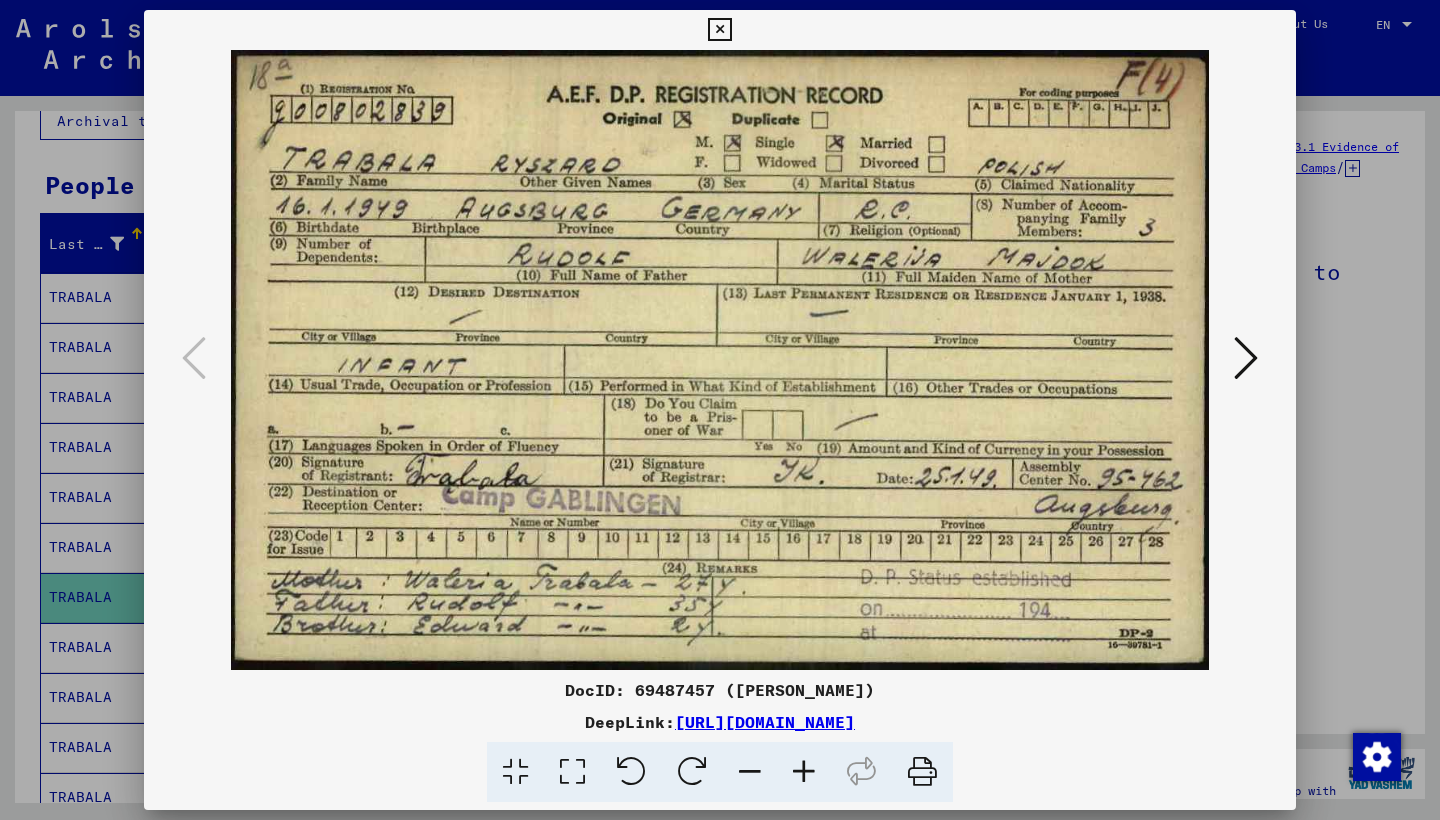 click at bounding box center (719, 30) 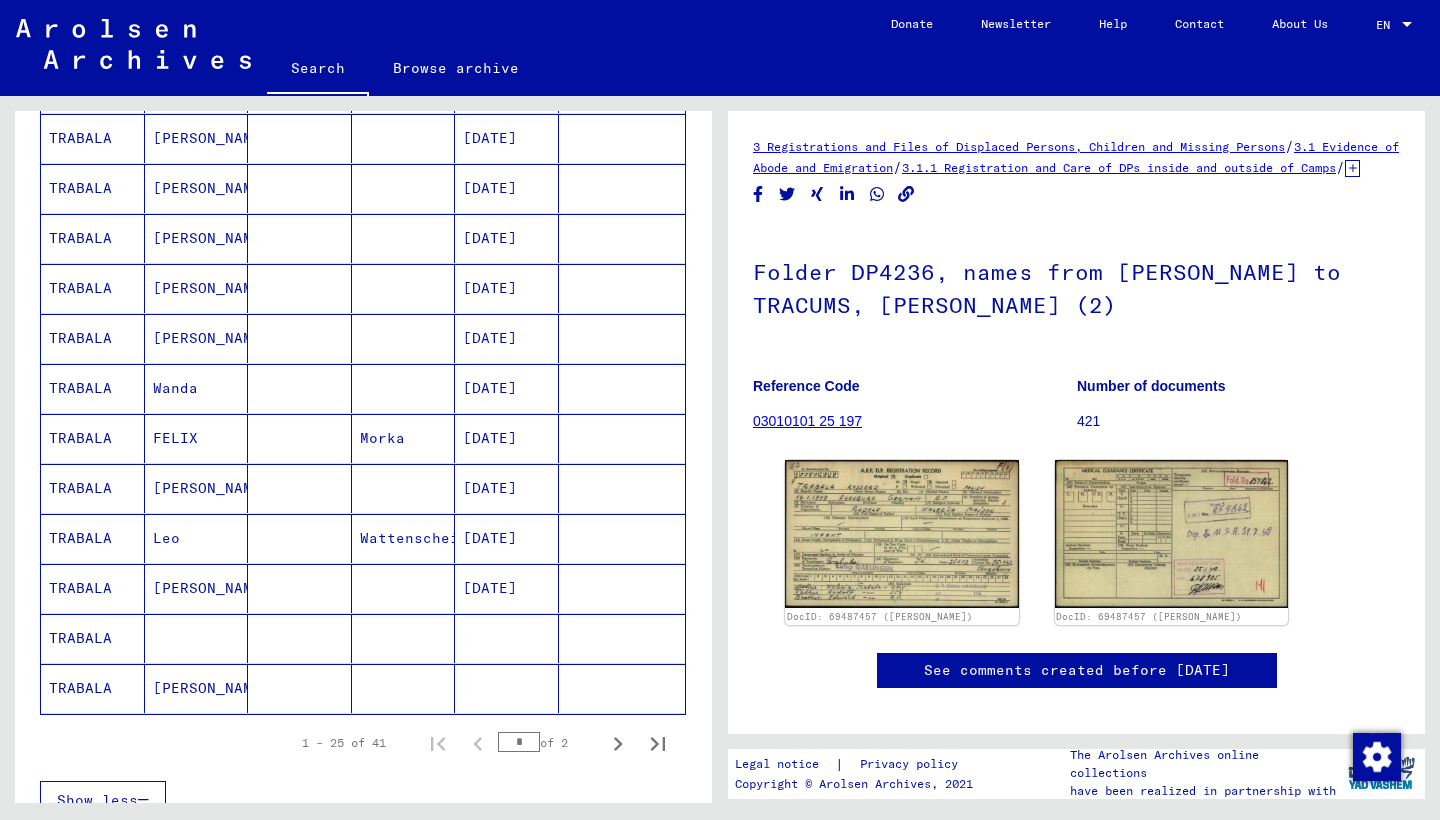 scroll, scrollTop: 946, scrollLeft: 0, axis: vertical 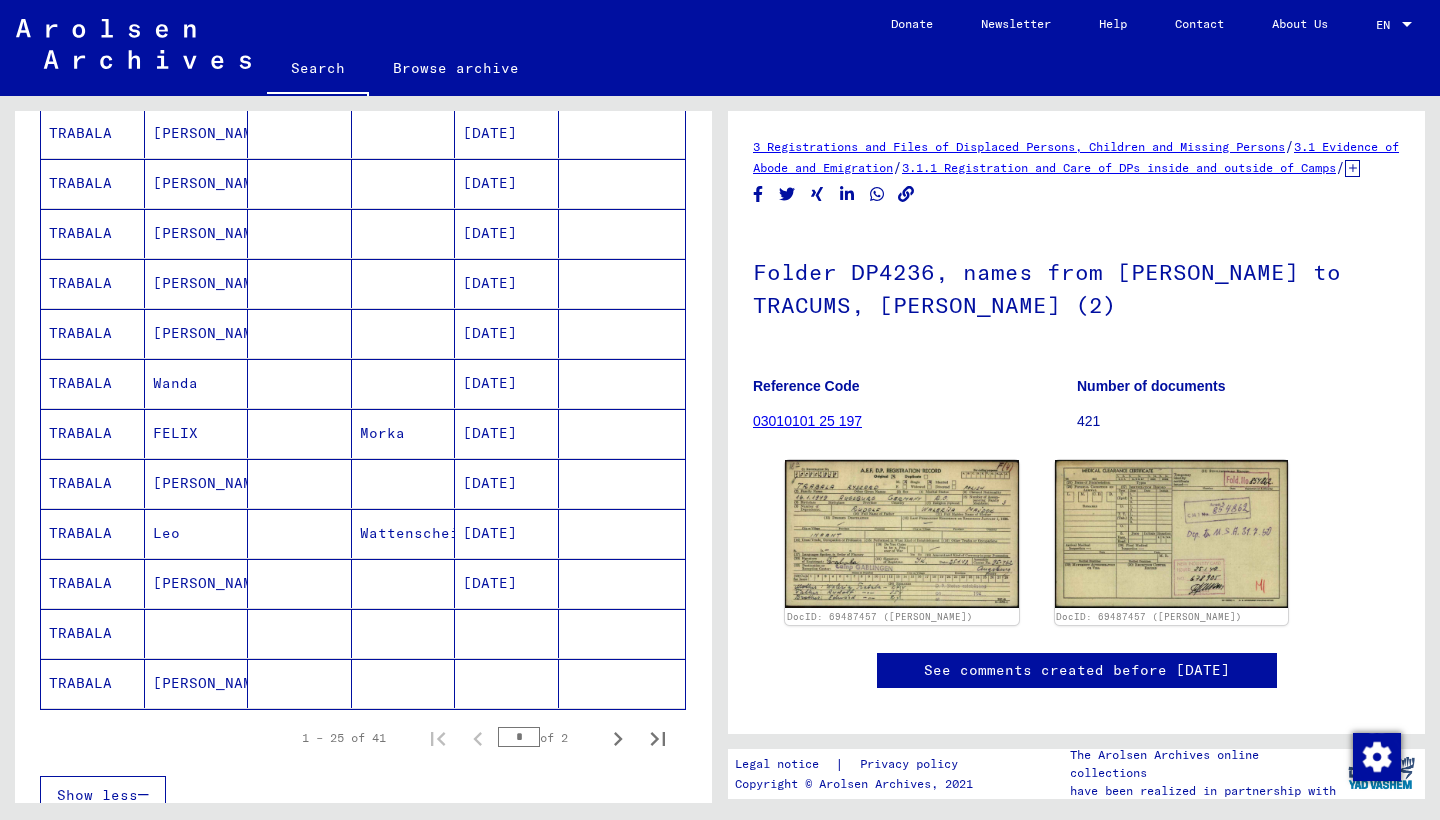 click on "TRABALA" at bounding box center [93, 483] 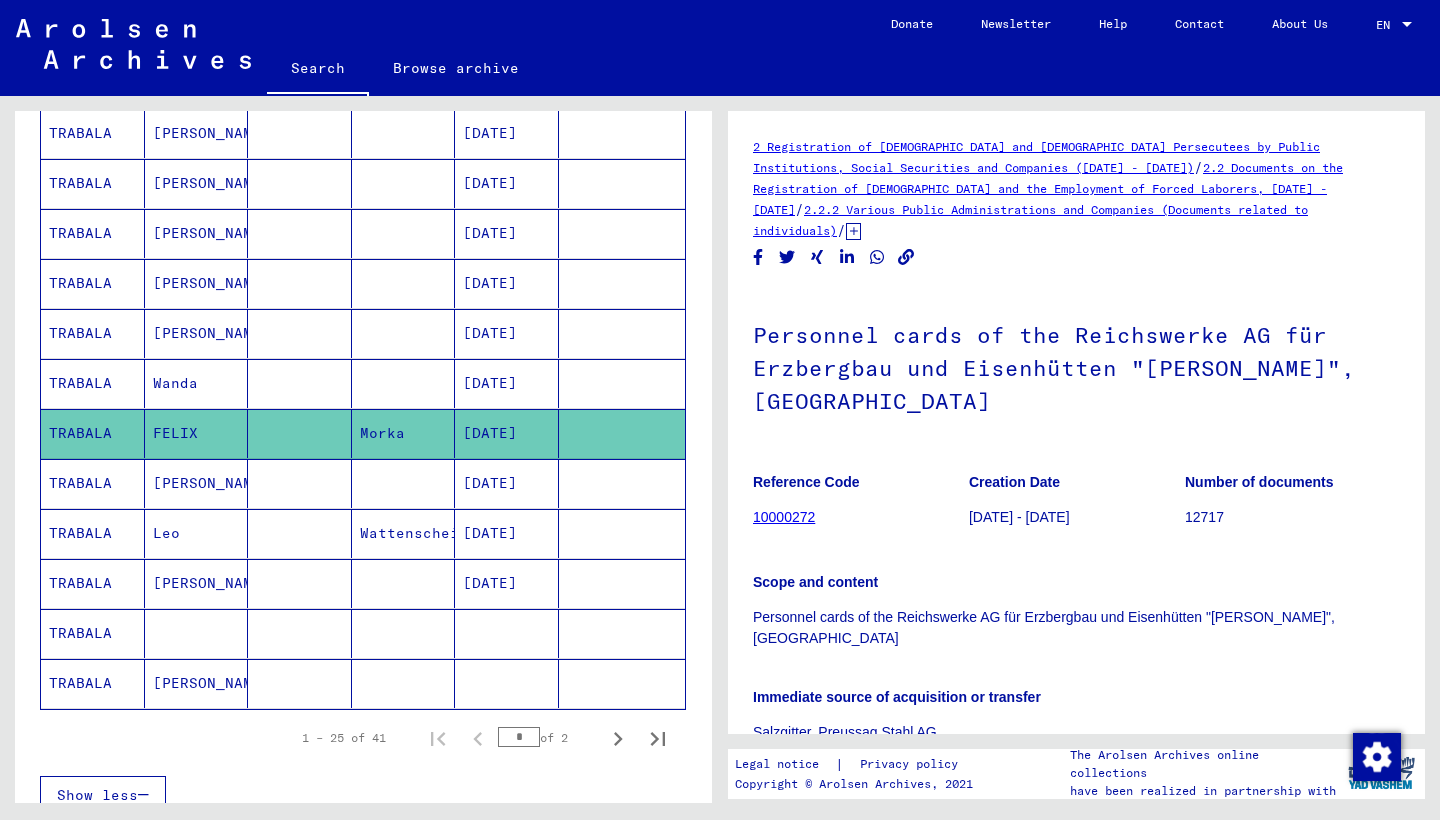 scroll, scrollTop: 0, scrollLeft: 0, axis: both 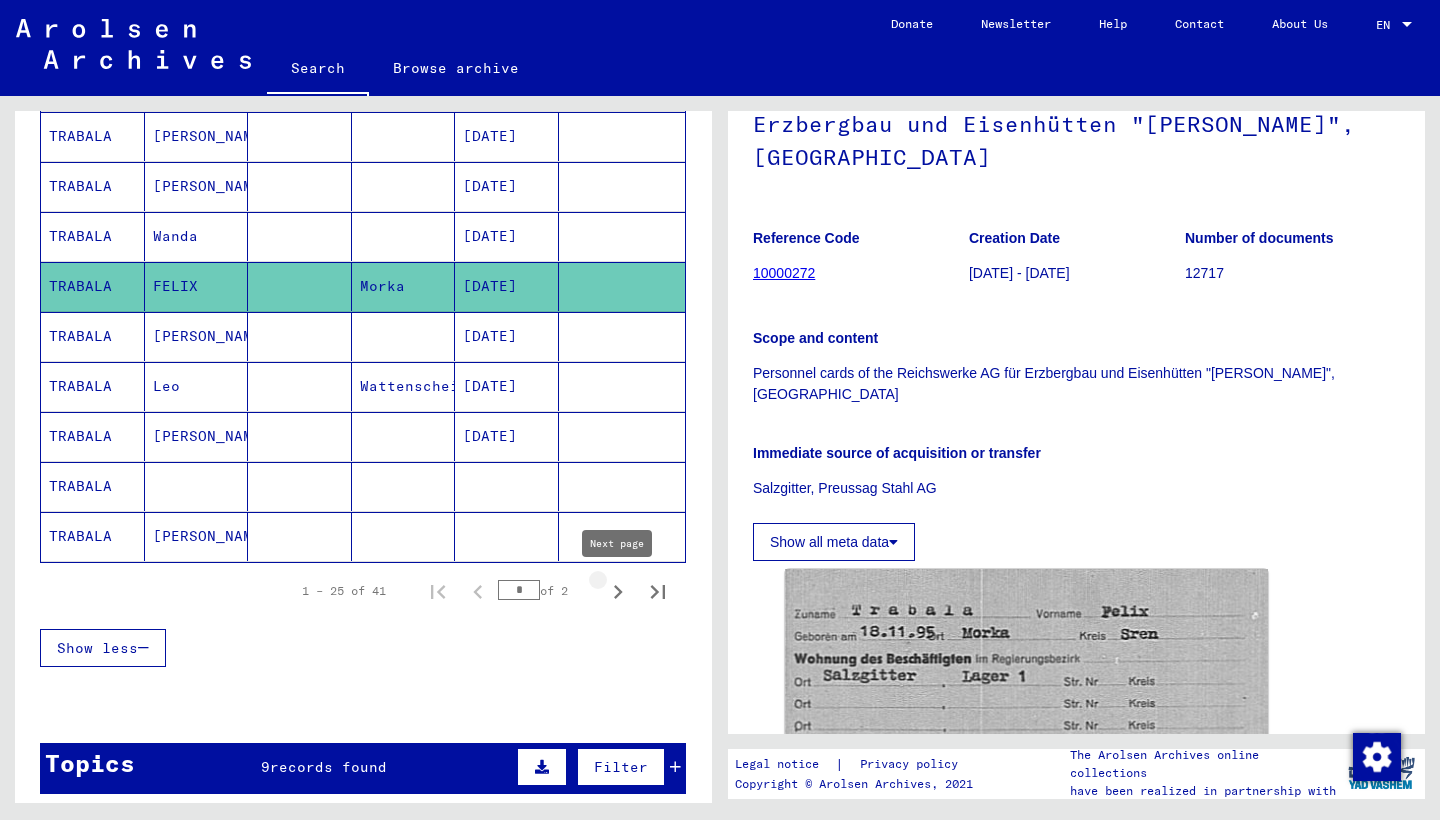 click 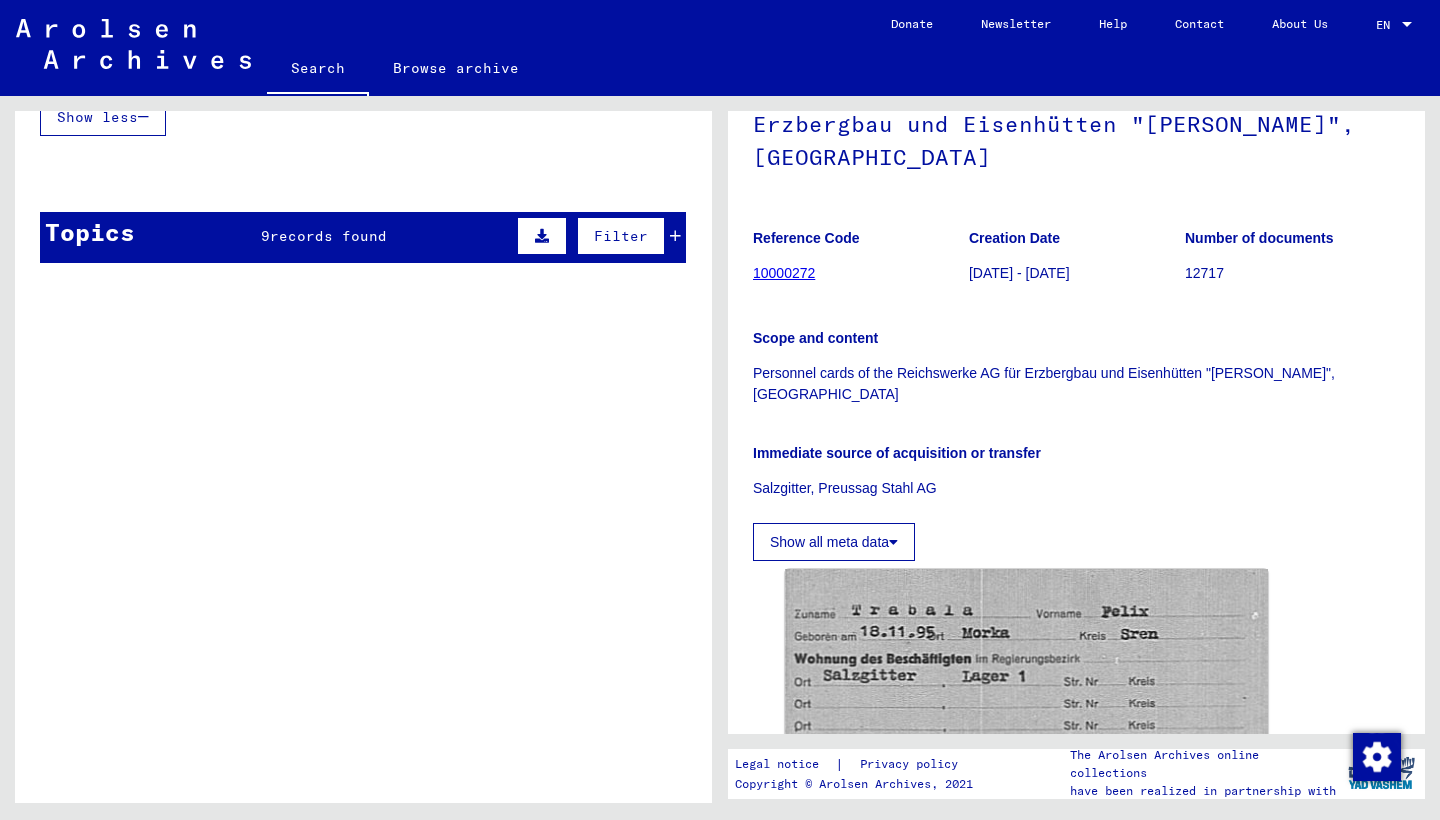 scroll, scrollTop: 1174, scrollLeft: 0, axis: vertical 